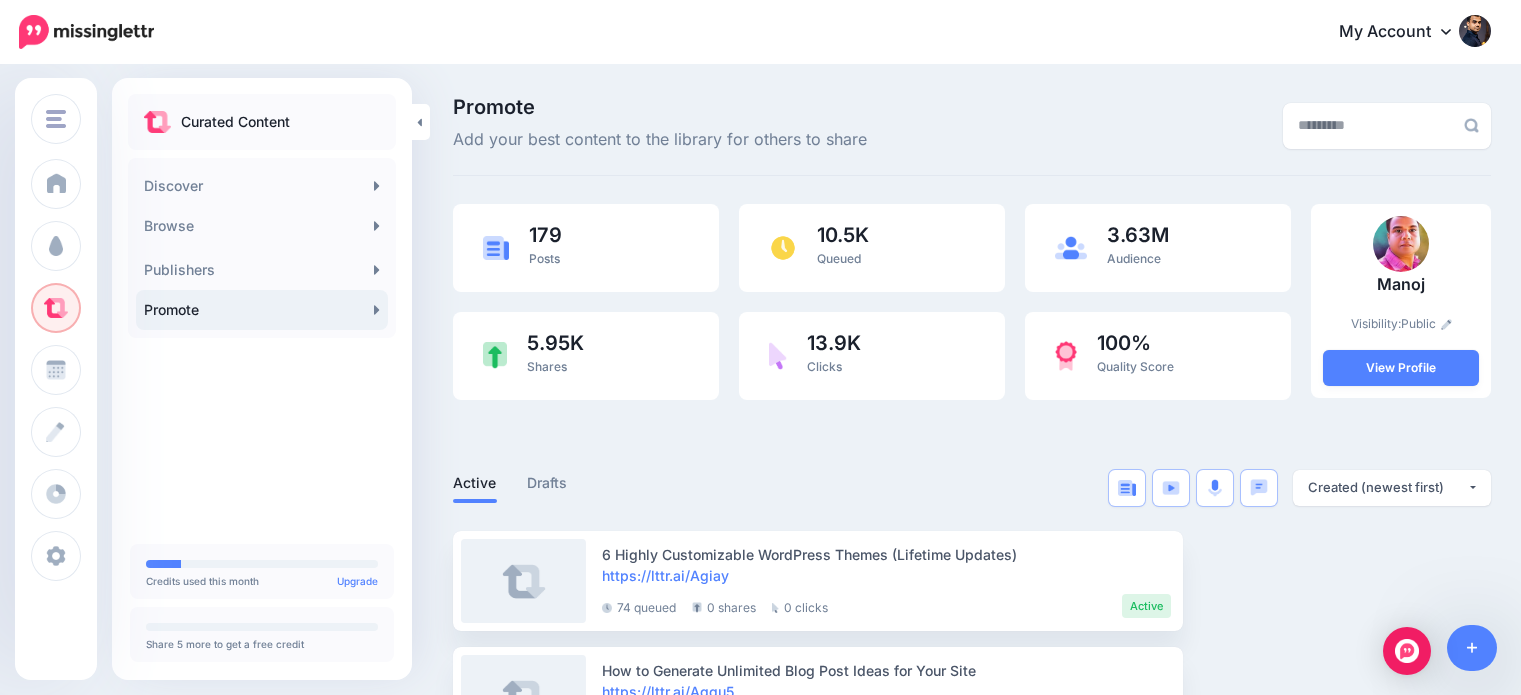 scroll, scrollTop: 0, scrollLeft: 0, axis: both 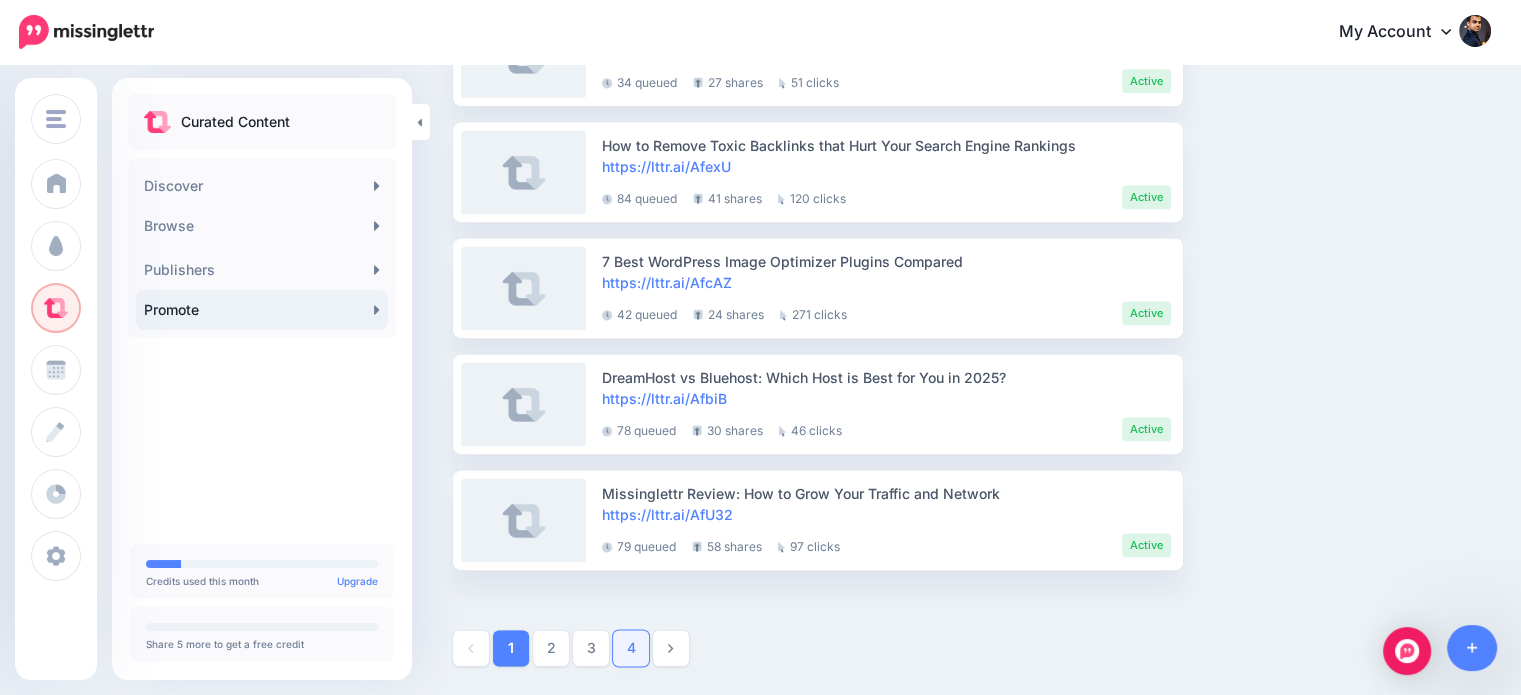 click on "4" at bounding box center (631, 648) 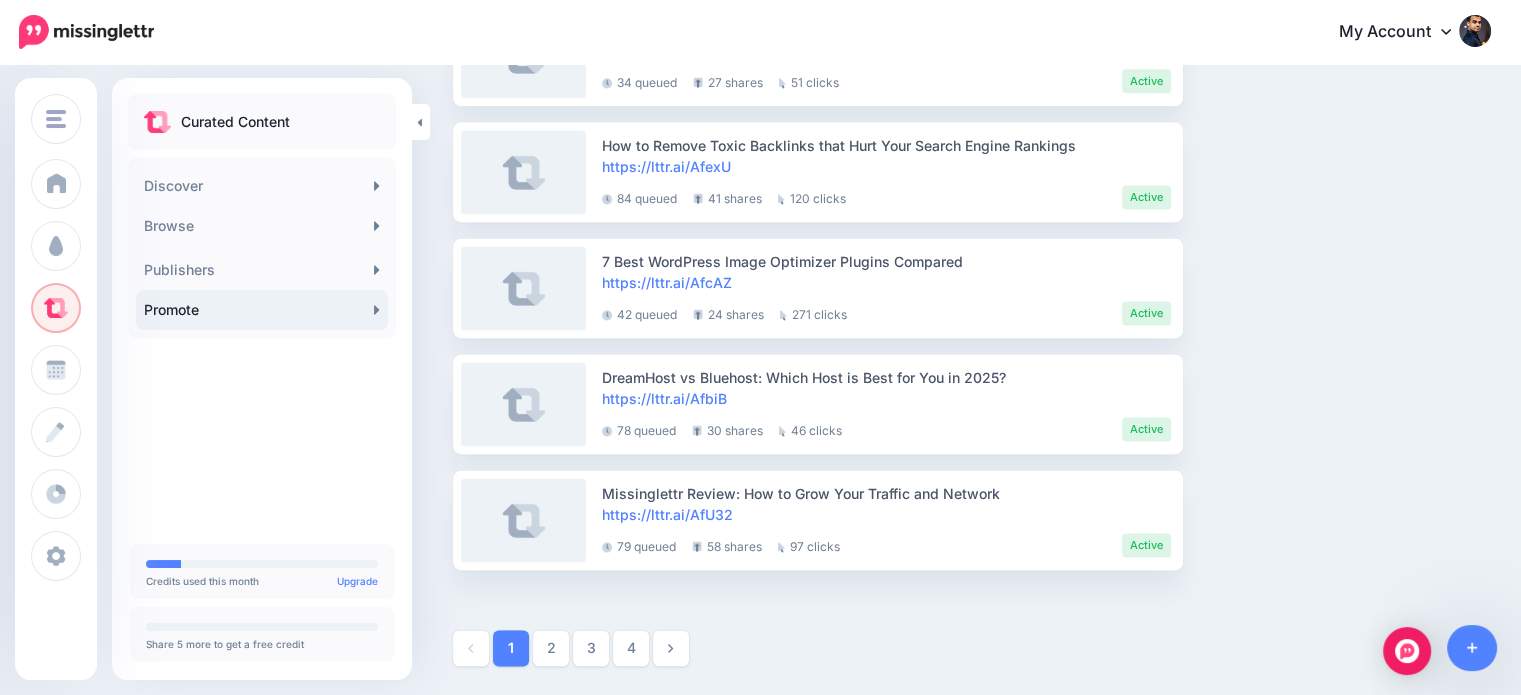 scroll, scrollTop: 266, scrollLeft: 0, axis: vertical 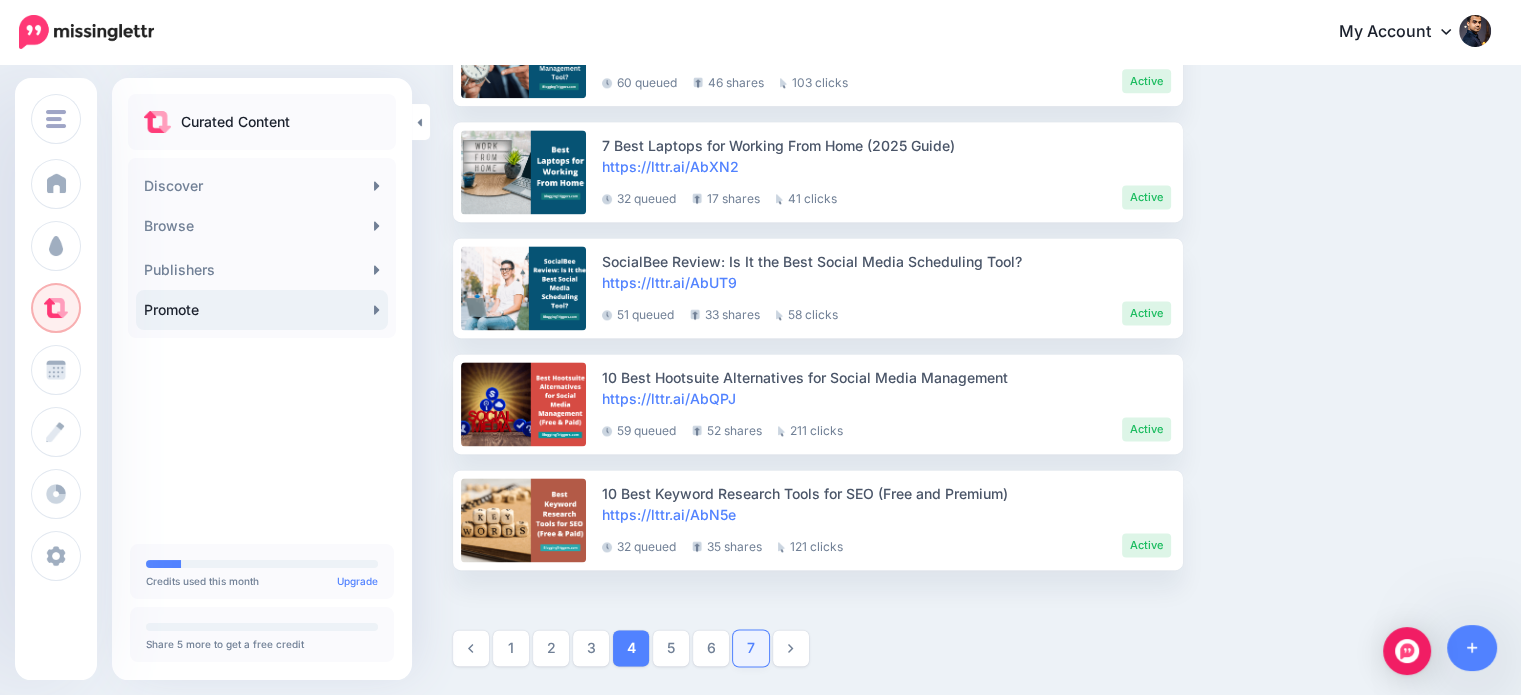 click on "7" at bounding box center [751, 648] 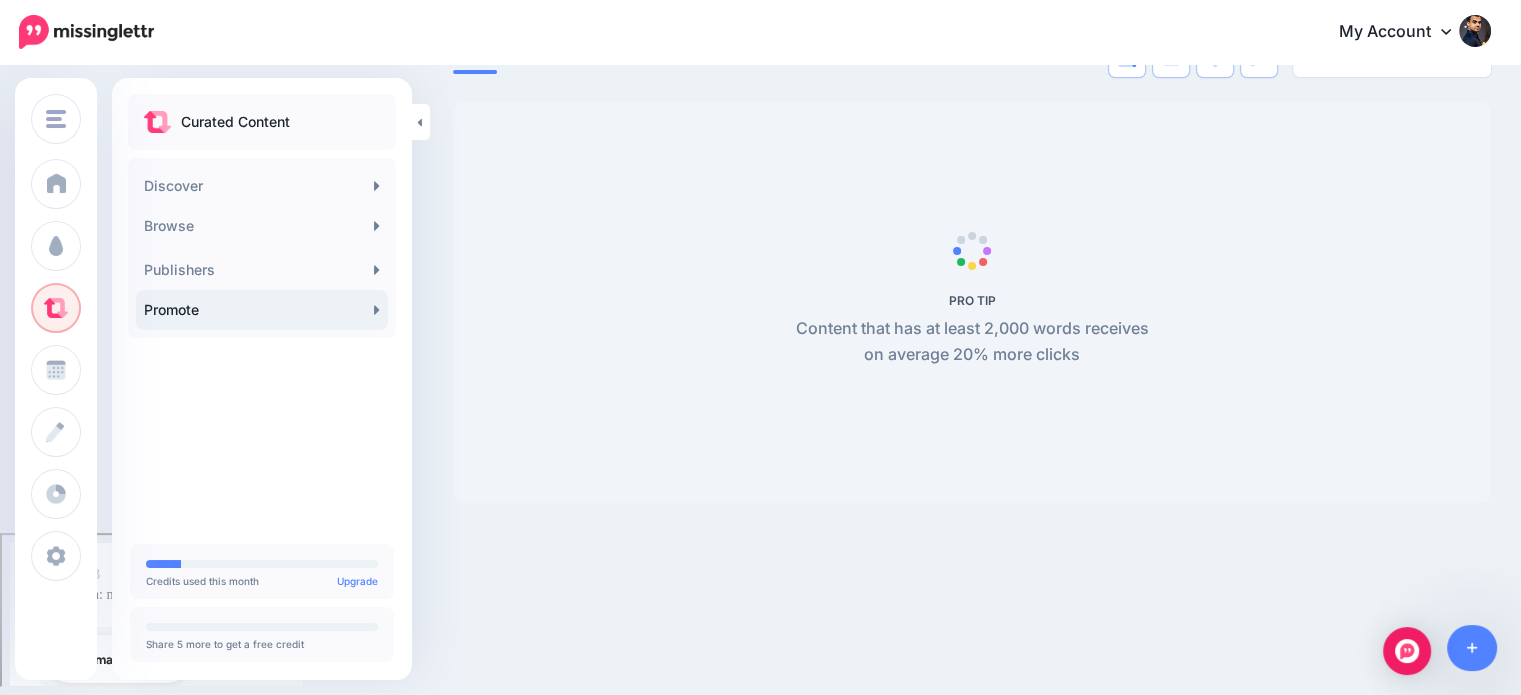 scroll, scrollTop: 266, scrollLeft: 0, axis: vertical 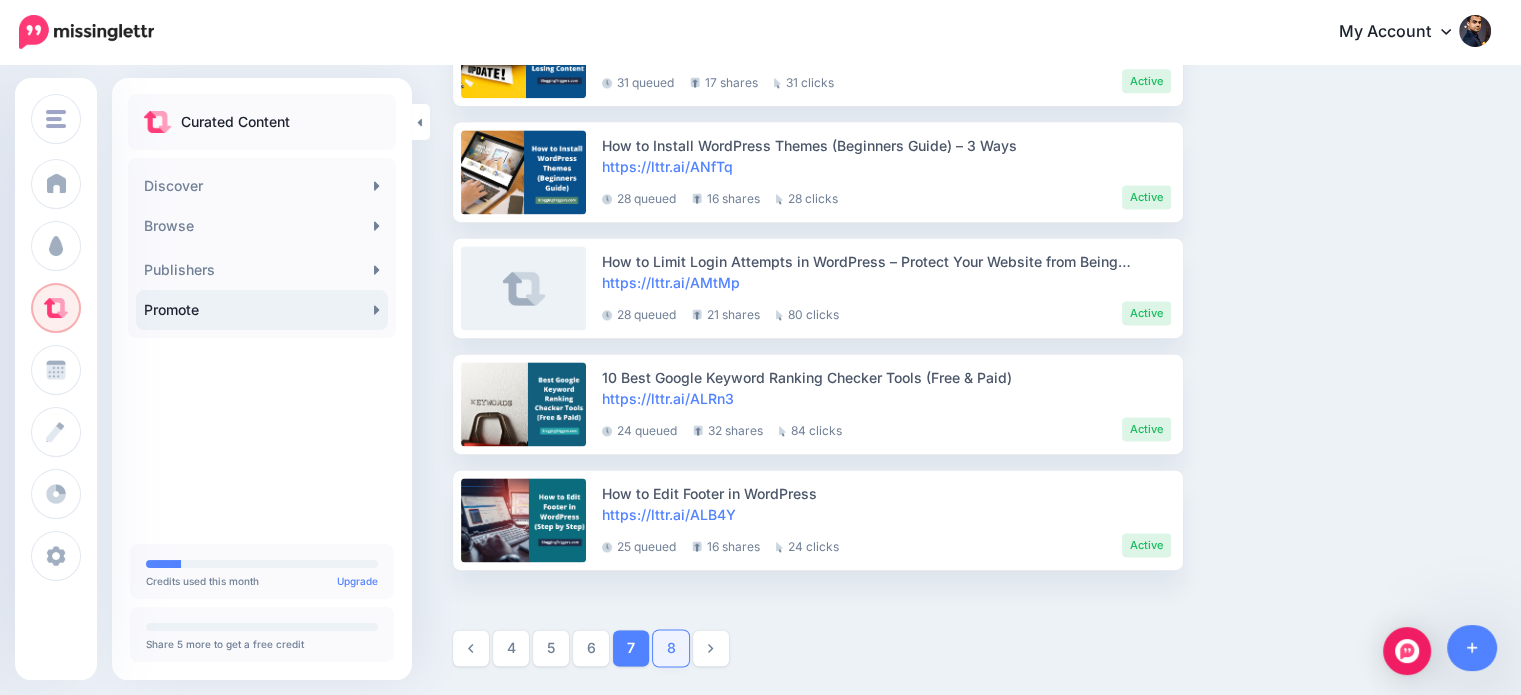 click on "8" at bounding box center (671, 648) 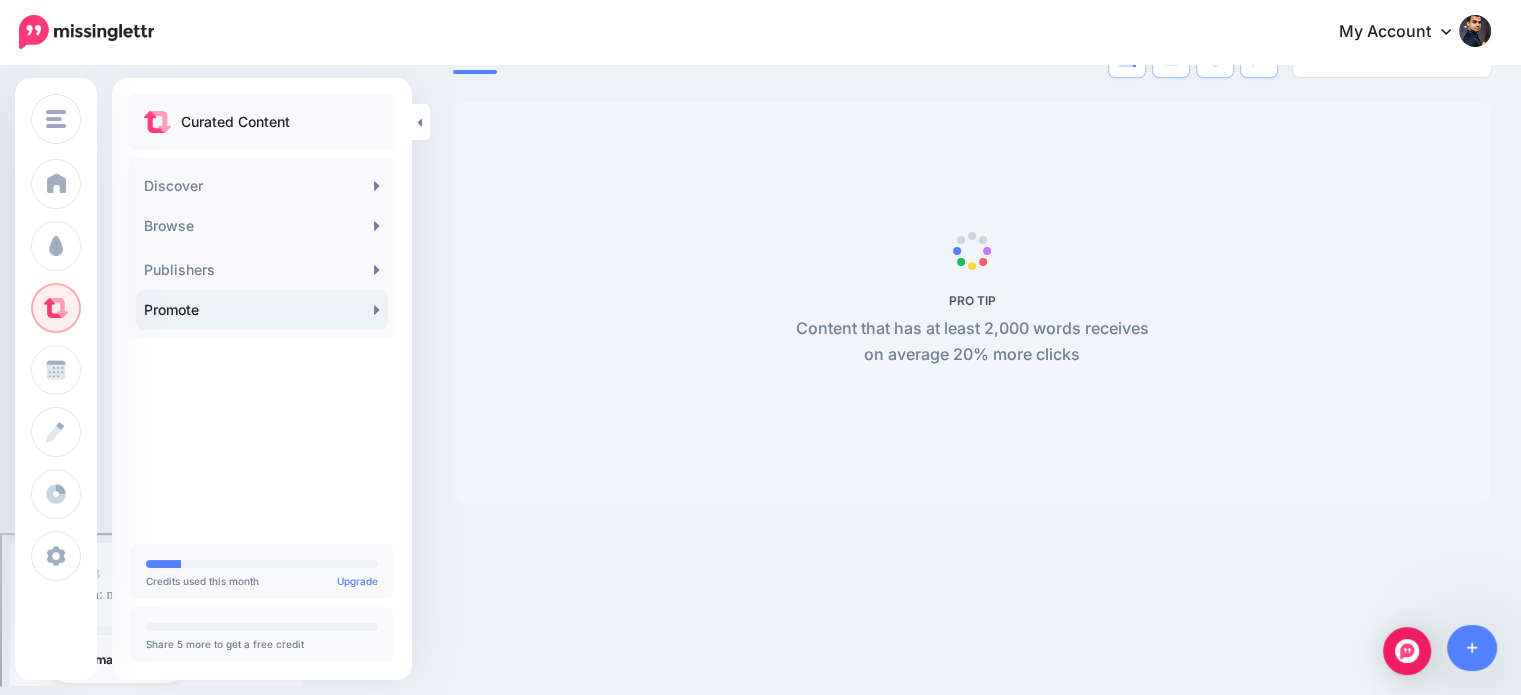 scroll, scrollTop: 266, scrollLeft: 0, axis: vertical 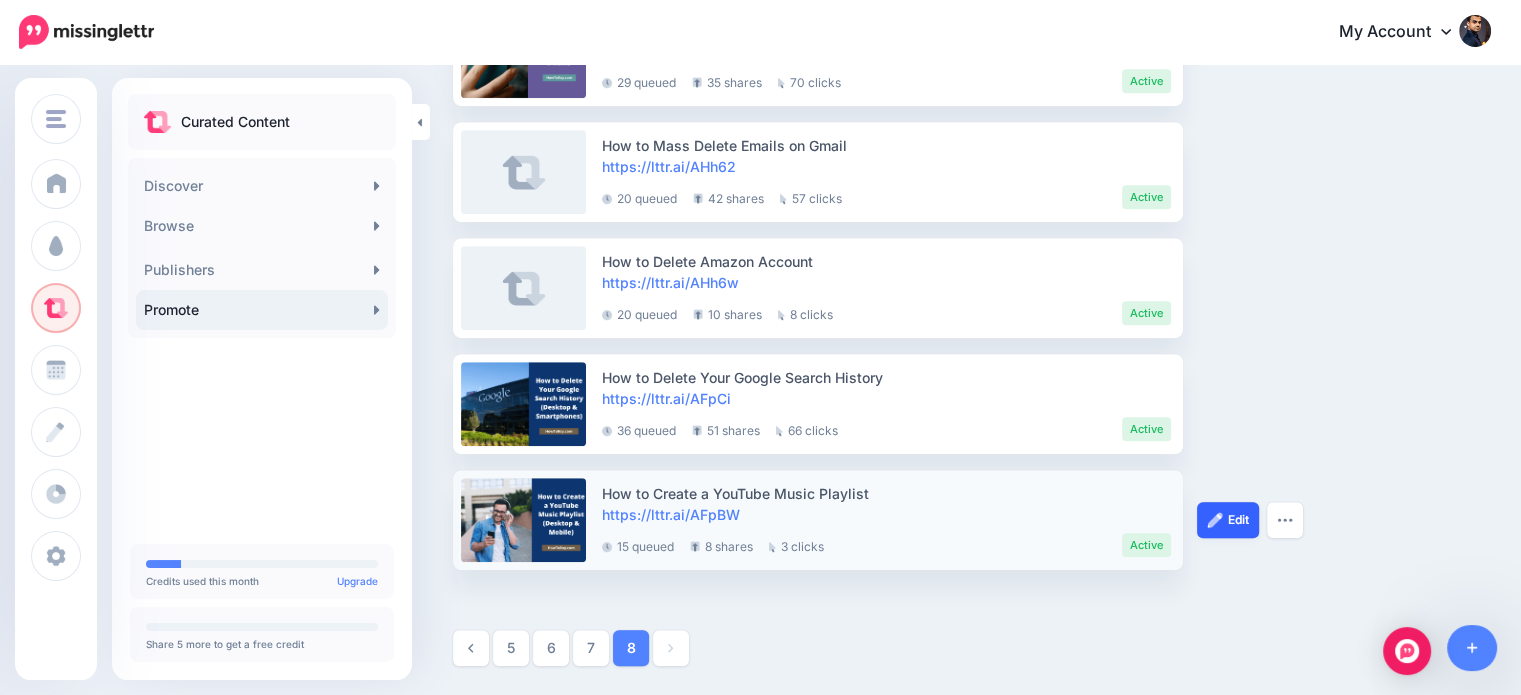 click at bounding box center [1215, 520] 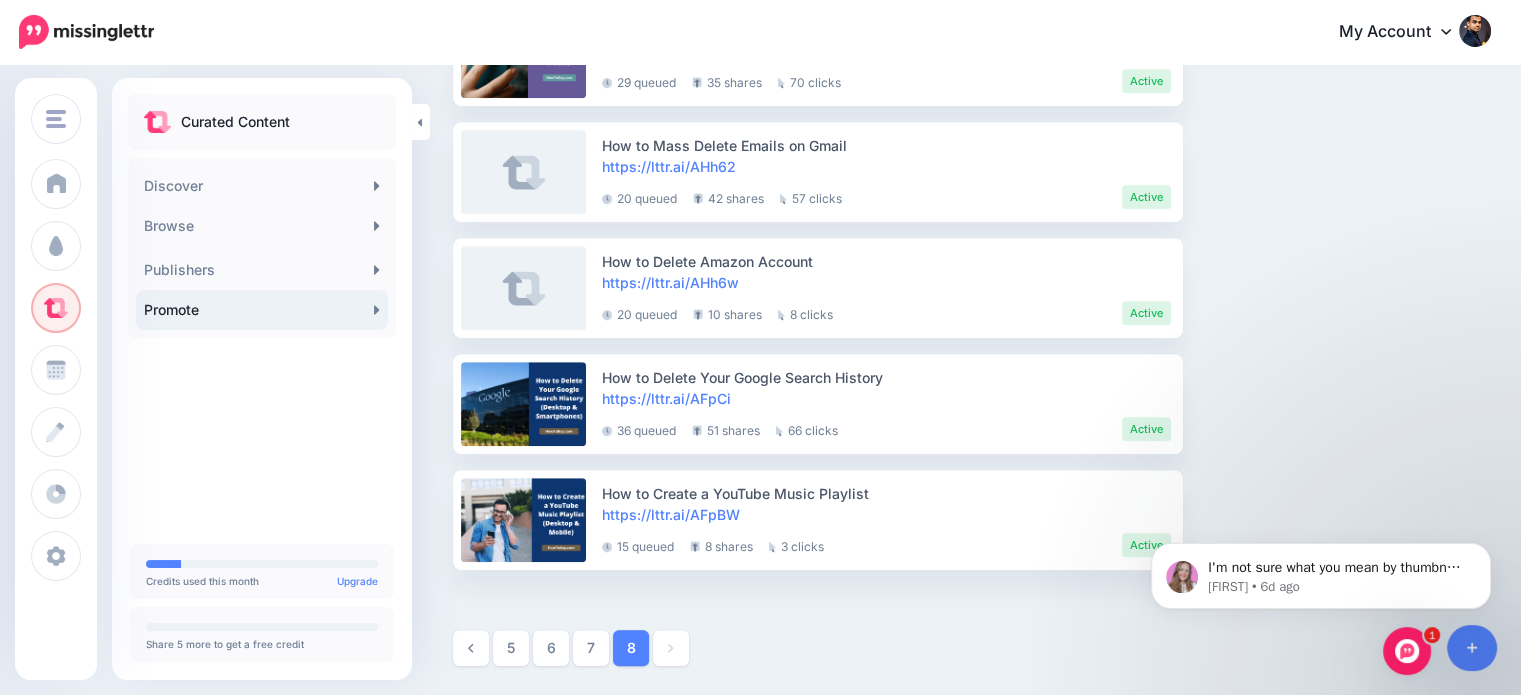 scroll, scrollTop: 0, scrollLeft: 0, axis: both 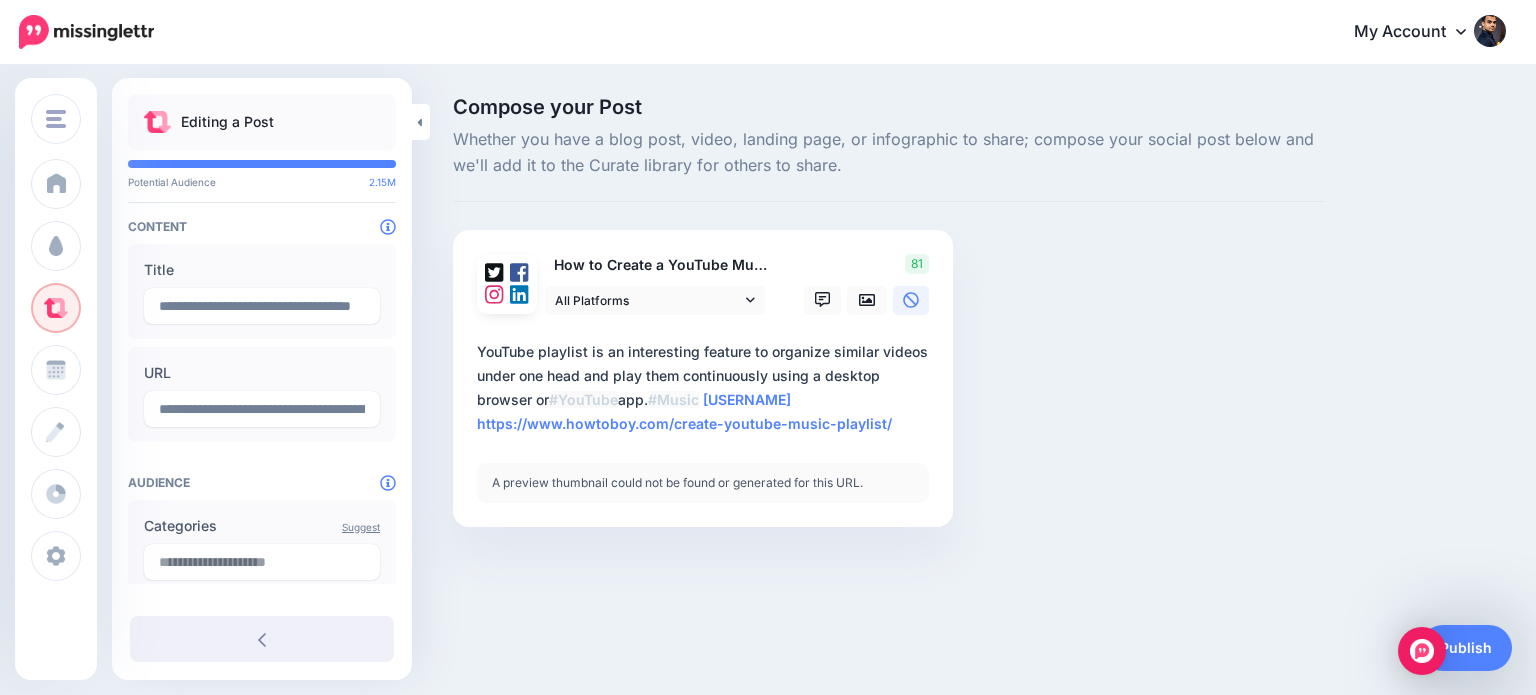 click on "**********" at bounding box center (707, 388) 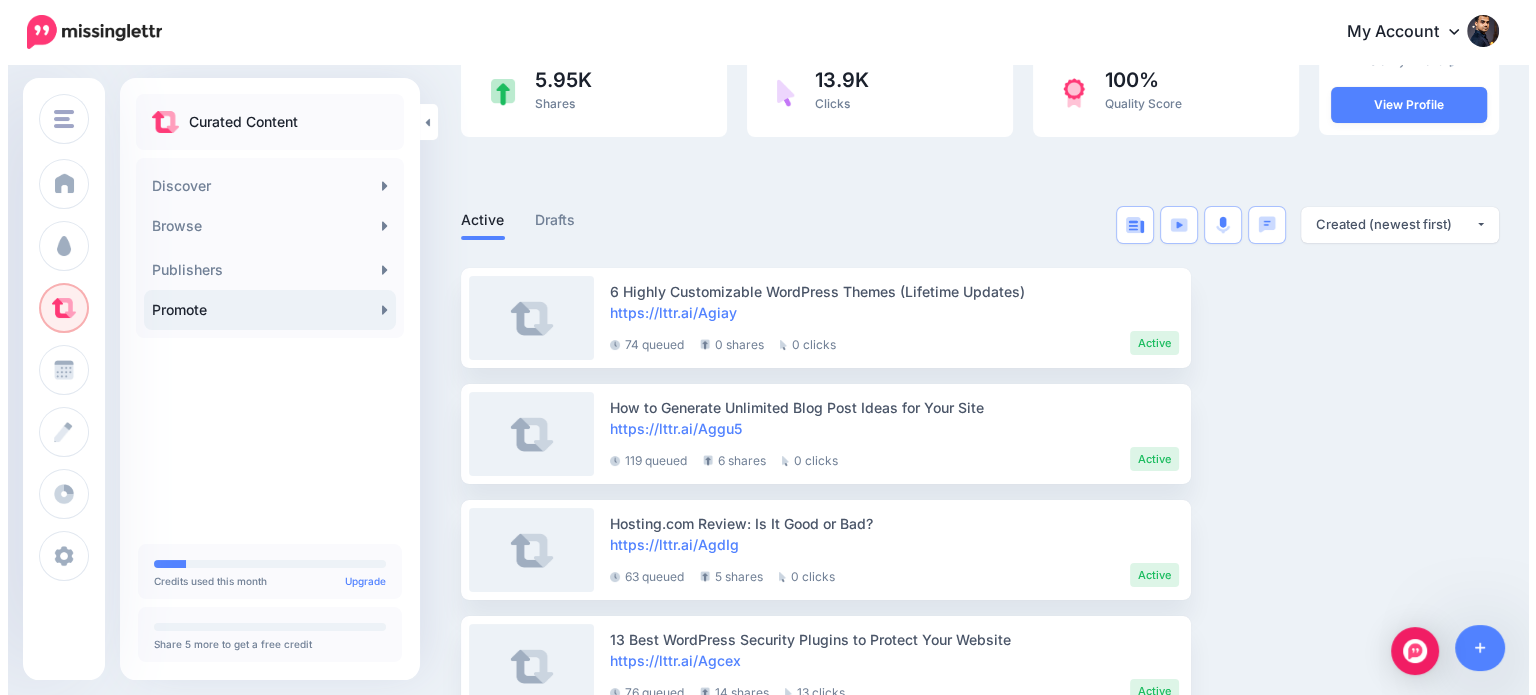 scroll, scrollTop: 0, scrollLeft: 0, axis: both 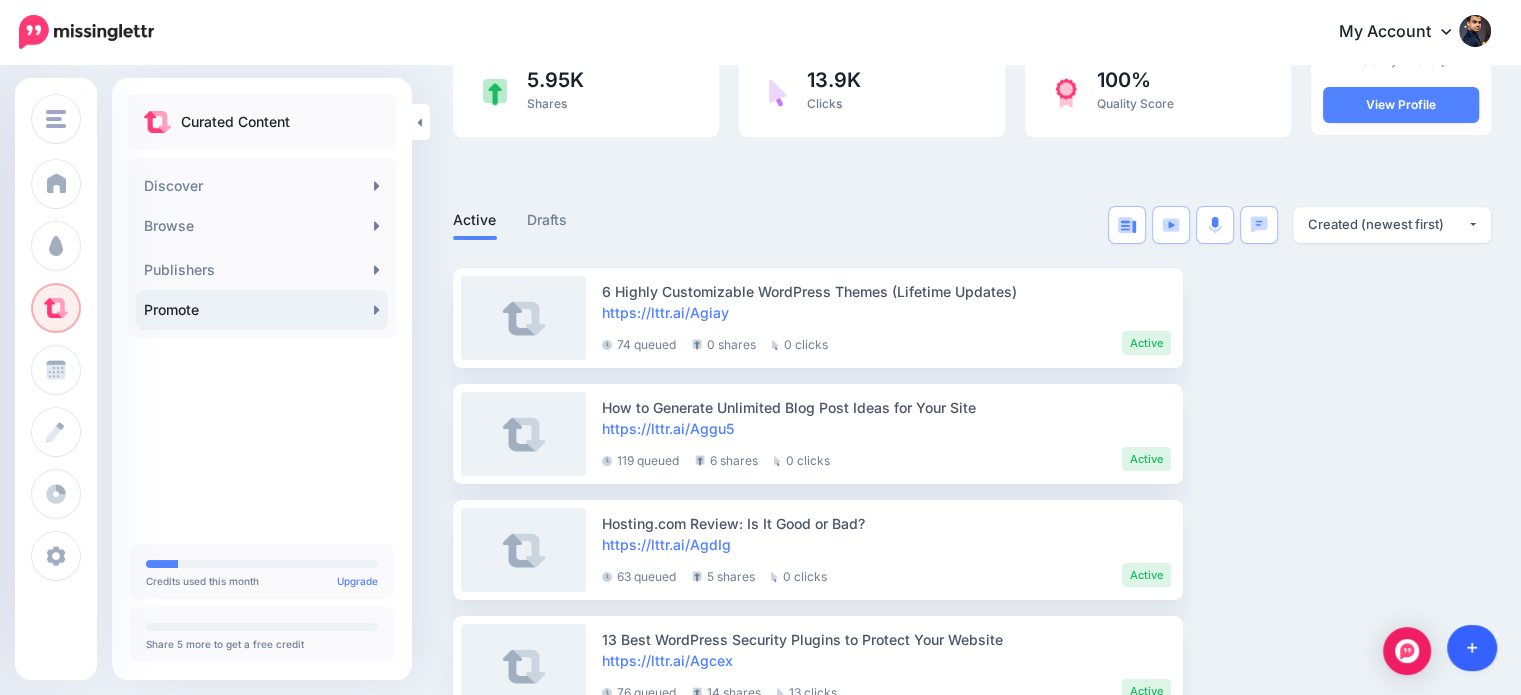 click at bounding box center [1472, 648] 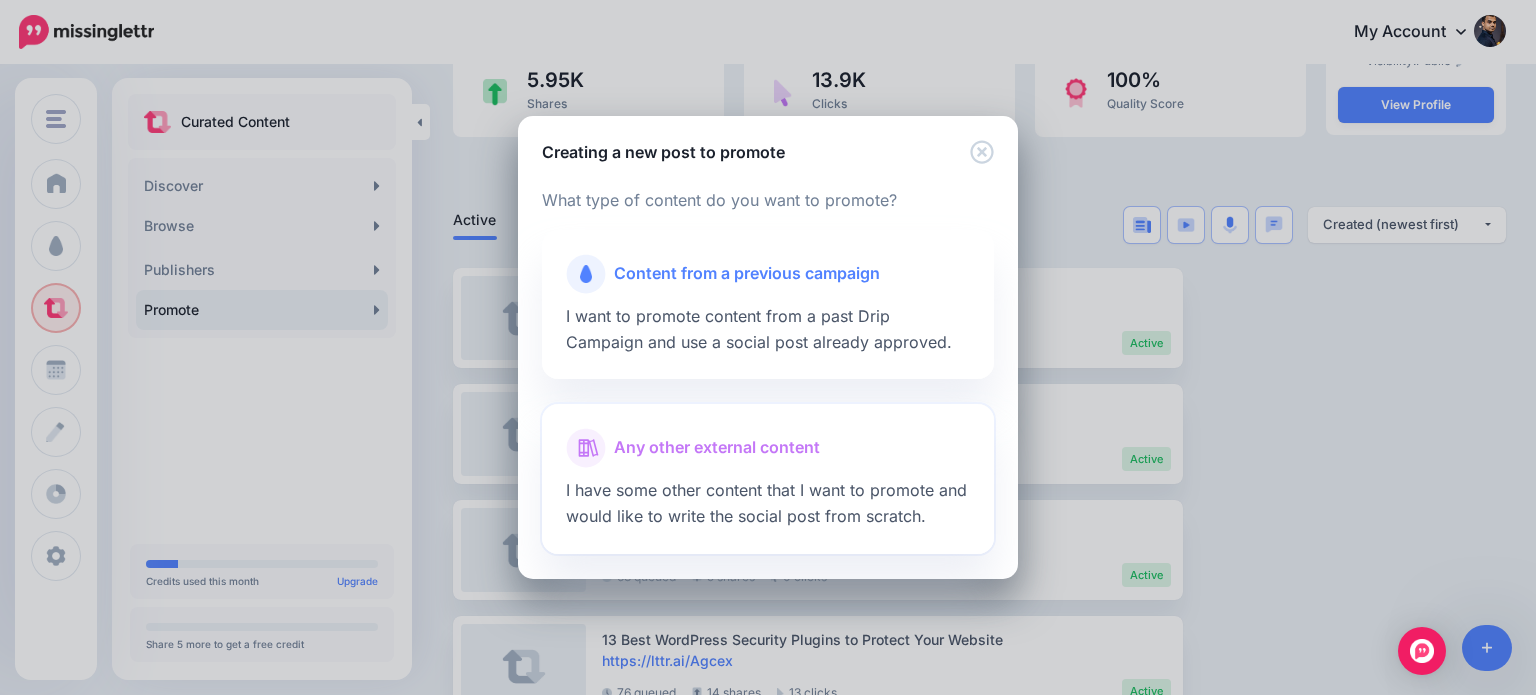click on "Any other external content" at bounding box center (717, 448) 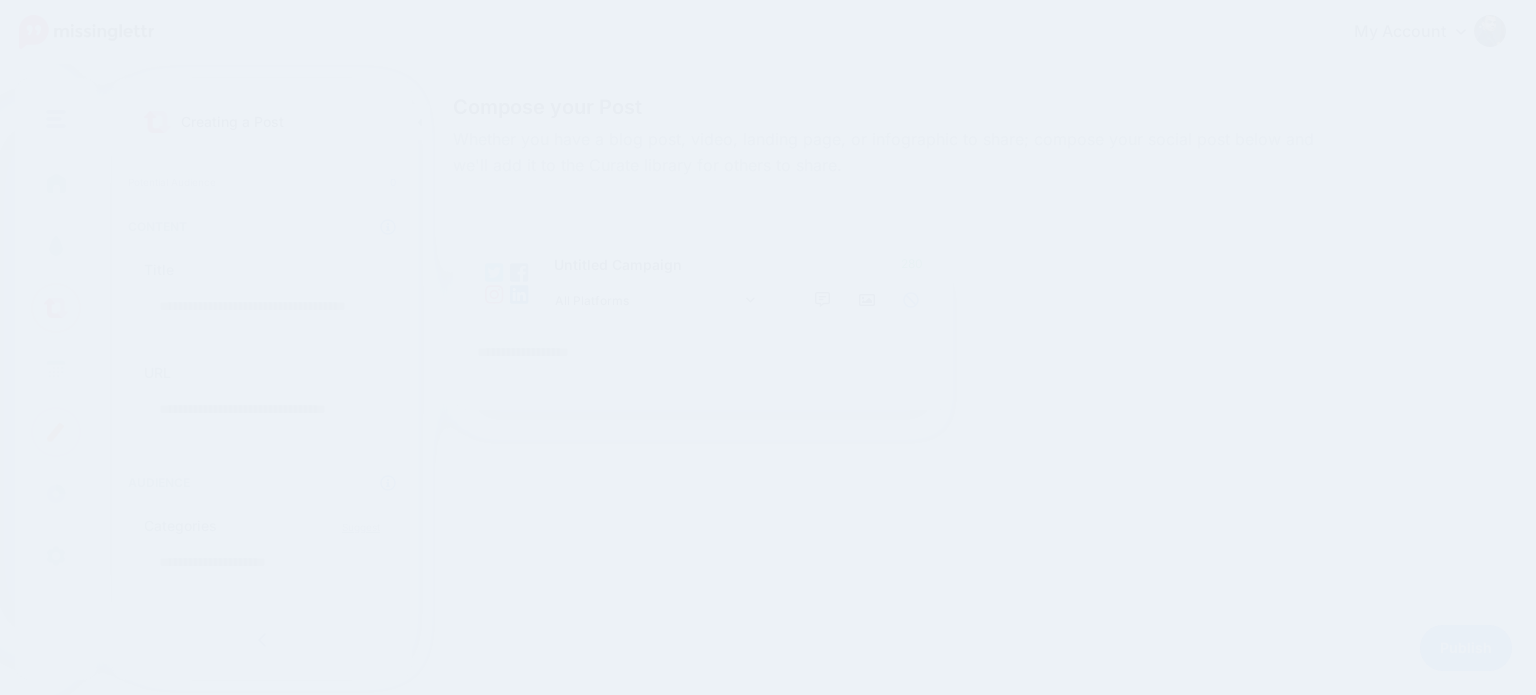 scroll, scrollTop: 0, scrollLeft: 0, axis: both 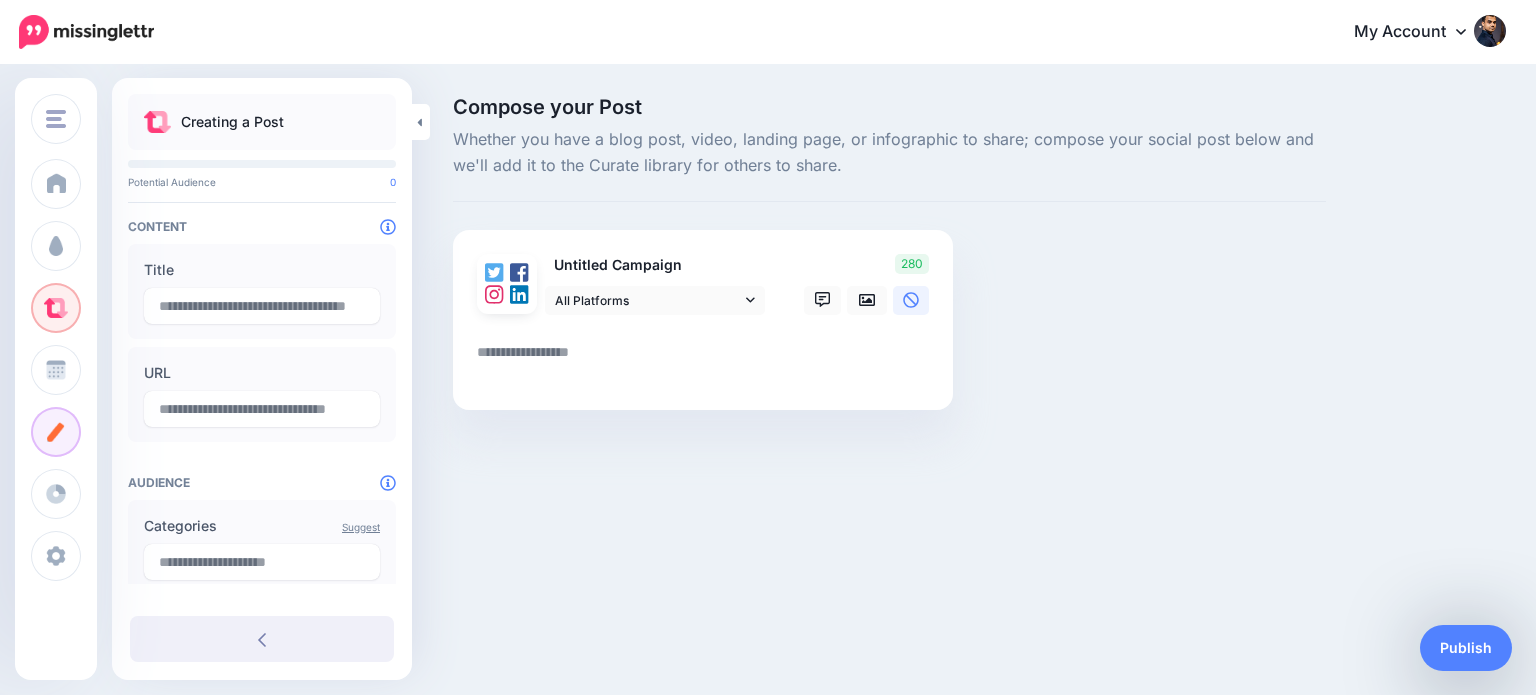 click at bounding box center [707, 359] 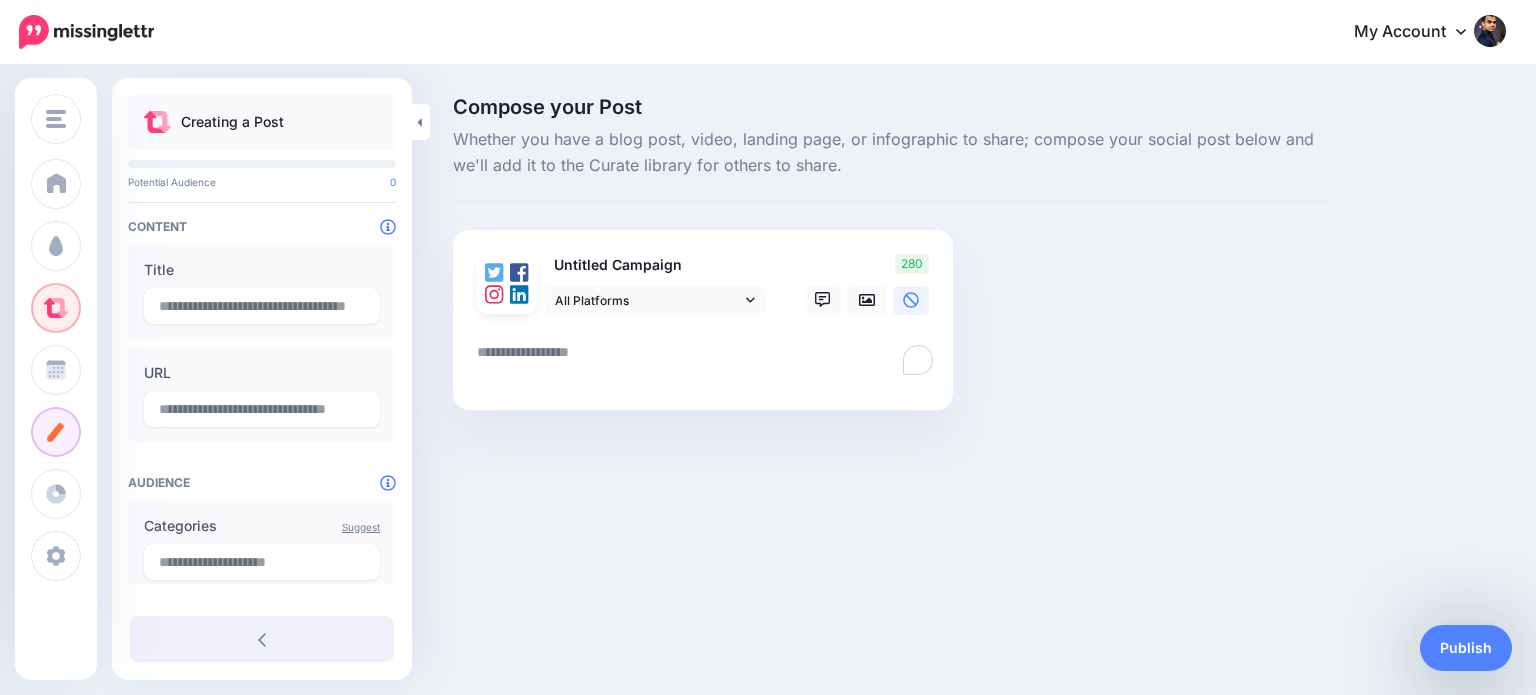 scroll, scrollTop: 0, scrollLeft: 0, axis: both 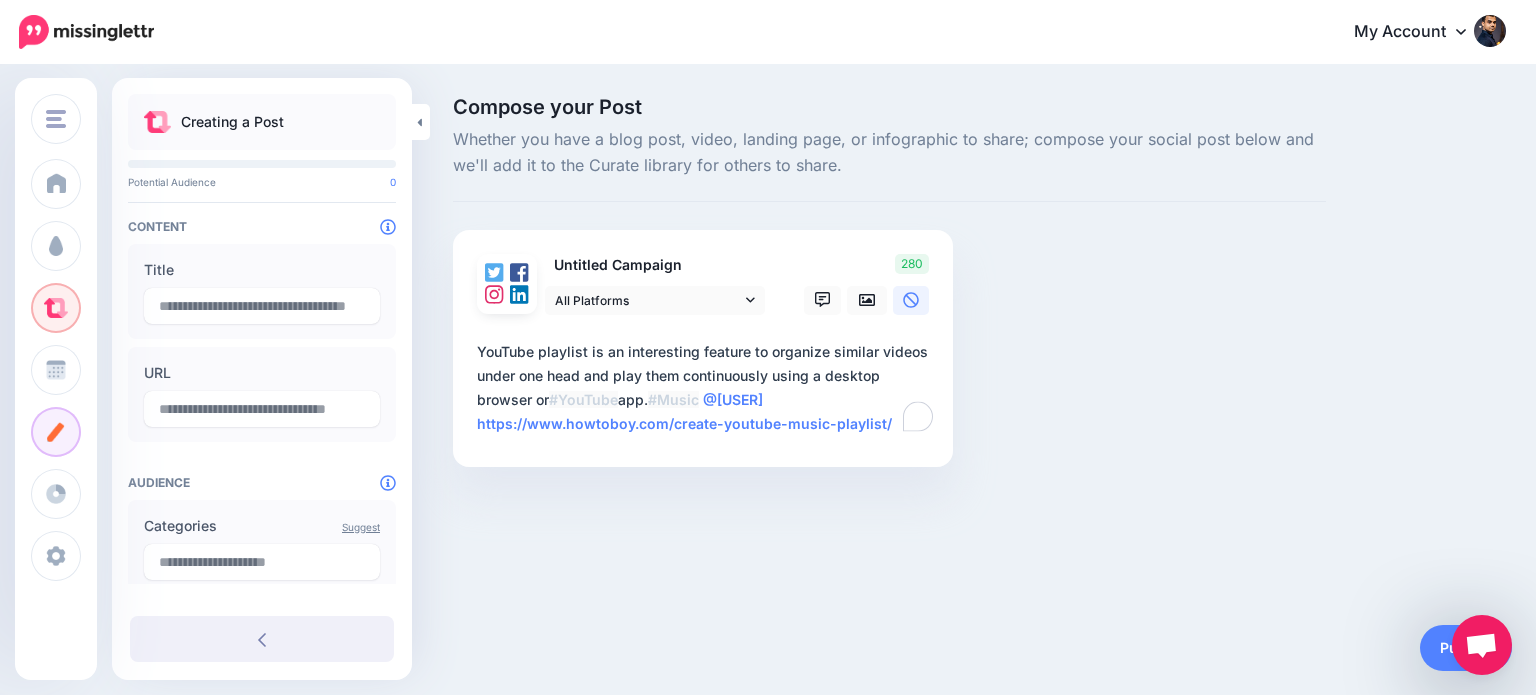 type on "**********" 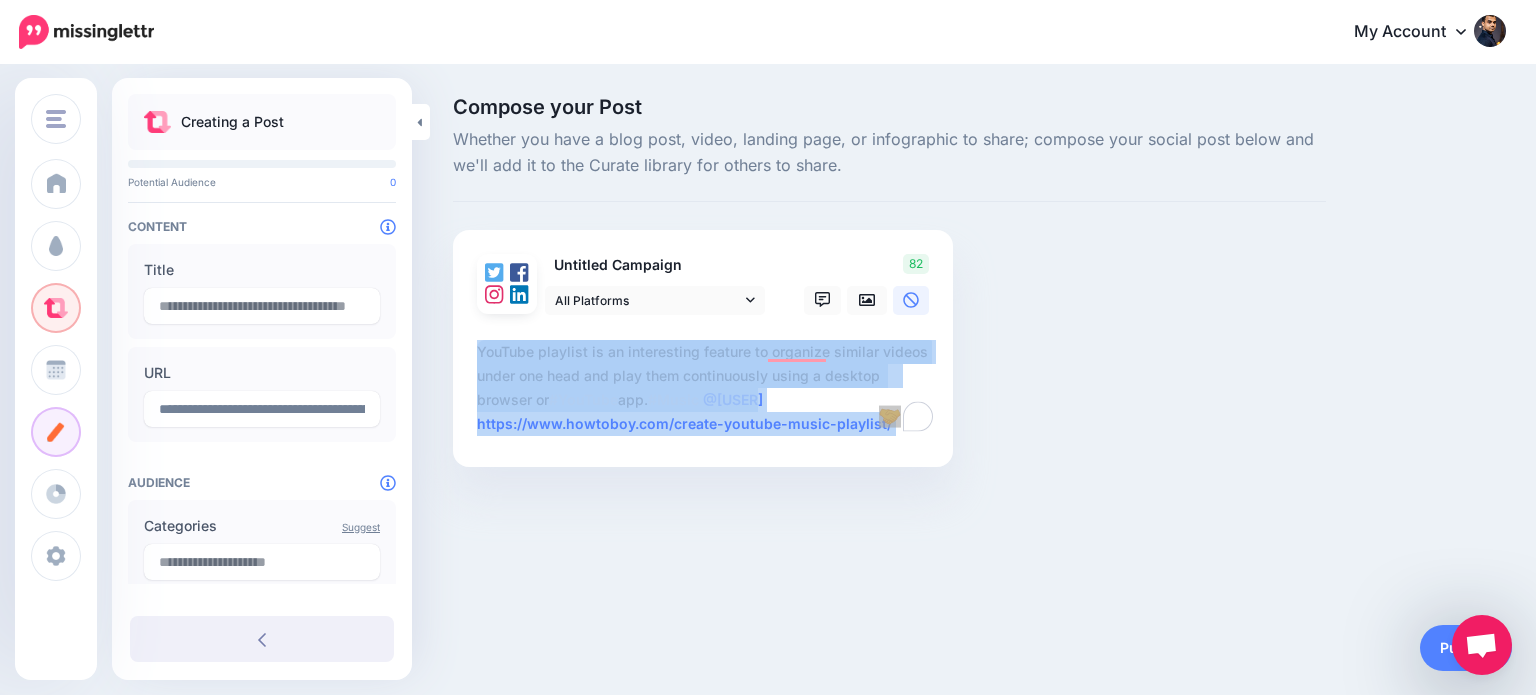 drag, startPoint x: 476, startPoint y: 418, endPoint x: 1076, endPoint y: 448, distance: 600.7495 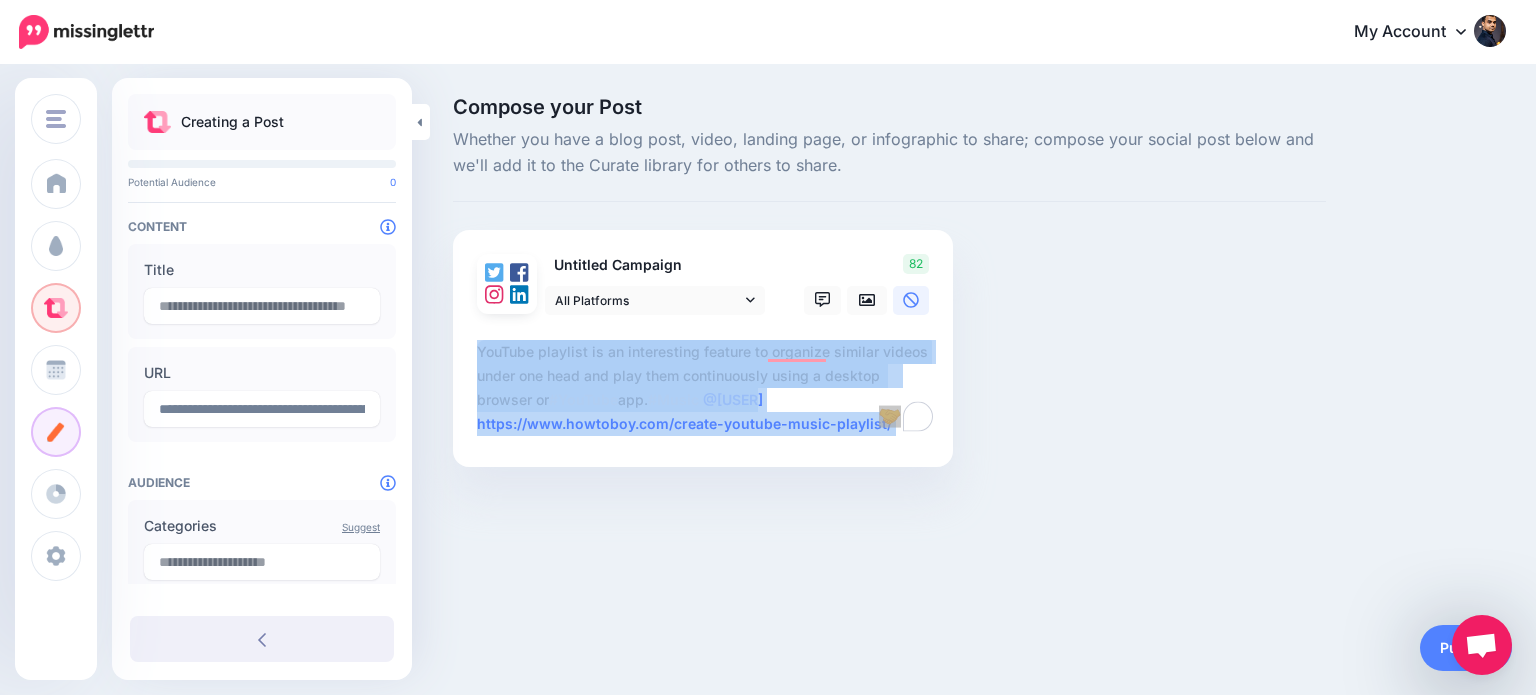 click on "Compose your Post
Whether you have a blog post, video, landing page, or infographic to share; compose your social post below and we'll add it to the Curate library for others to share.
Untitled Campaign" at bounding box center [889, 312] 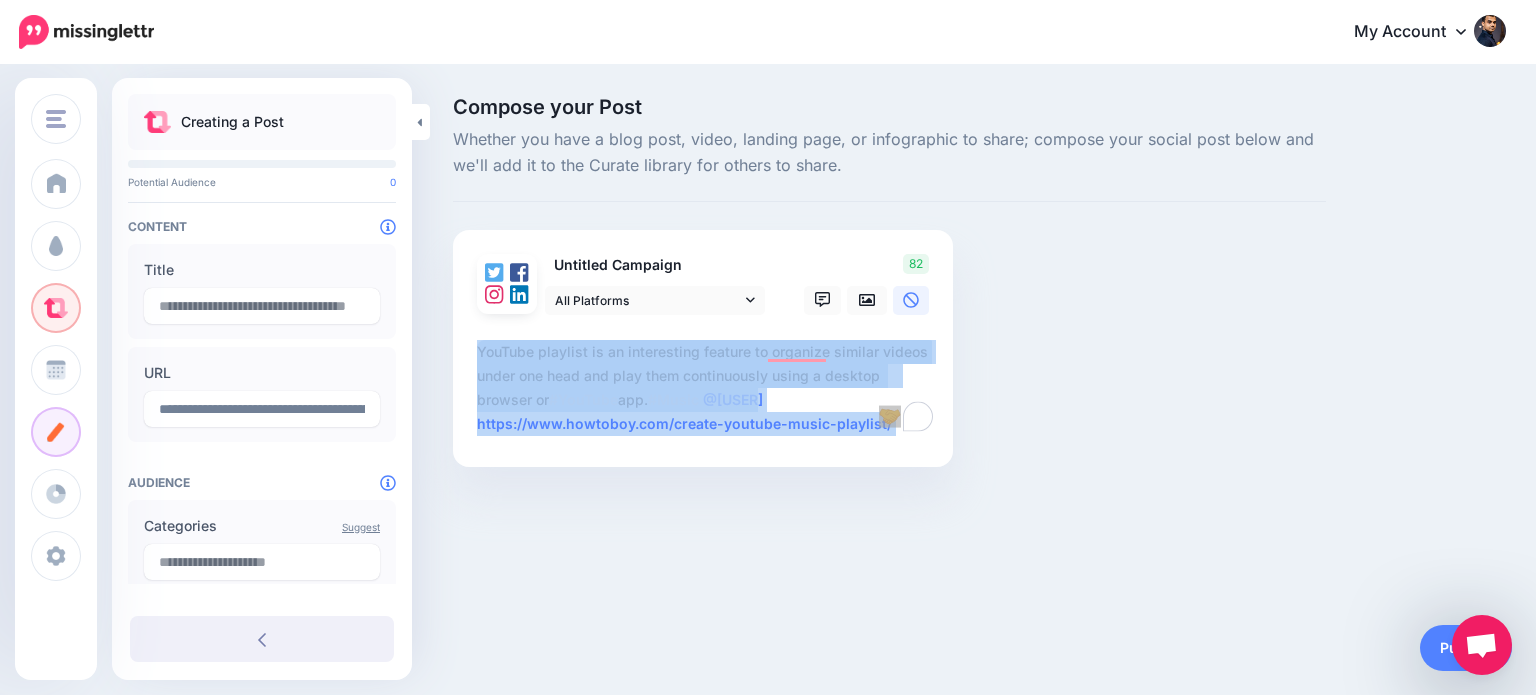 click on "Untitled Campaign
All
Platforms
Facebook" at bounding box center [703, 349] 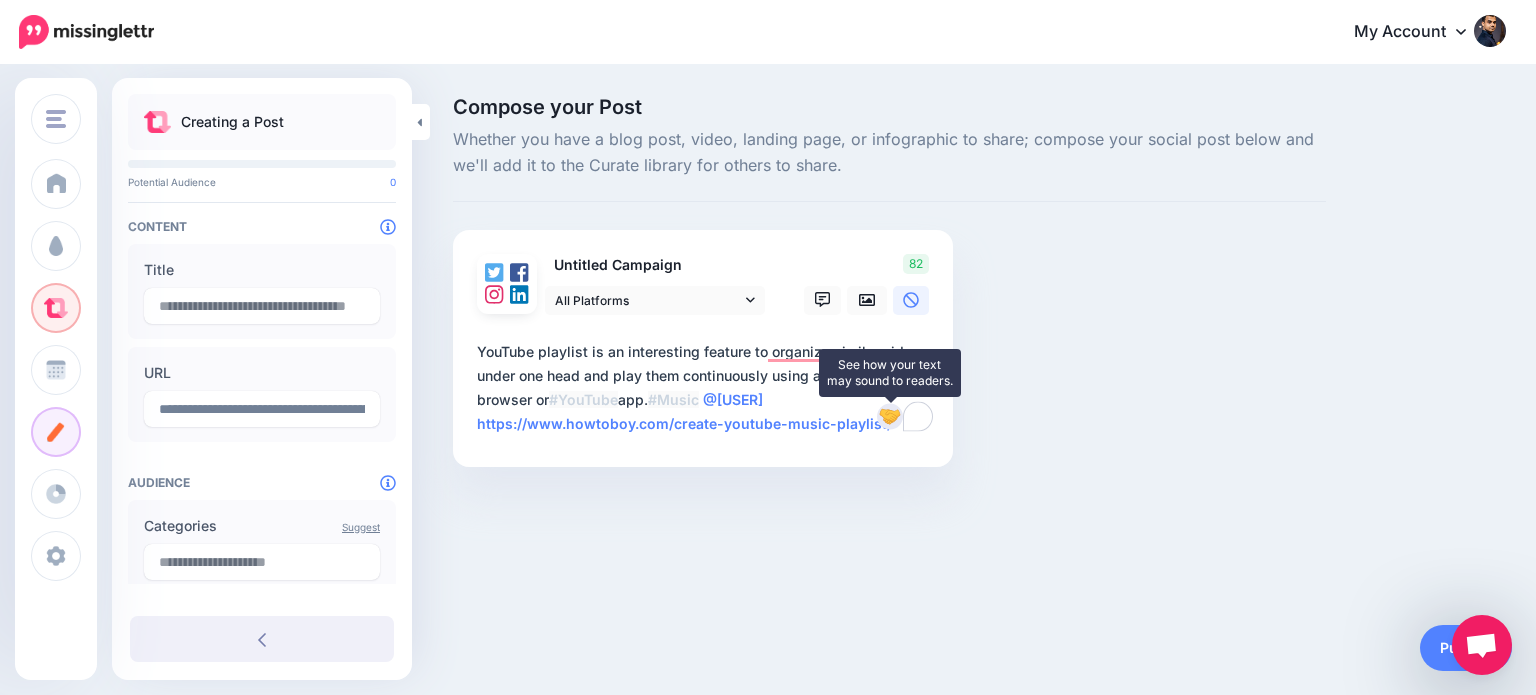drag, startPoint x: 476, startPoint y: 421, endPoint x: 884, endPoint y: 425, distance: 408.0196 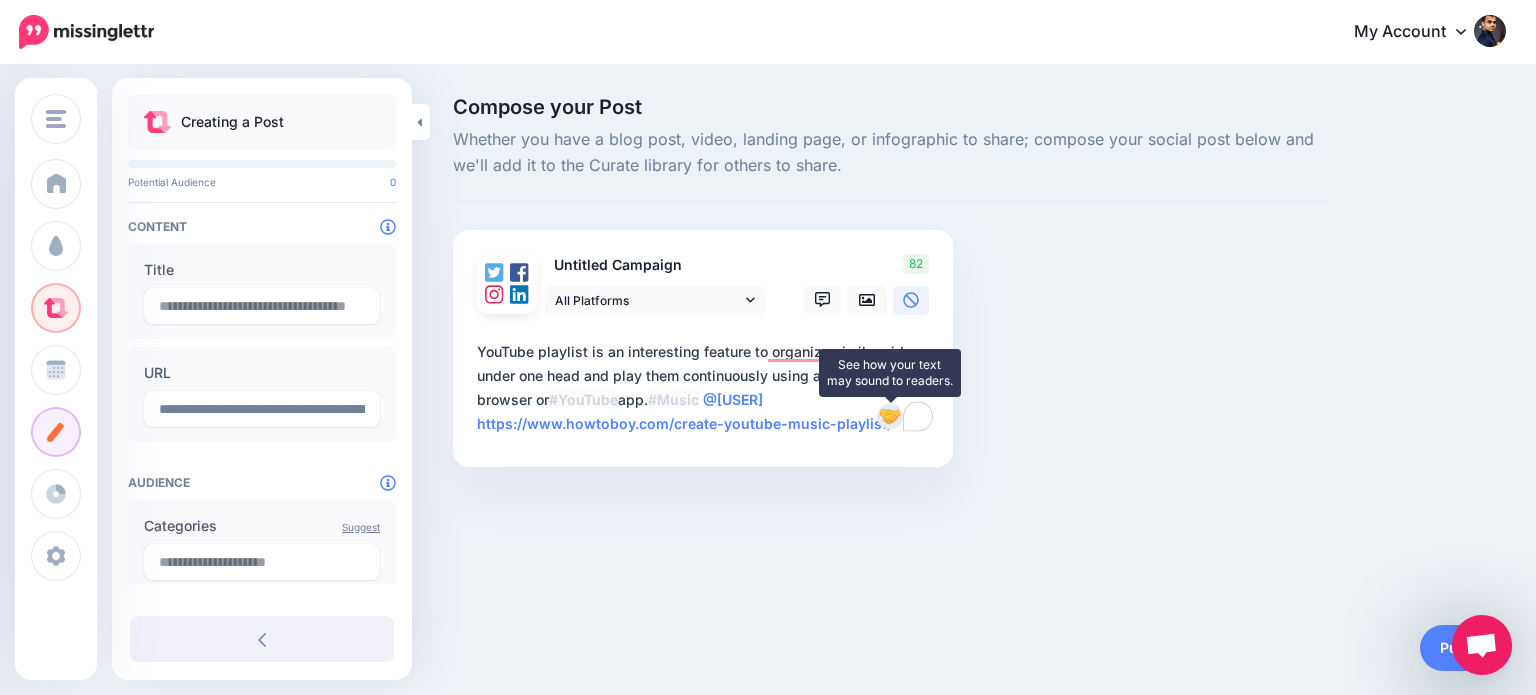 click on "**********" at bounding box center [707, 388] 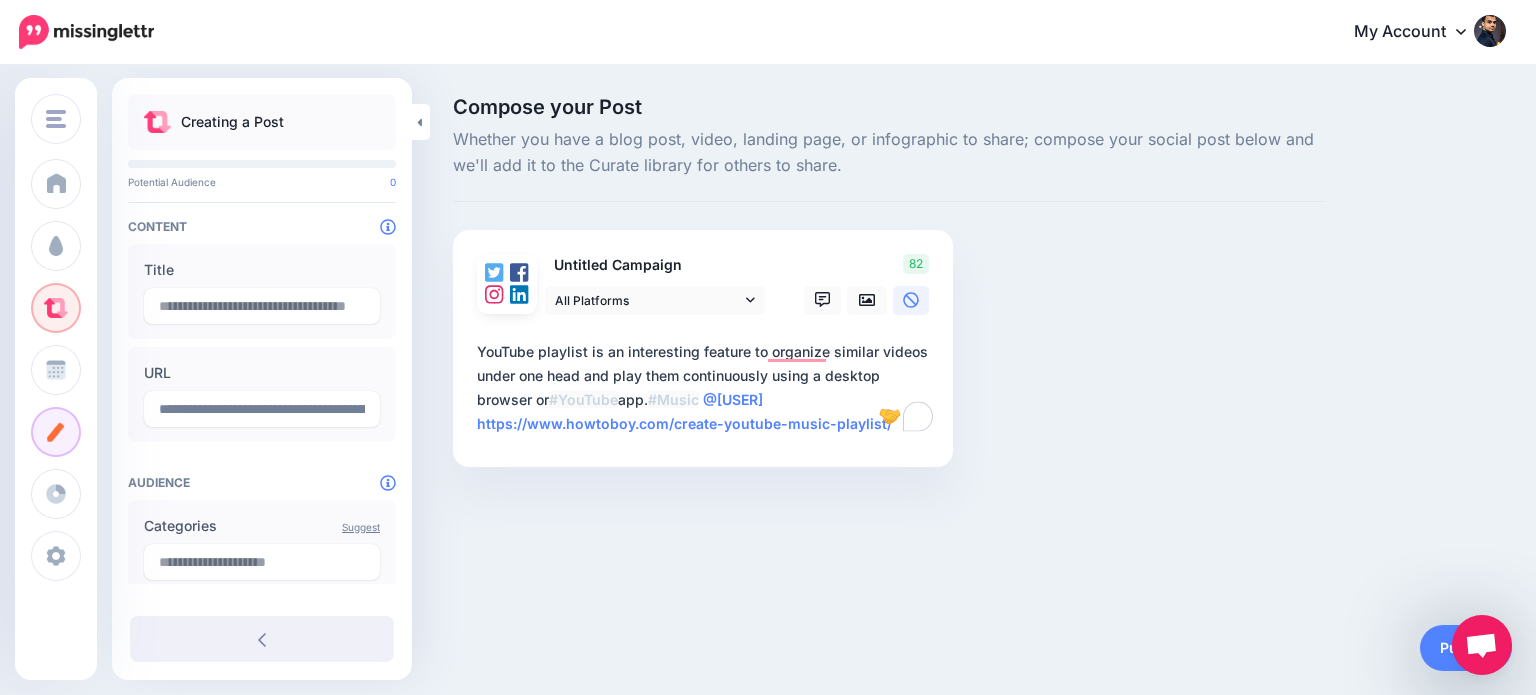 paste 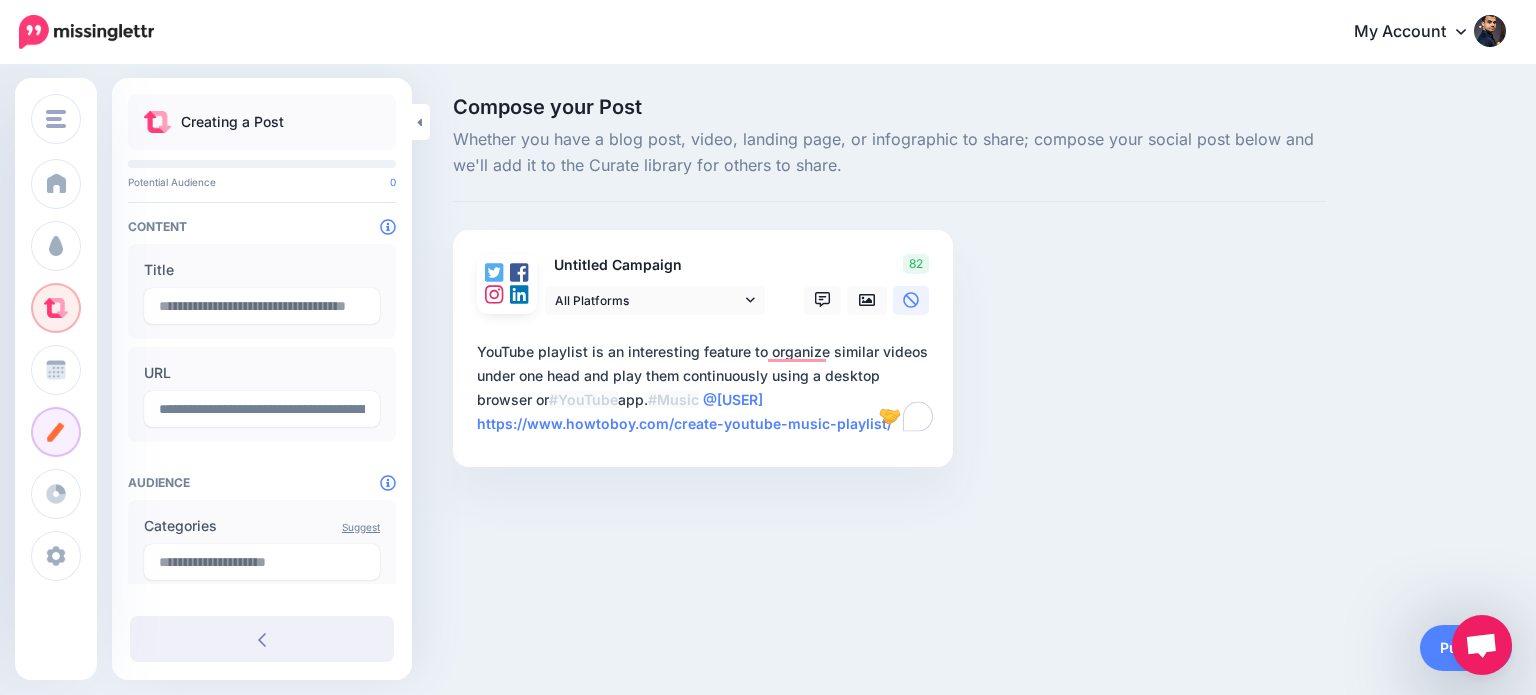 type on "**********" 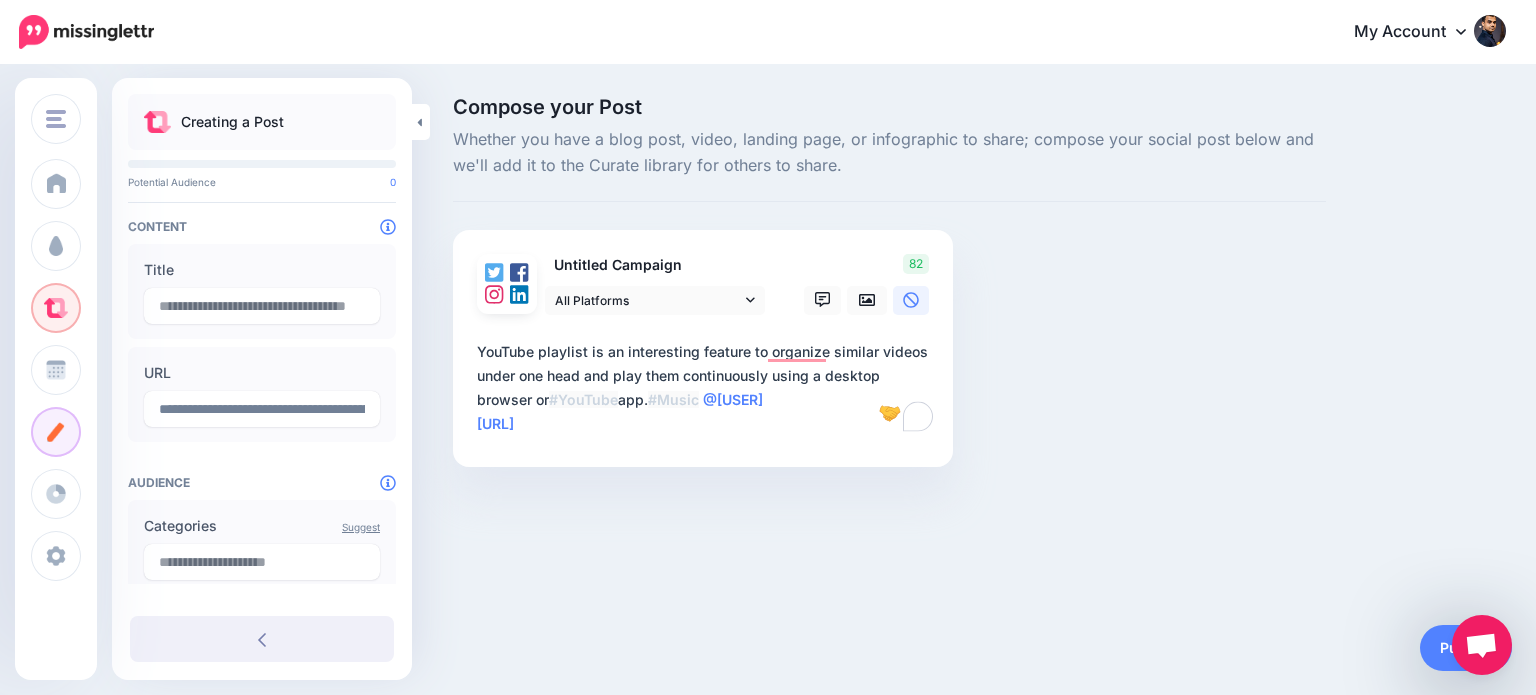 type on "**********" 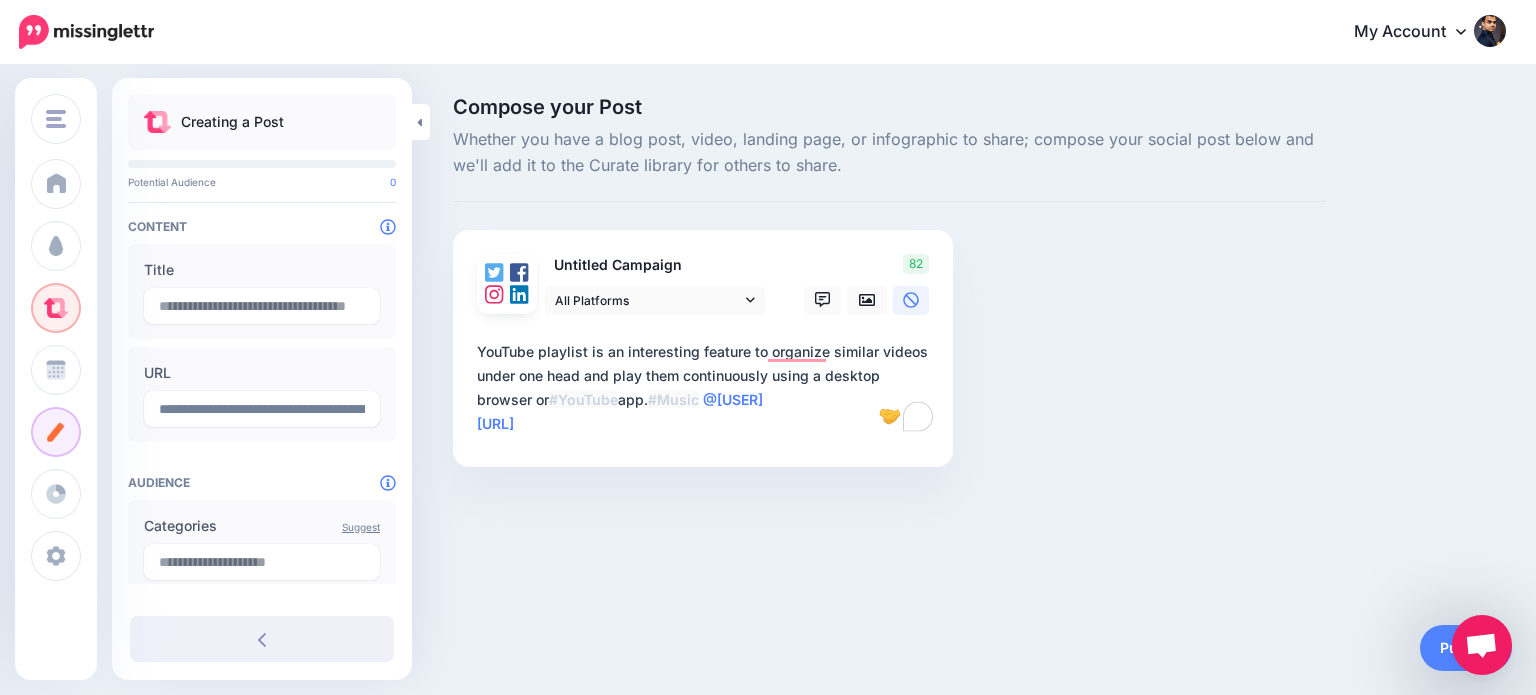 type on "**********" 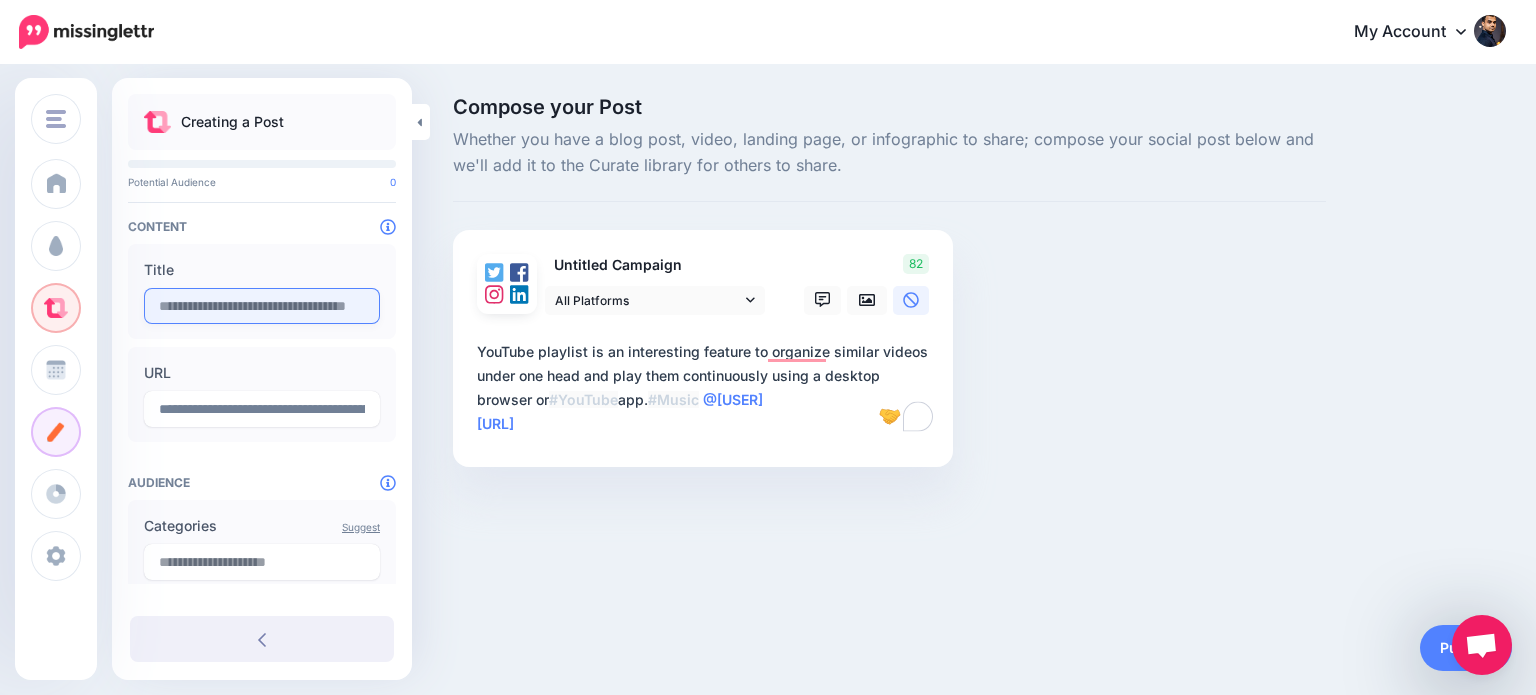 click at bounding box center [262, 306] 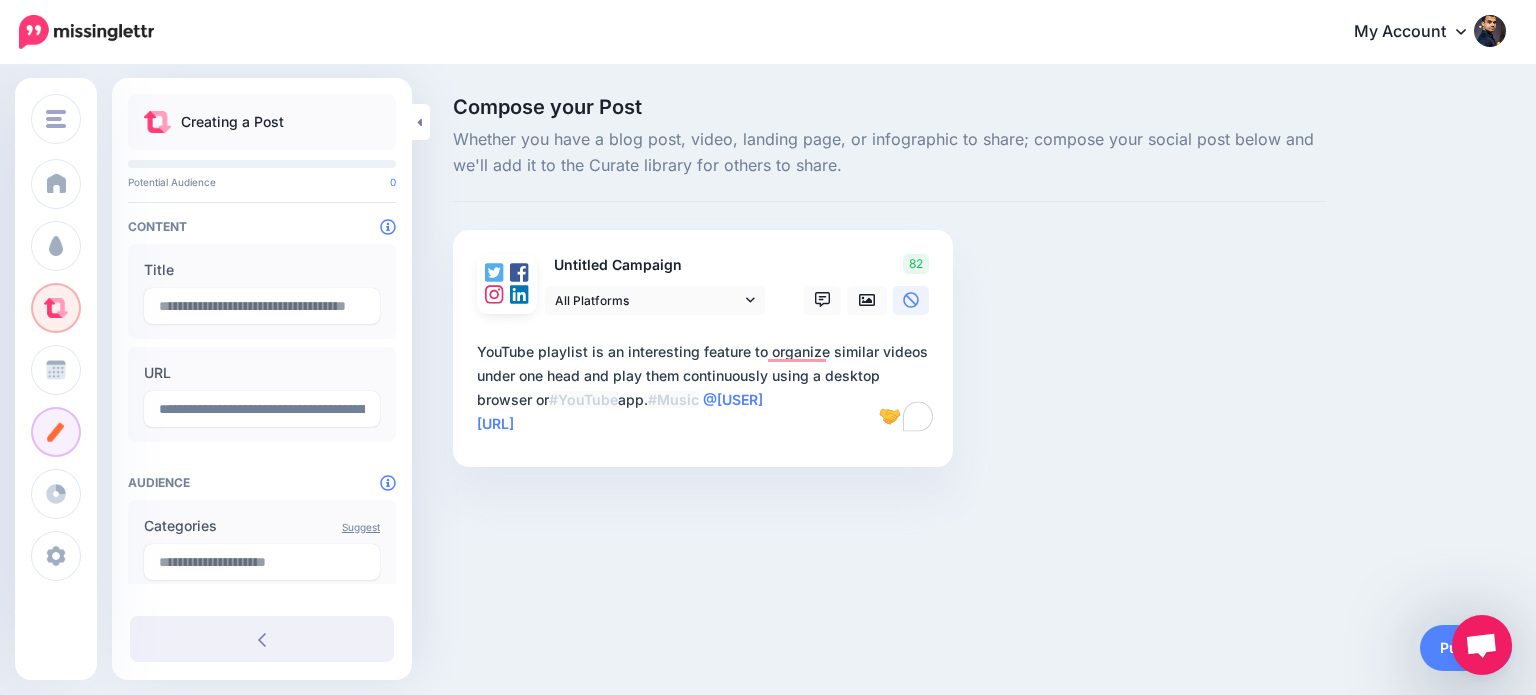 paste on "**********" 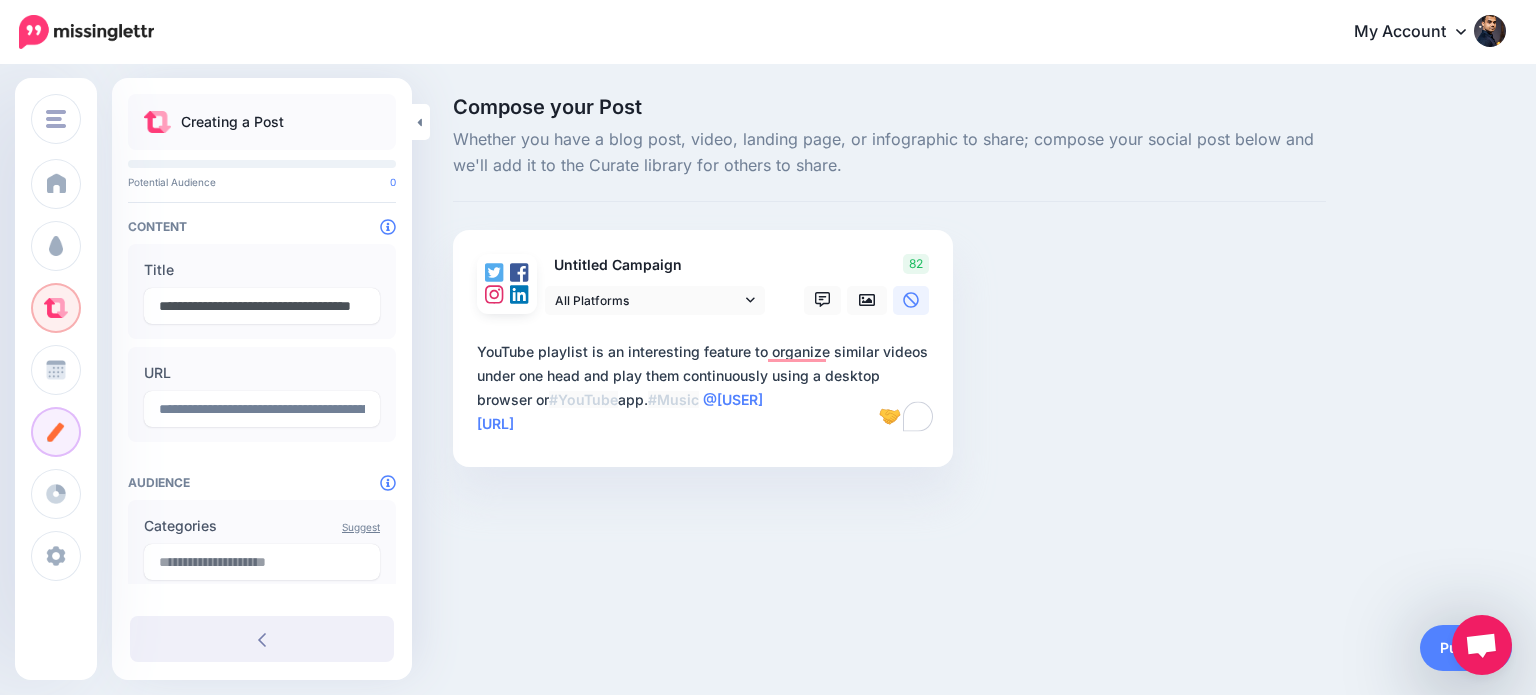 scroll, scrollTop: 0, scrollLeft: 68, axis: horizontal 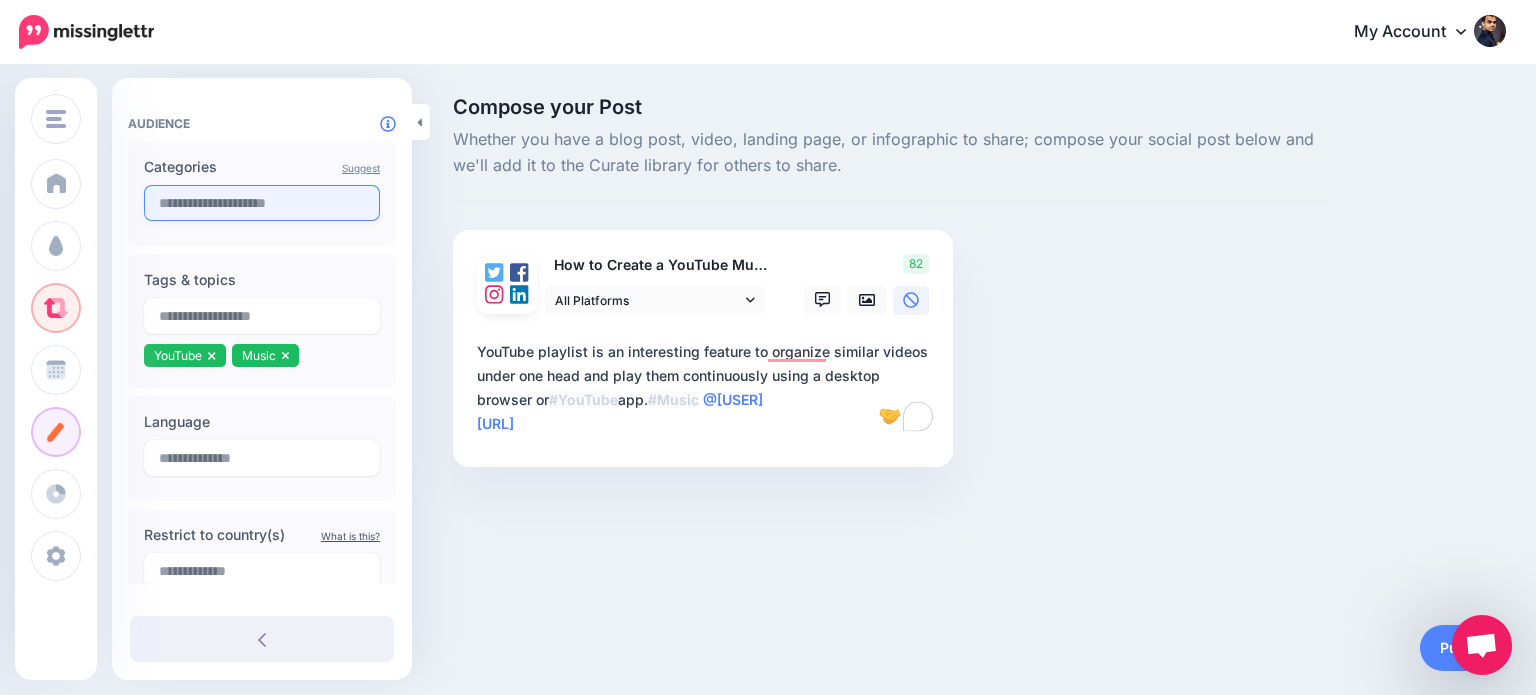 type on "**********" 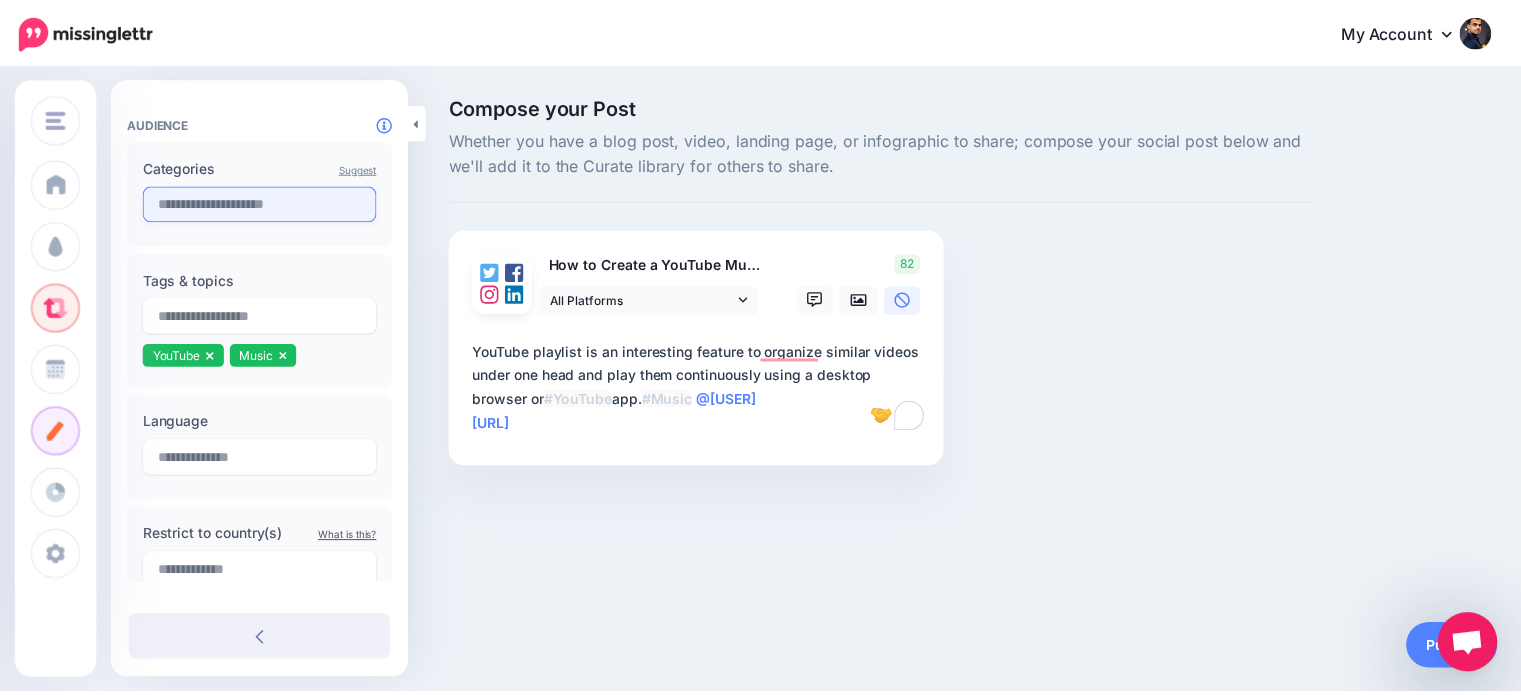 scroll, scrollTop: 0, scrollLeft: 0, axis: both 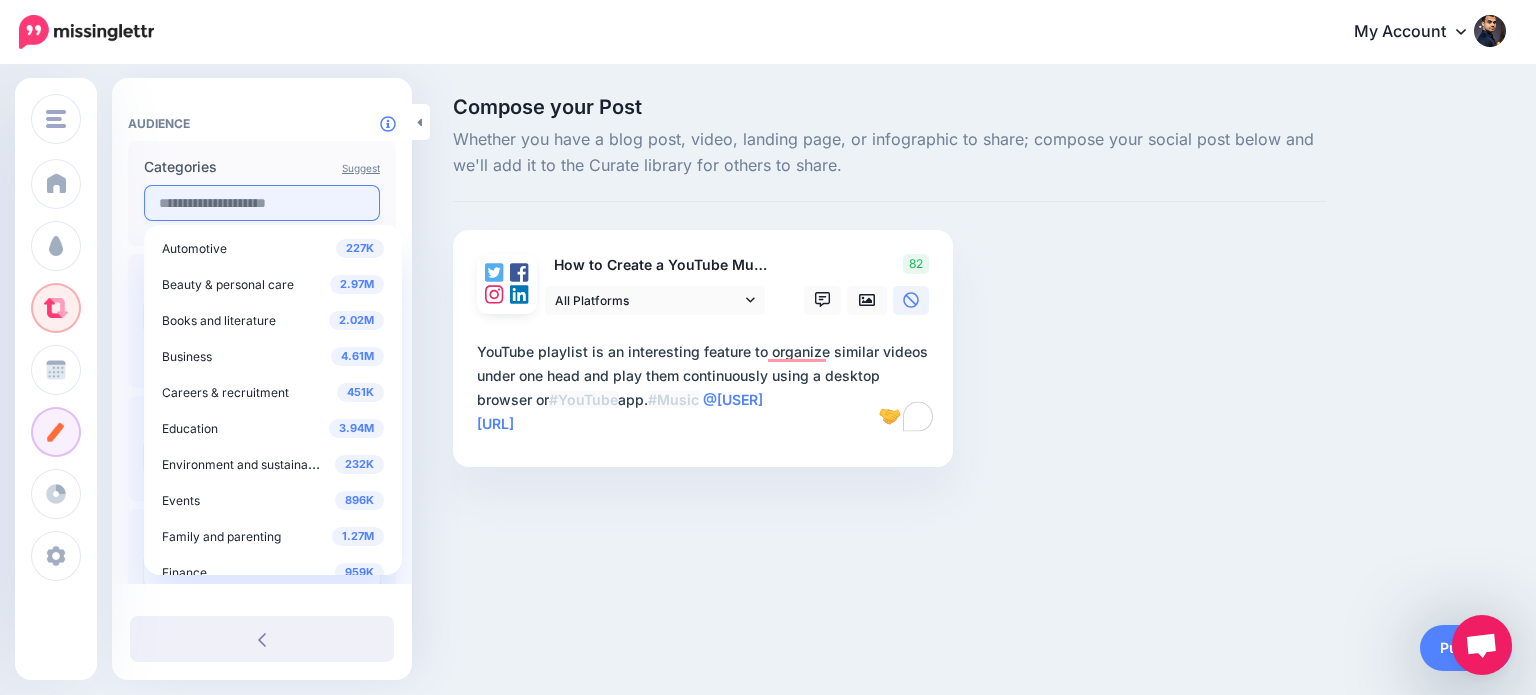 click at bounding box center [262, 203] 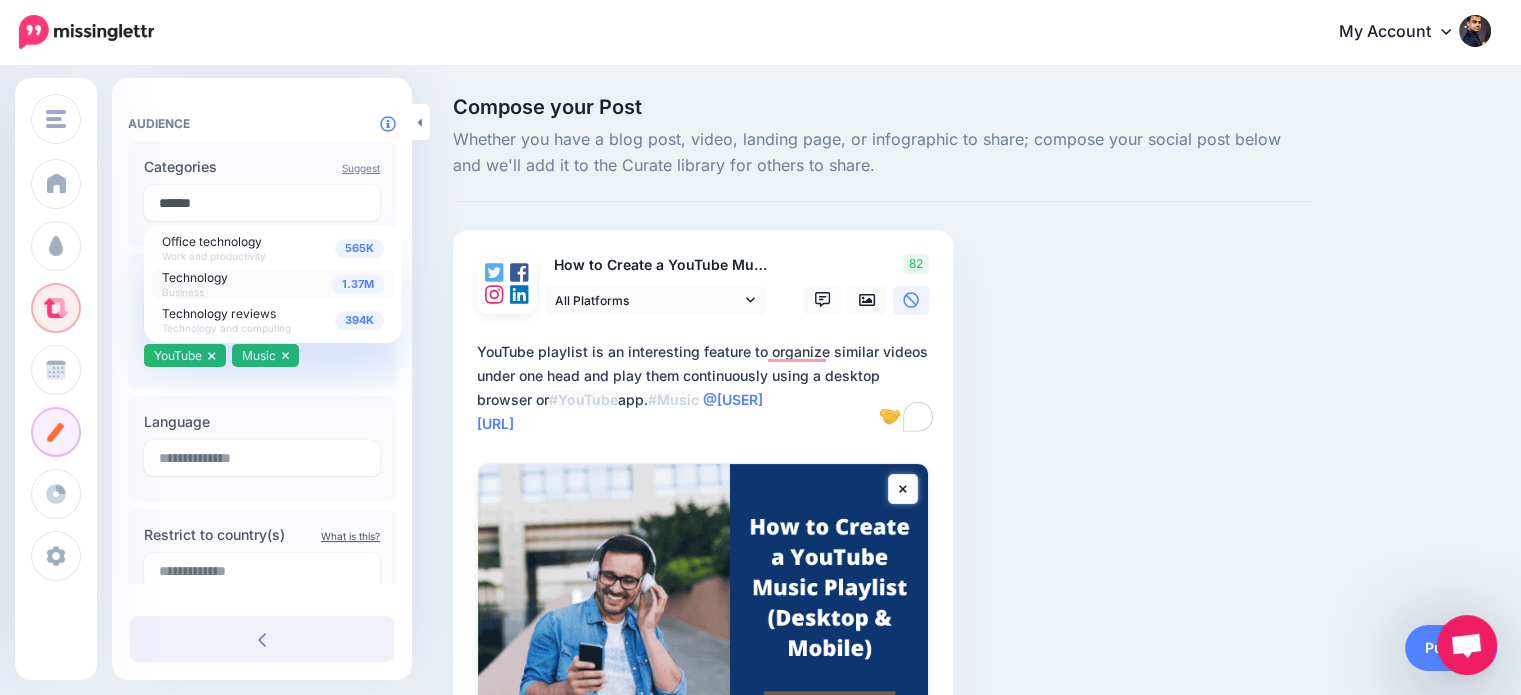 type on "******" 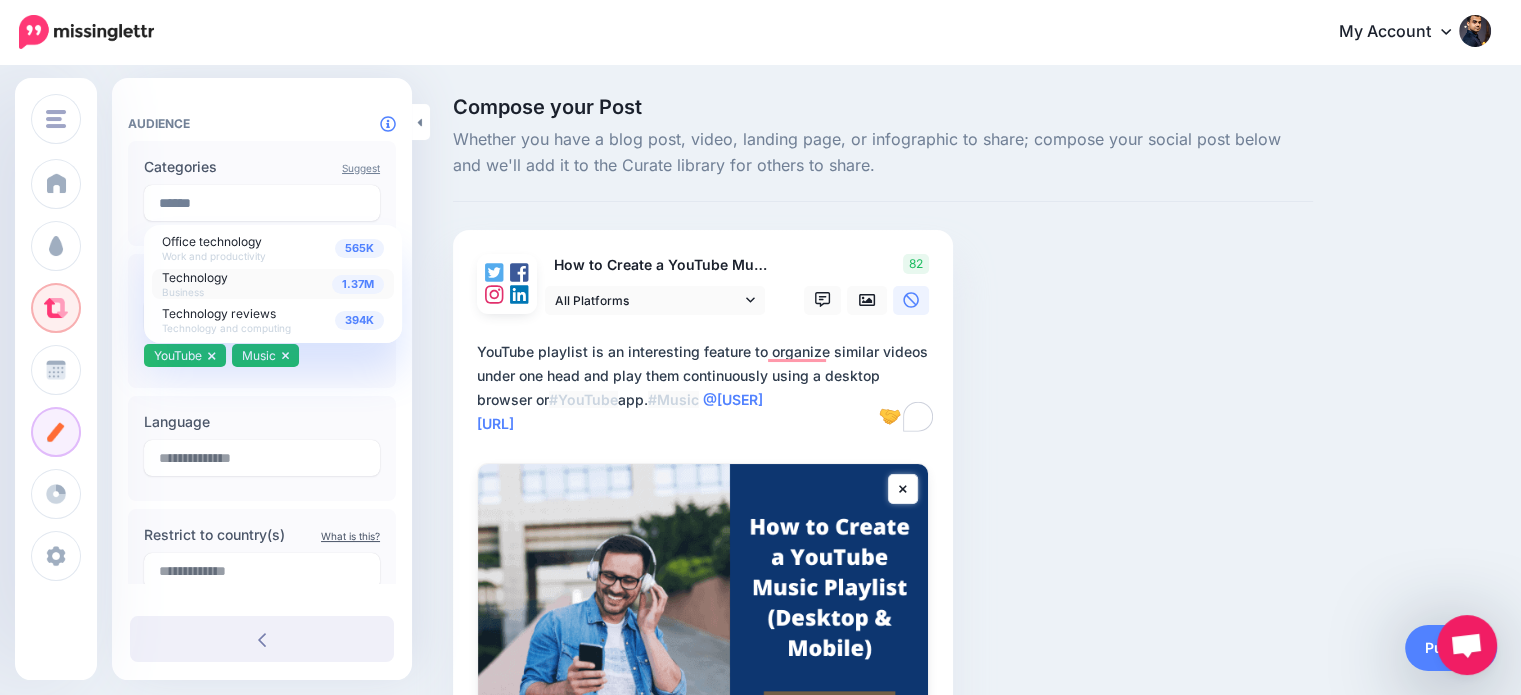 click on "Technology" at bounding box center (195, 277) 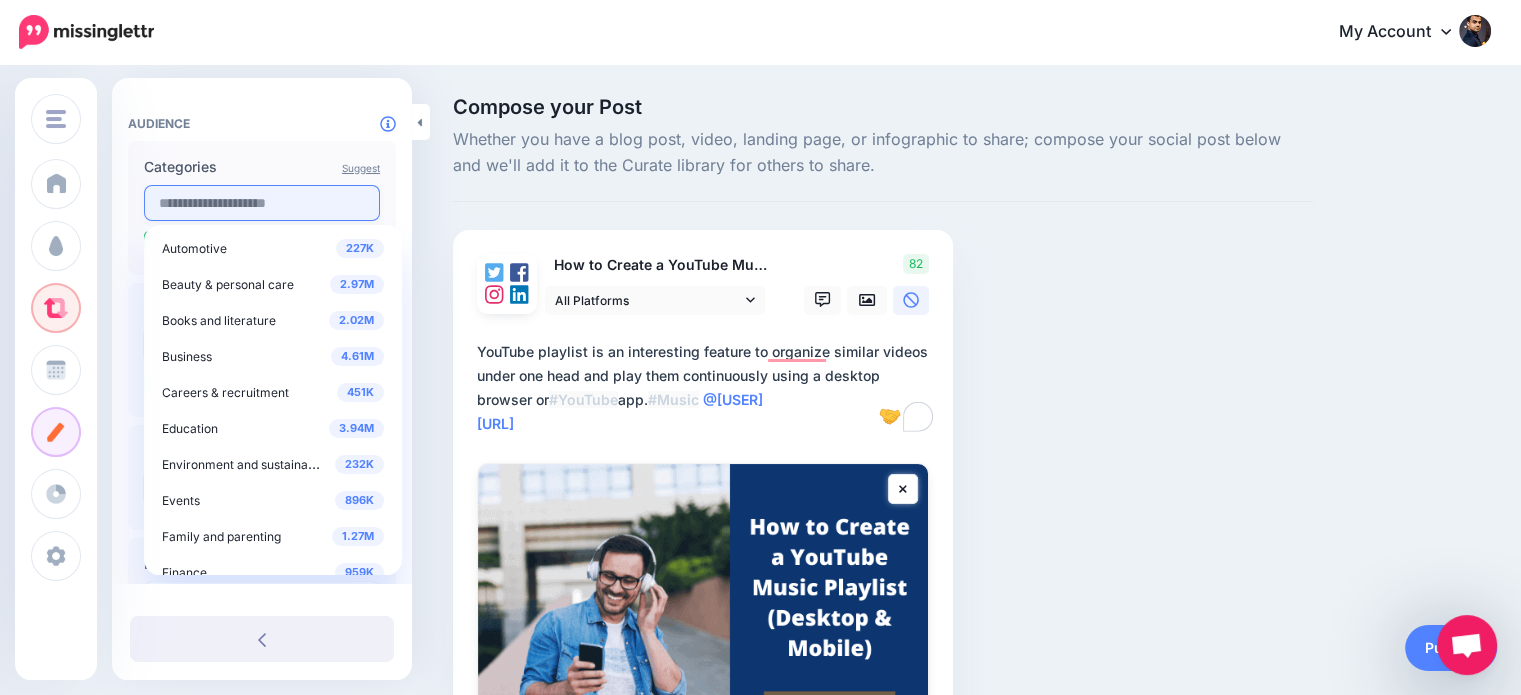 click at bounding box center (262, 203) 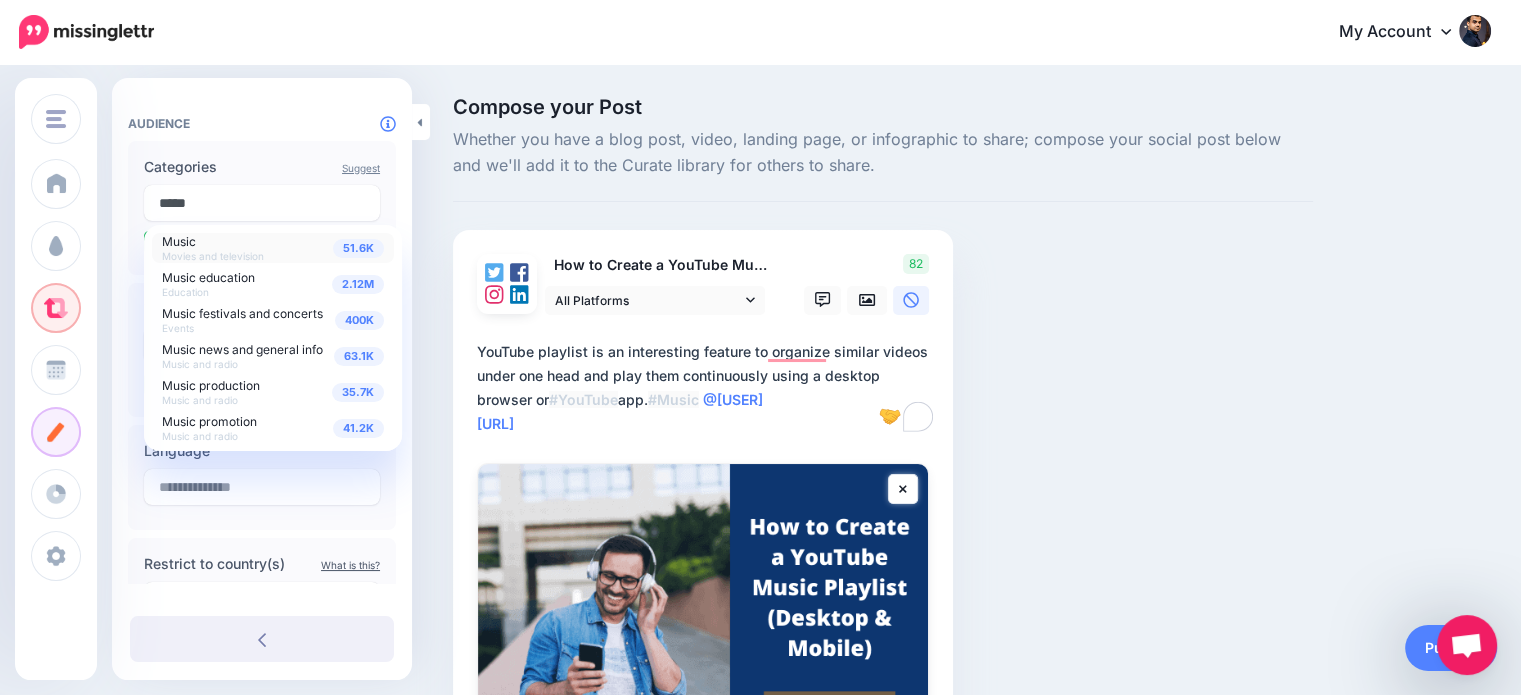 type on "*****" 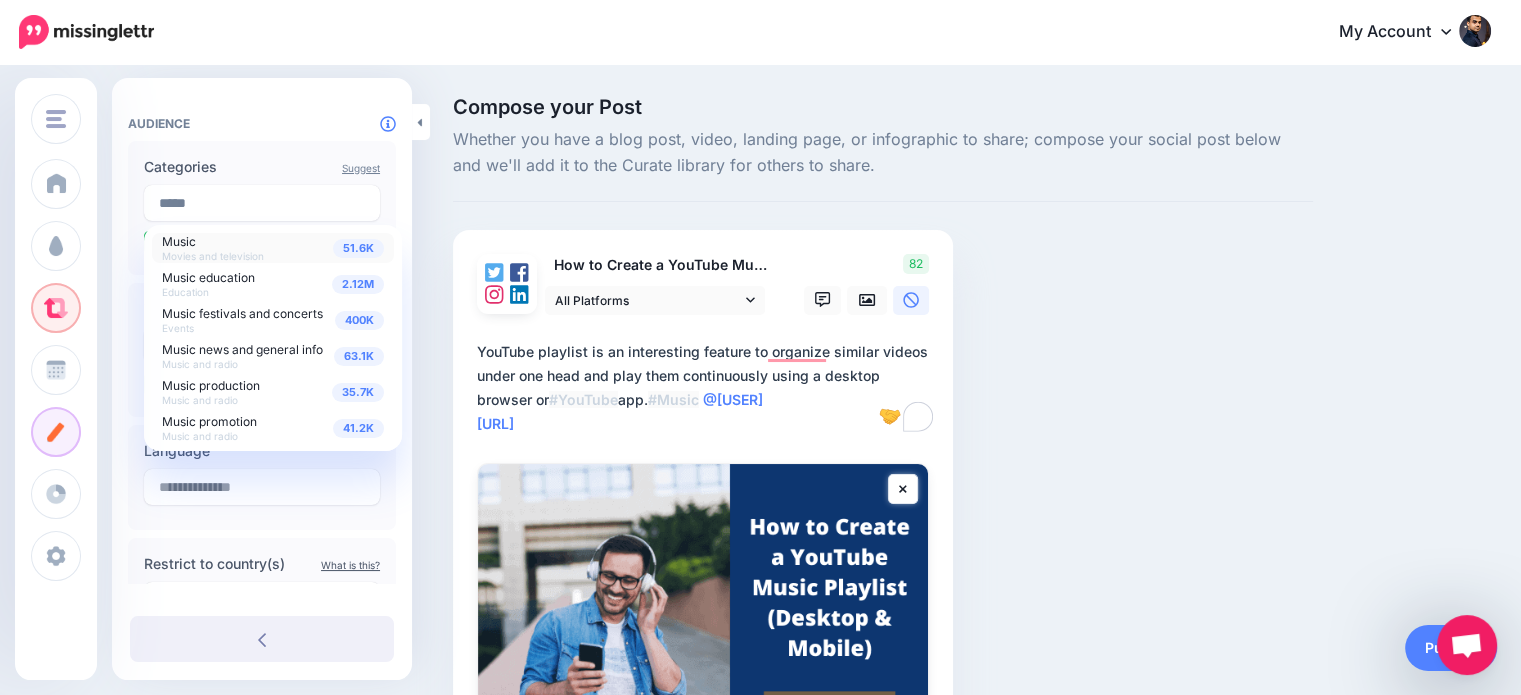 click on "51.6K
Music
Movies and television" at bounding box center (273, 248) 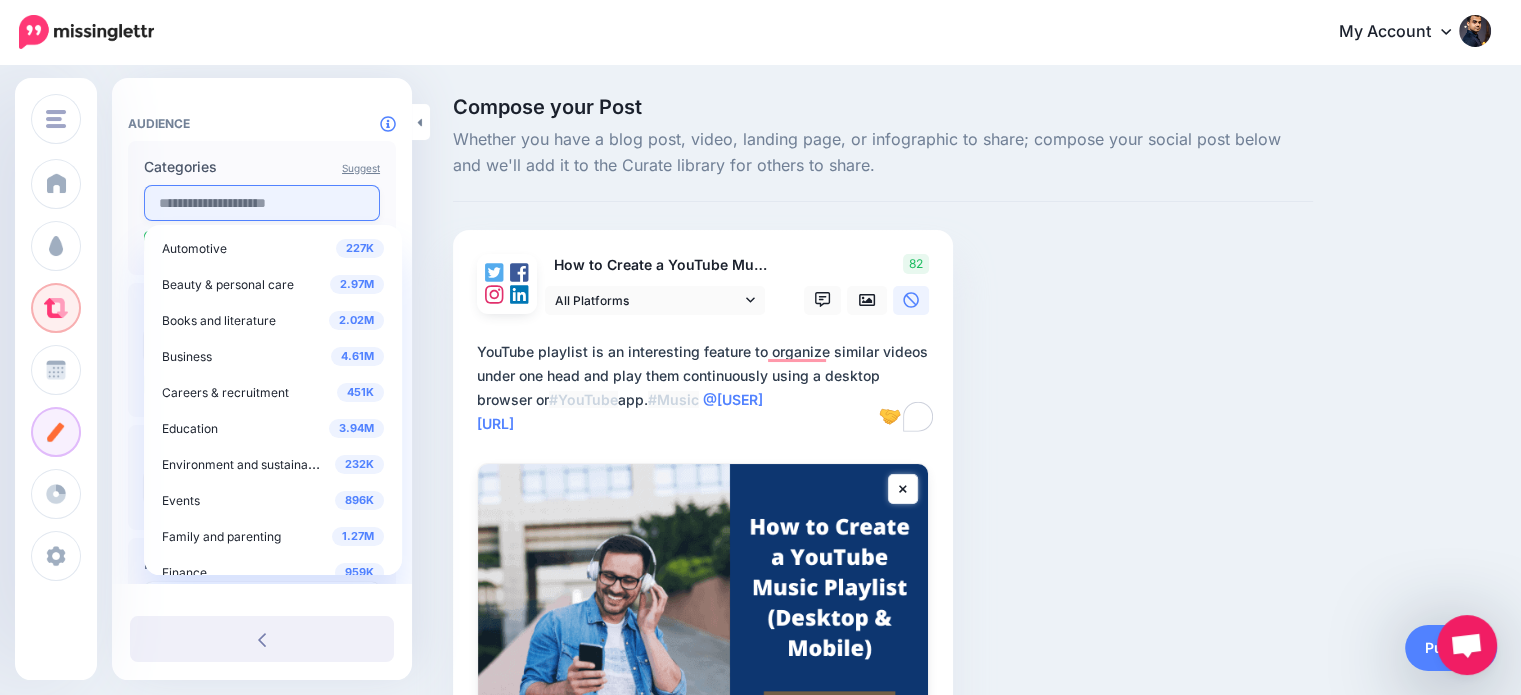 click at bounding box center (262, 203) 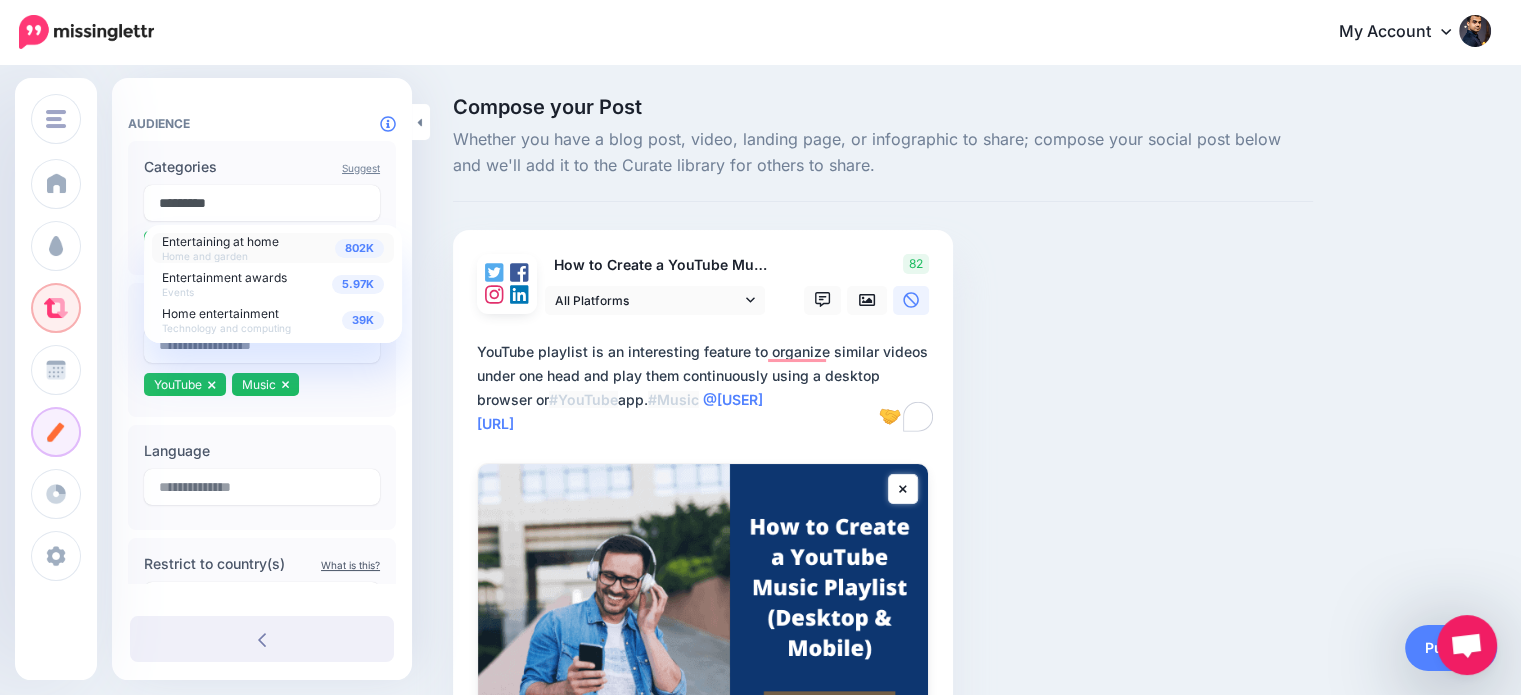 type on "*********" 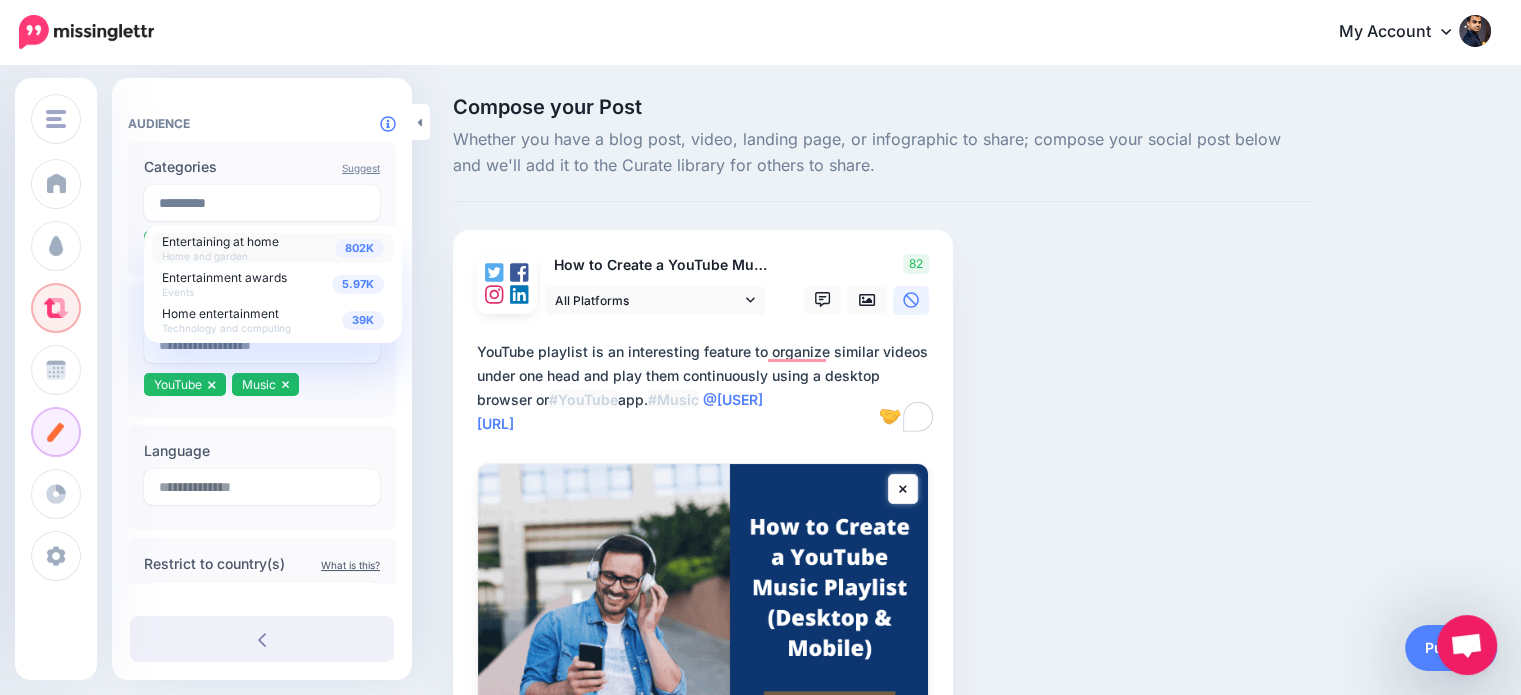 click on "802K
Entertaining at home
Home and garden" at bounding box center (273, 248) 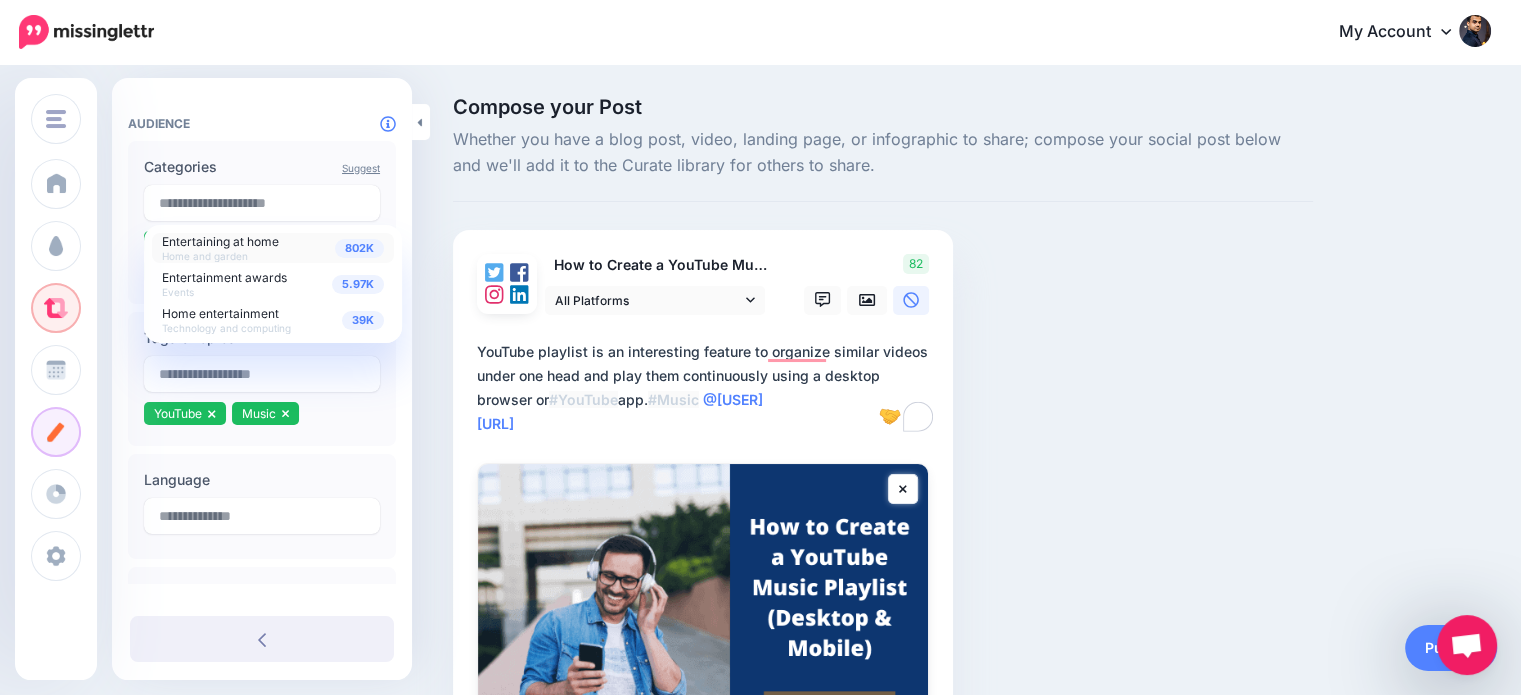 click on "Compose your Post
Whether you have a blog post, video, landing page, or infographic to share; compose your social post below and we'll add it to the Curate library for others to share.
How to Create a YouTube Music Playlist
82" at bounding box center (760, 504) 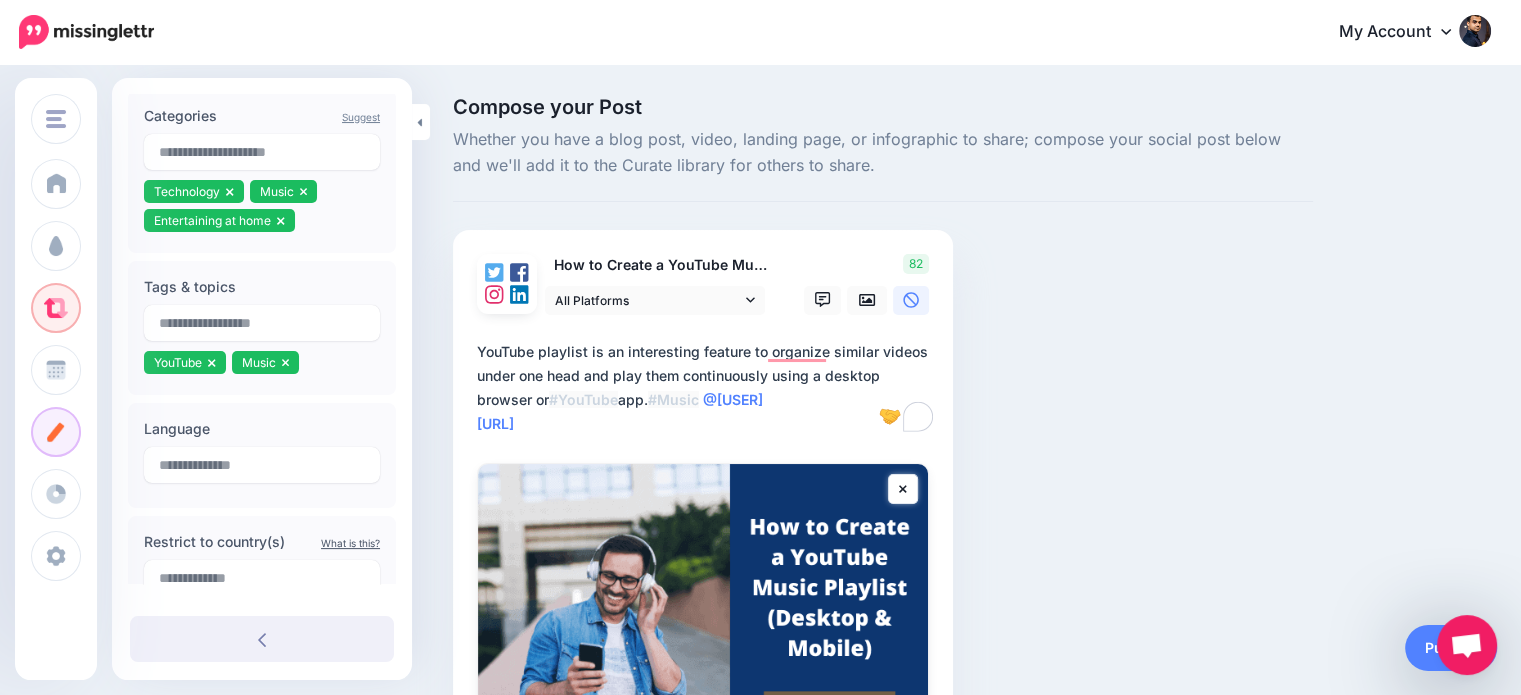 scroll, scrollTop: 470, scrollLeft: 0, axis: vertical 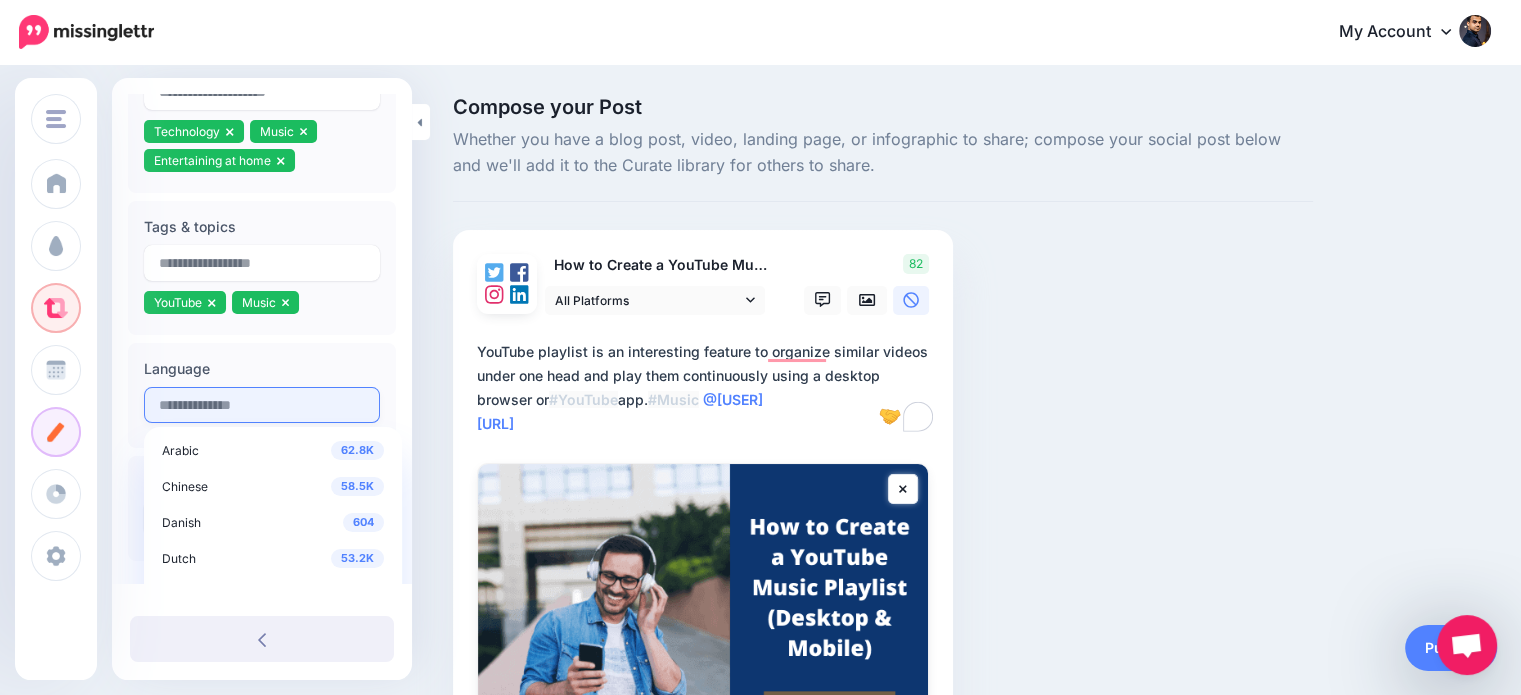 click at bounding box center [262, 405] 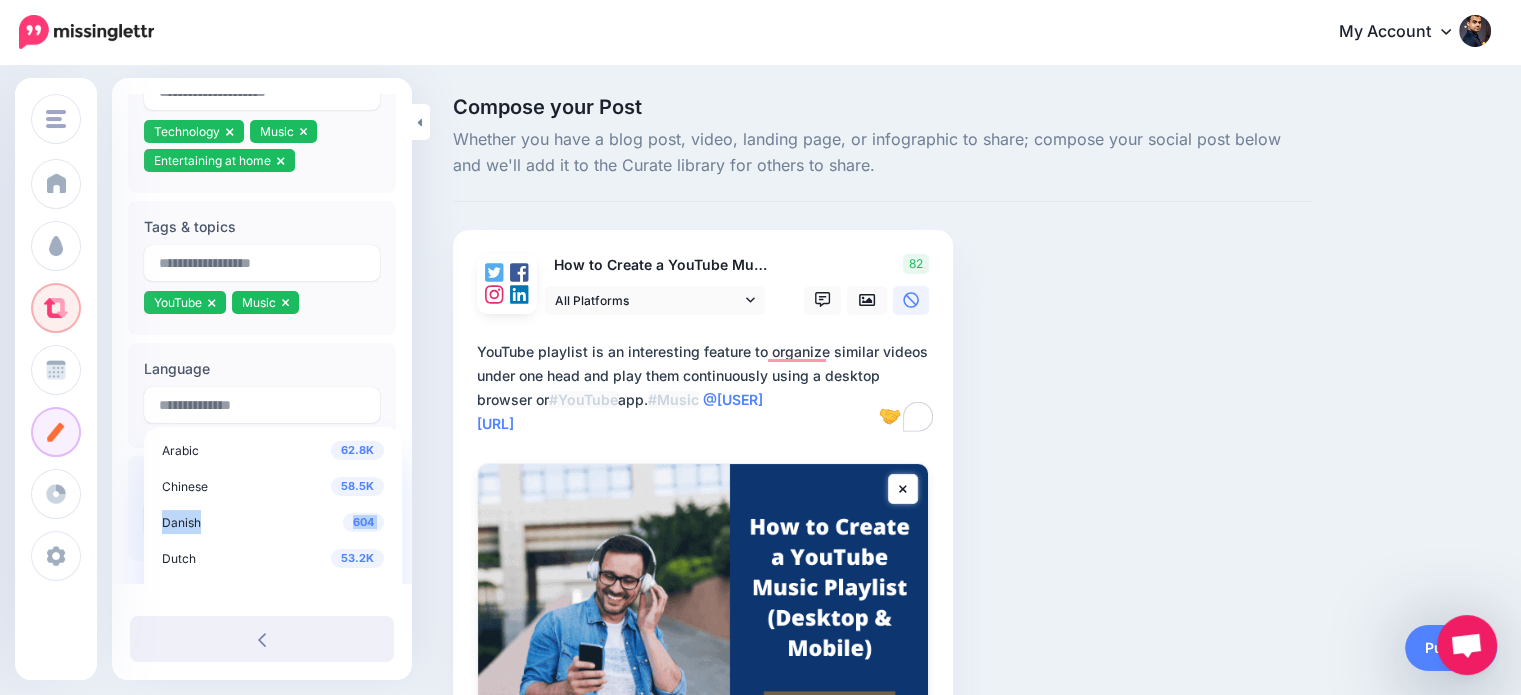 drag, startPoint x: 392, startPoint y: 500, endPoint x: 392, endPoint y: 522, distance: 22 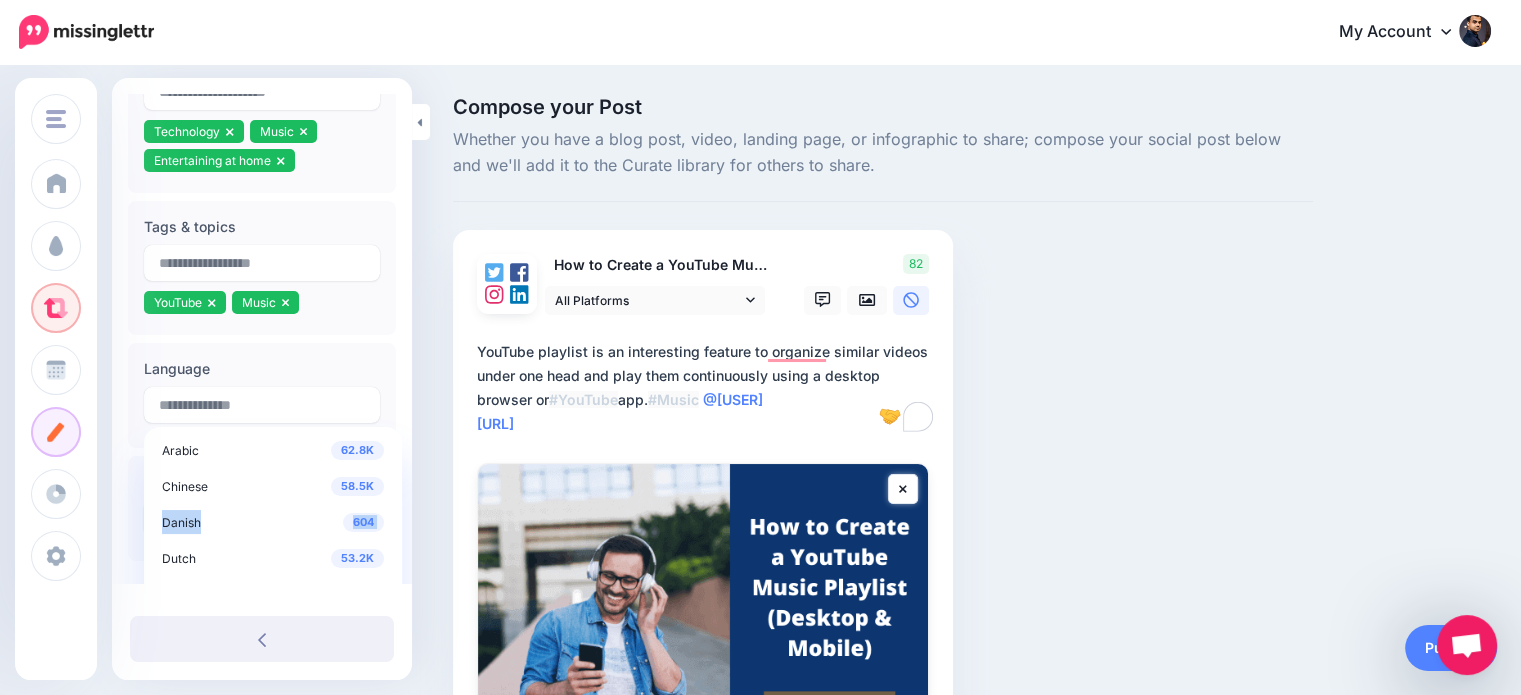 click on "62.8K
Arabic
58.5K
Chinese
604
Danish
53.2K
Dutch
20M
English
11.6K
Finnish
484K
French
371K" at bounding box center [273, 602] 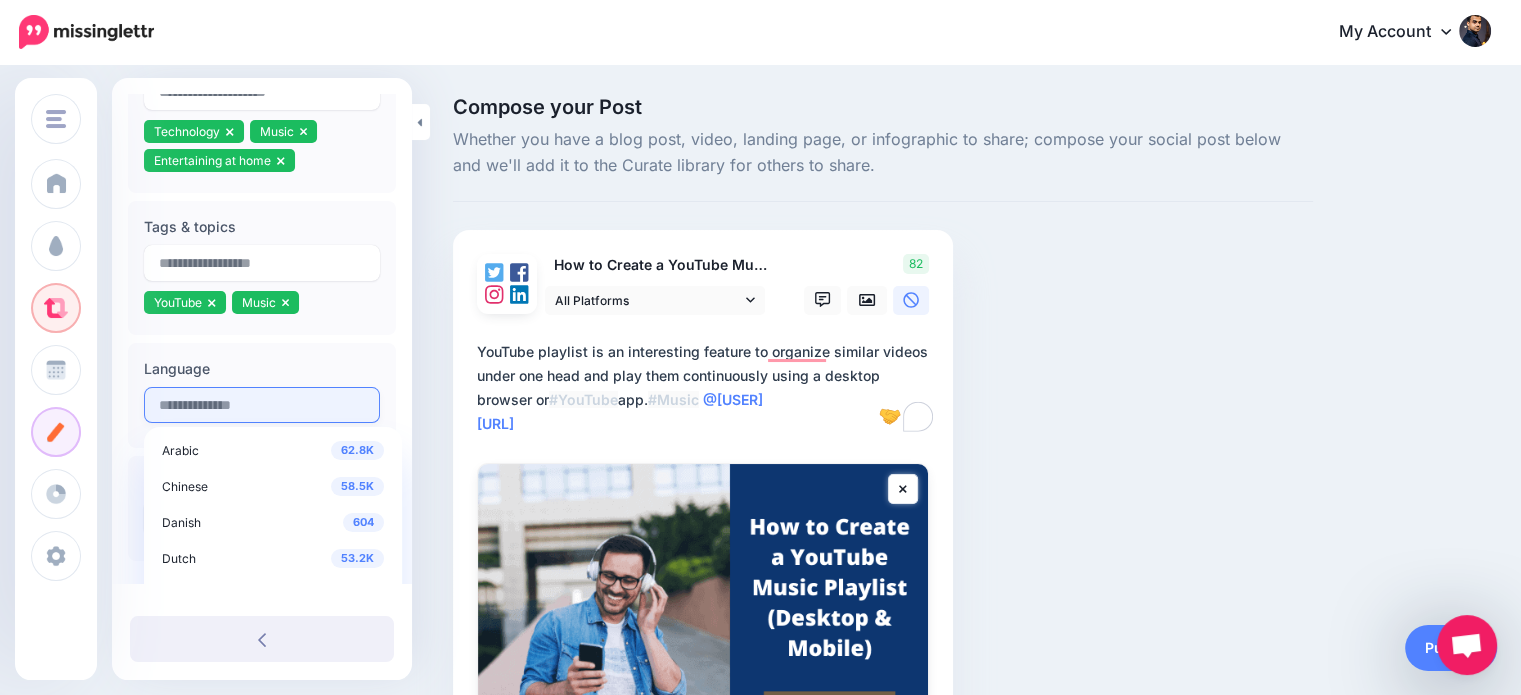 click at bounding box center (262, 405) 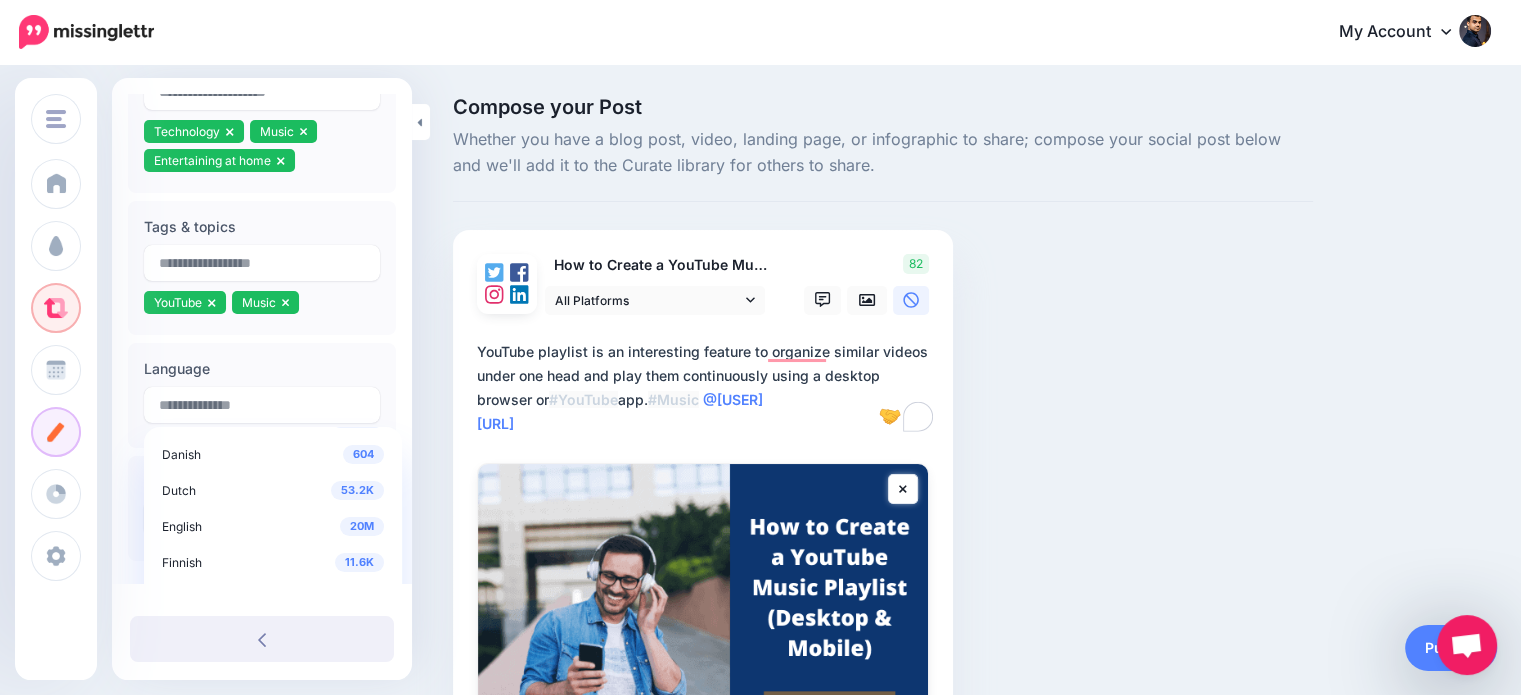 scroll, scrollTop: 70, scrollLeft: 0, axis: vertical 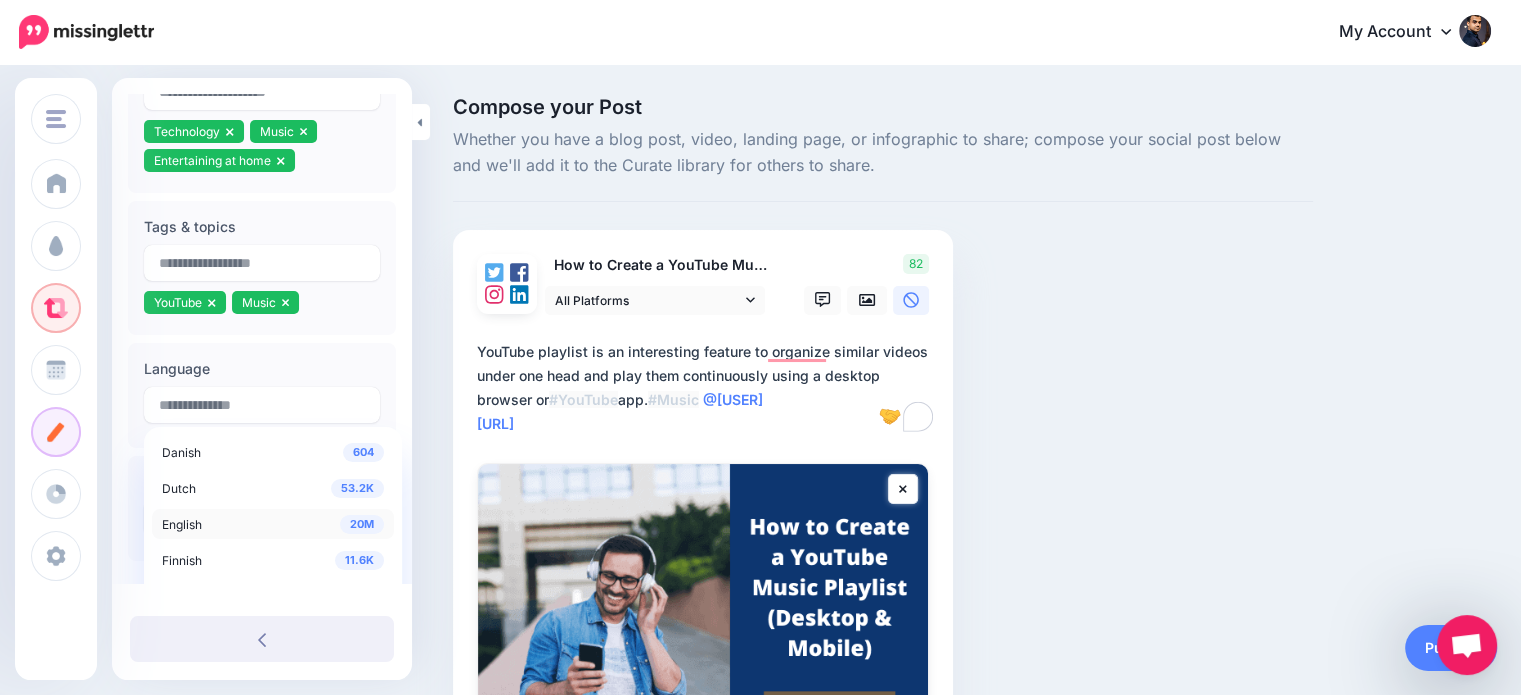 click on "20M" at bounding box center (362, 524) 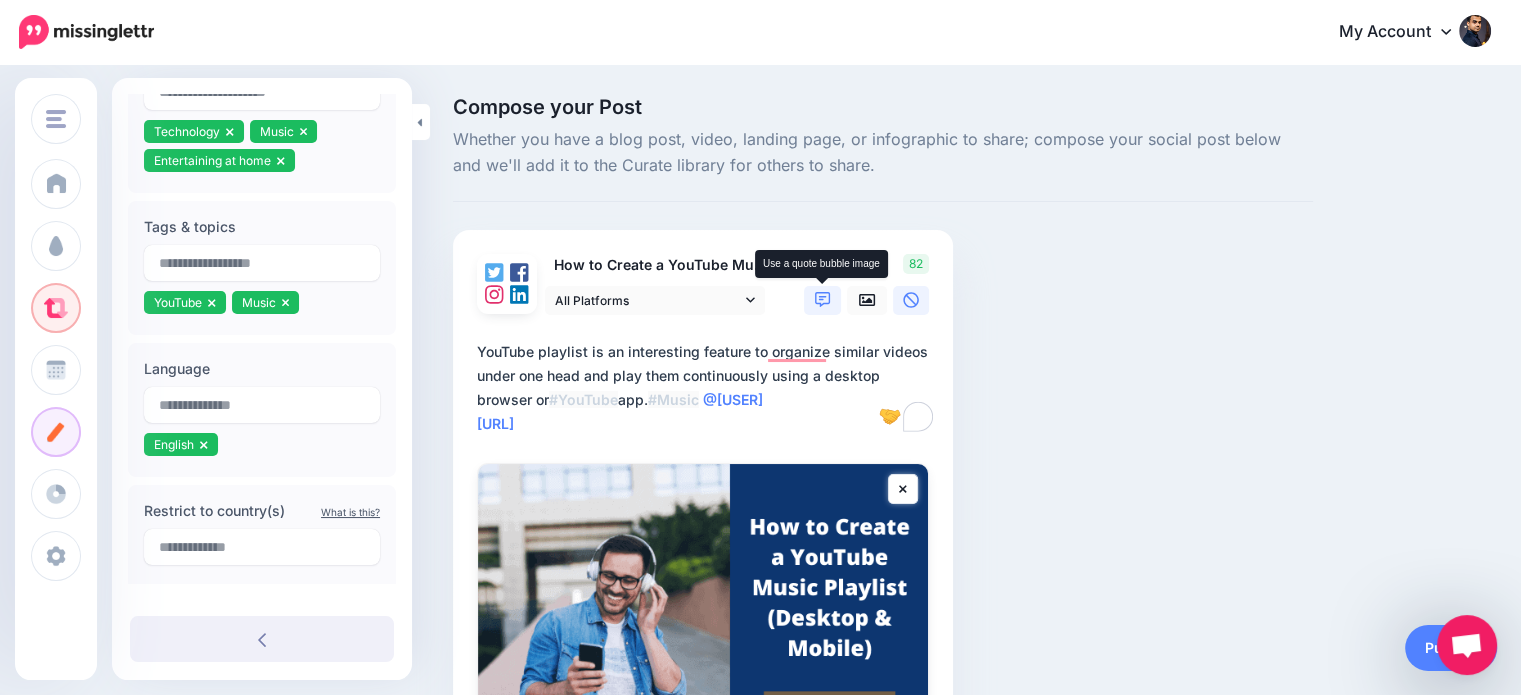 click 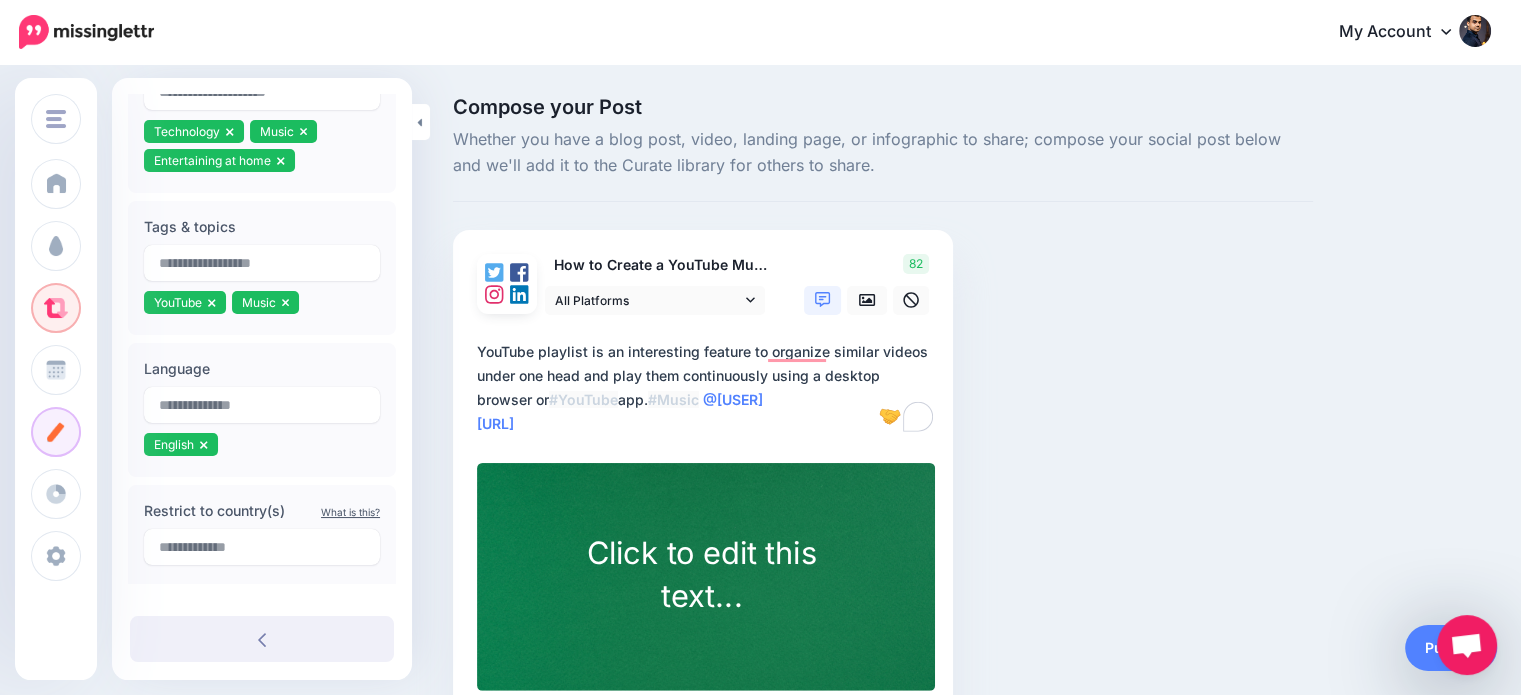click on "Click to edit this text..." at bounding box center [701, 575] 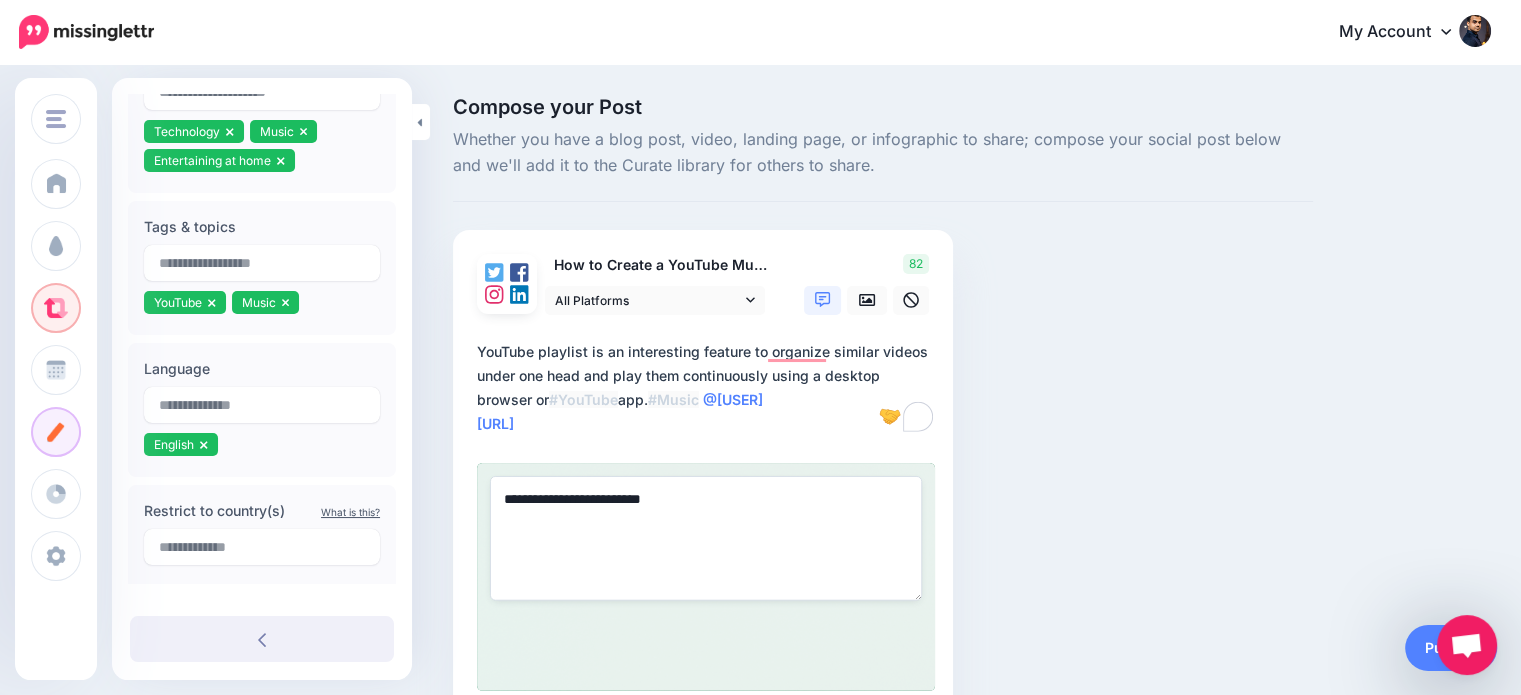 paste on "**********" 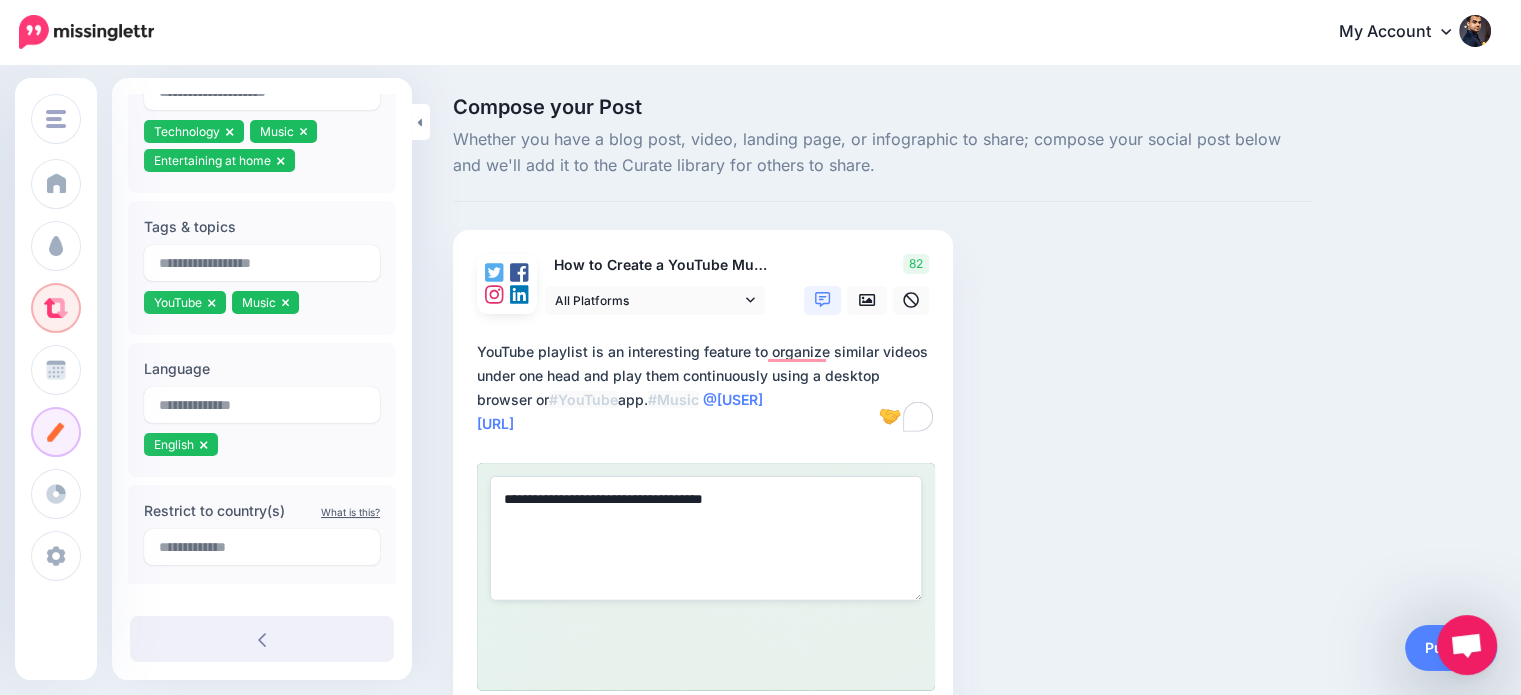 click on "Compose your Post
Whether you have a blog post, video, landing page, or infographic to share; compose your social post below and we'll add it to the Curate library for others to share.
How to Create a YouTube Music Playlist" at bounding box center [883, 436] 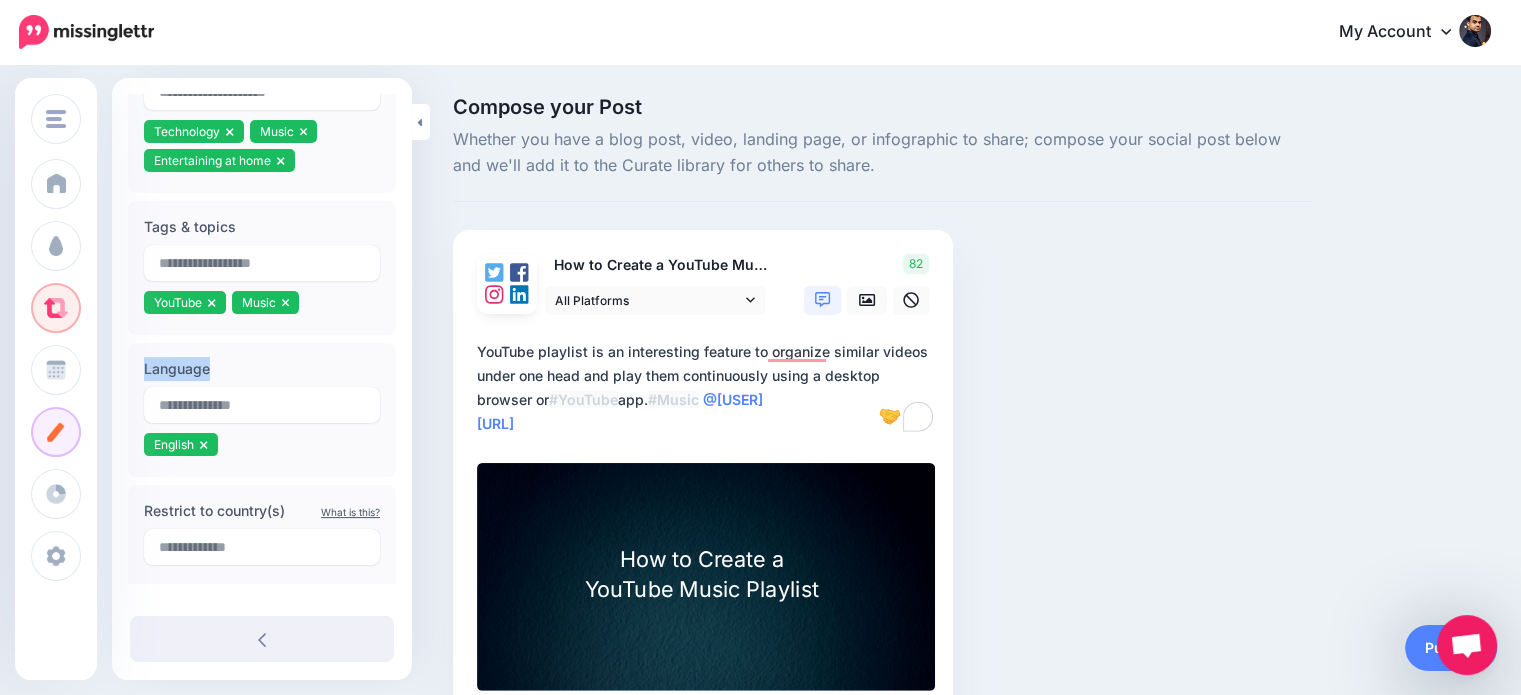 drag, startPoint x: 401, startPoint y: 355, endPoint x: 405, endPoint y: 313, distance: 42.190044 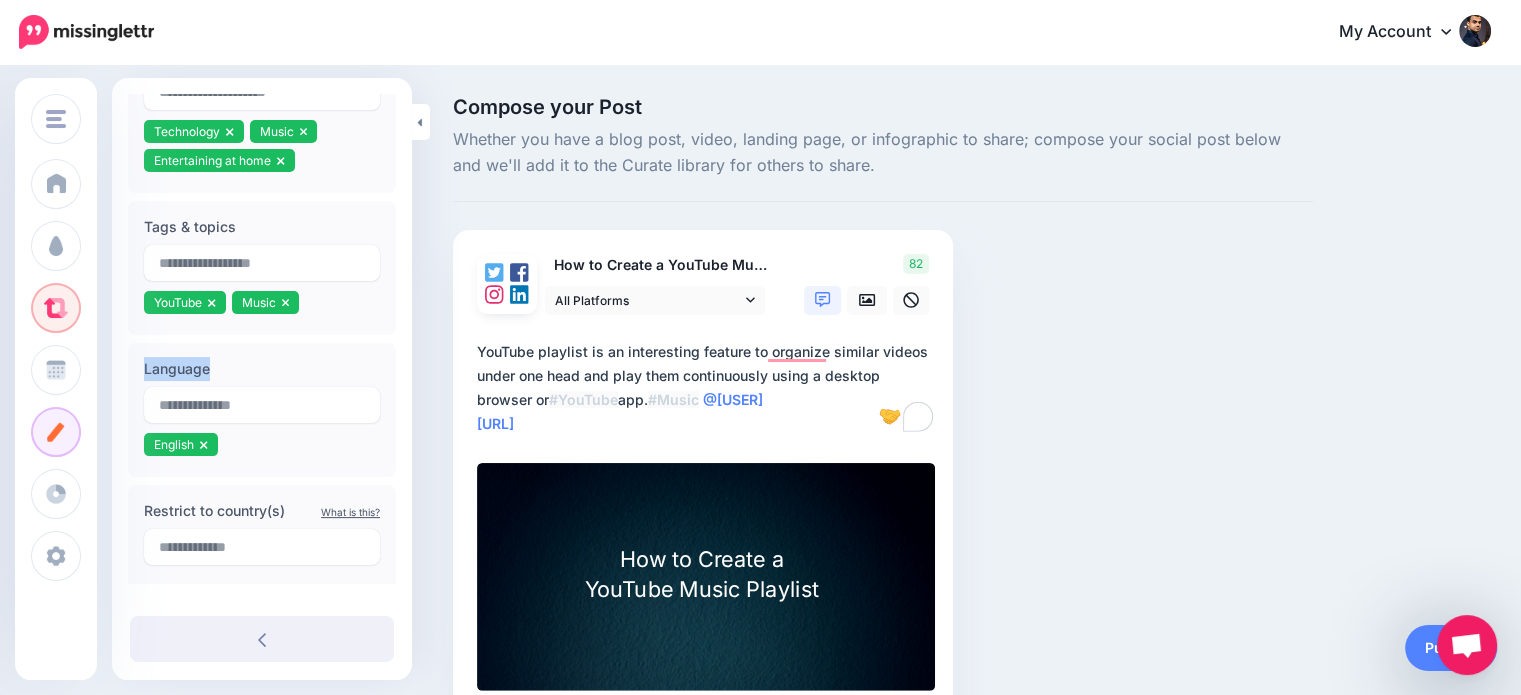 click on "**********" at bounding box center [262, 339] 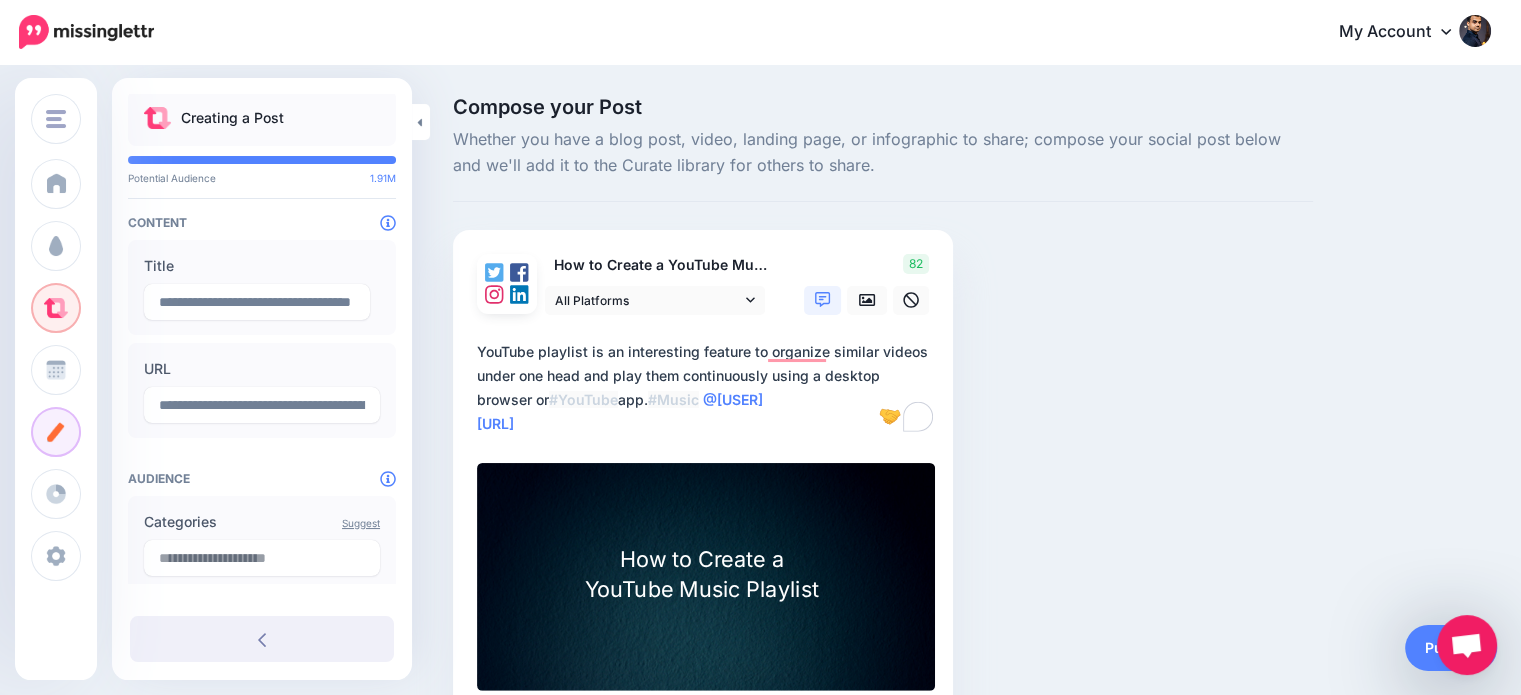 scroll, scrollTop: 0, scrollLeft: 0, axis: both 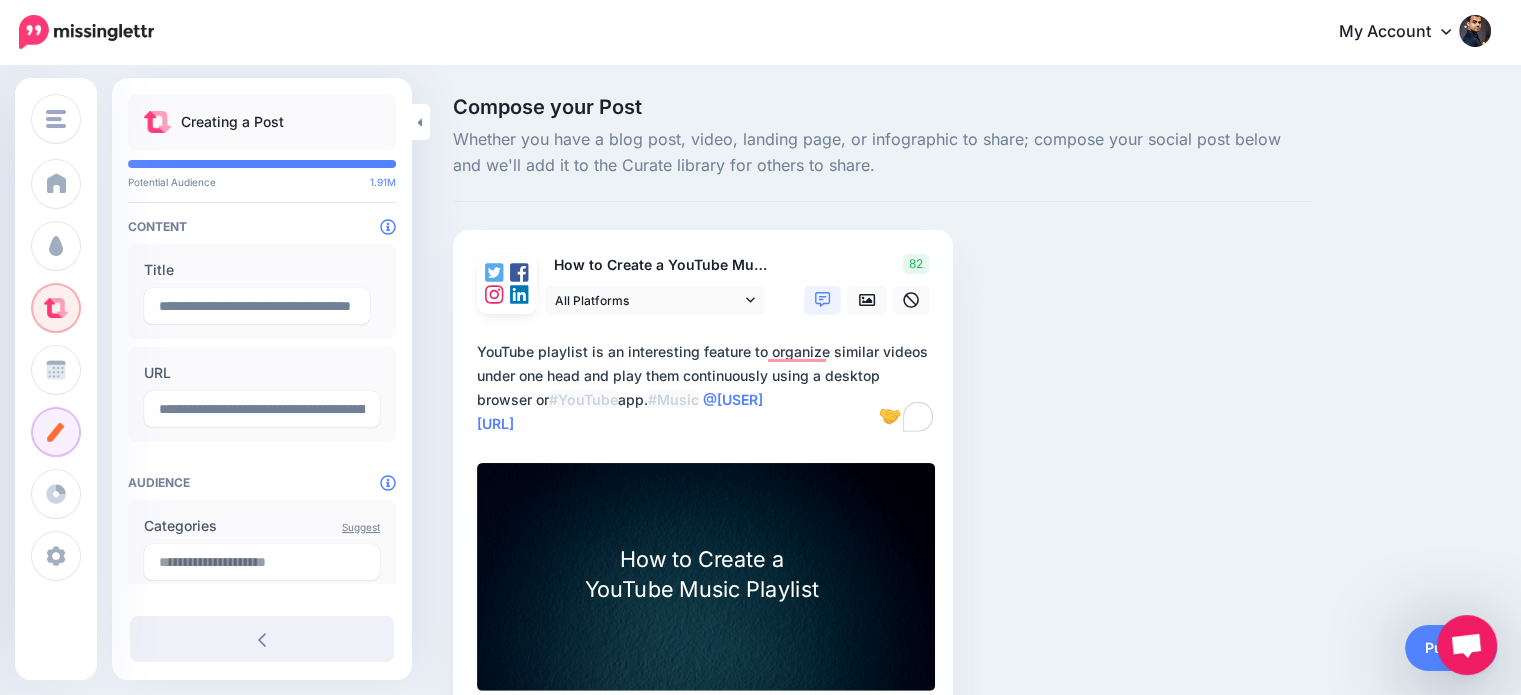 click on "Compose your Post
Whether you have a blog post, video, landing page, or infographic to share; compose your social post below and we'll add it to the Curate library for others to share.
How to Create a YouTube Music Playlist" at bounding box center (883, 436) 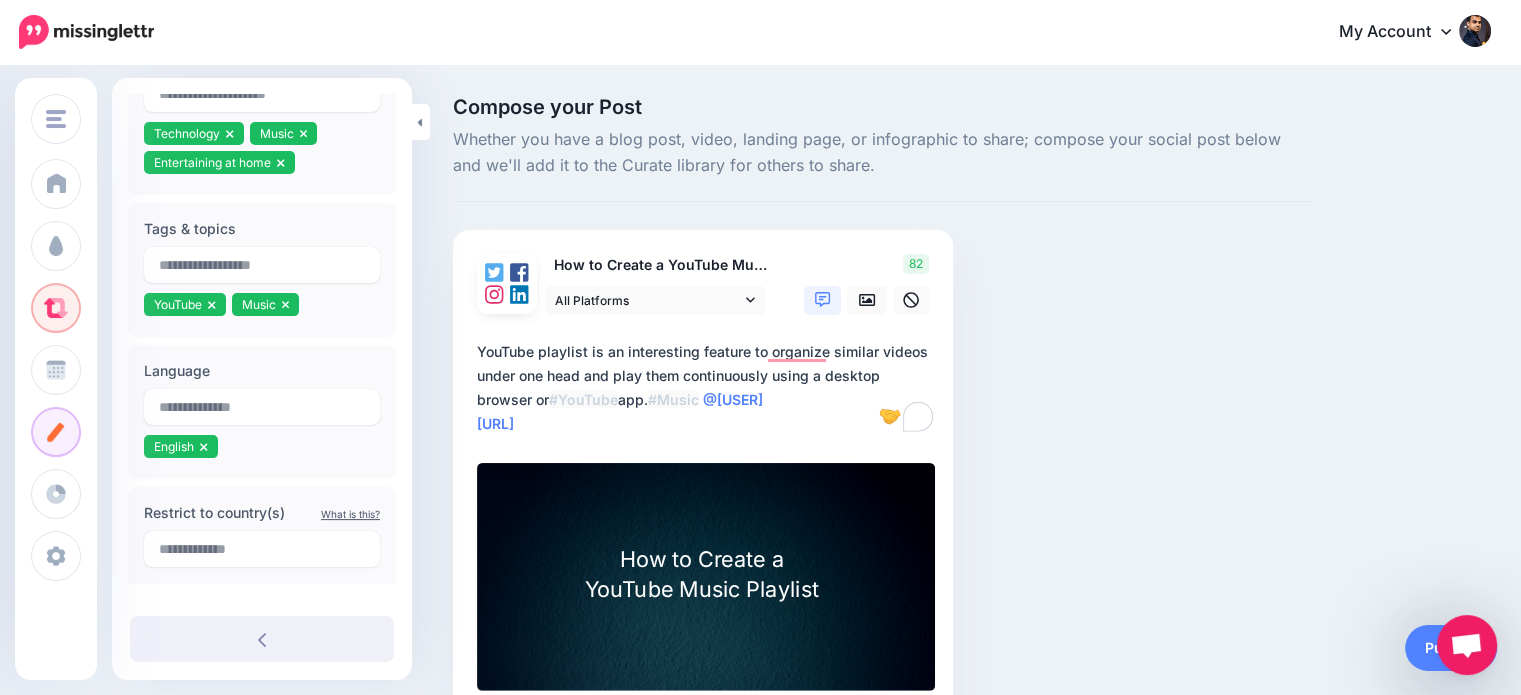 scroll, scrollTop: 499, scrollLeft: 0, axis: vertical 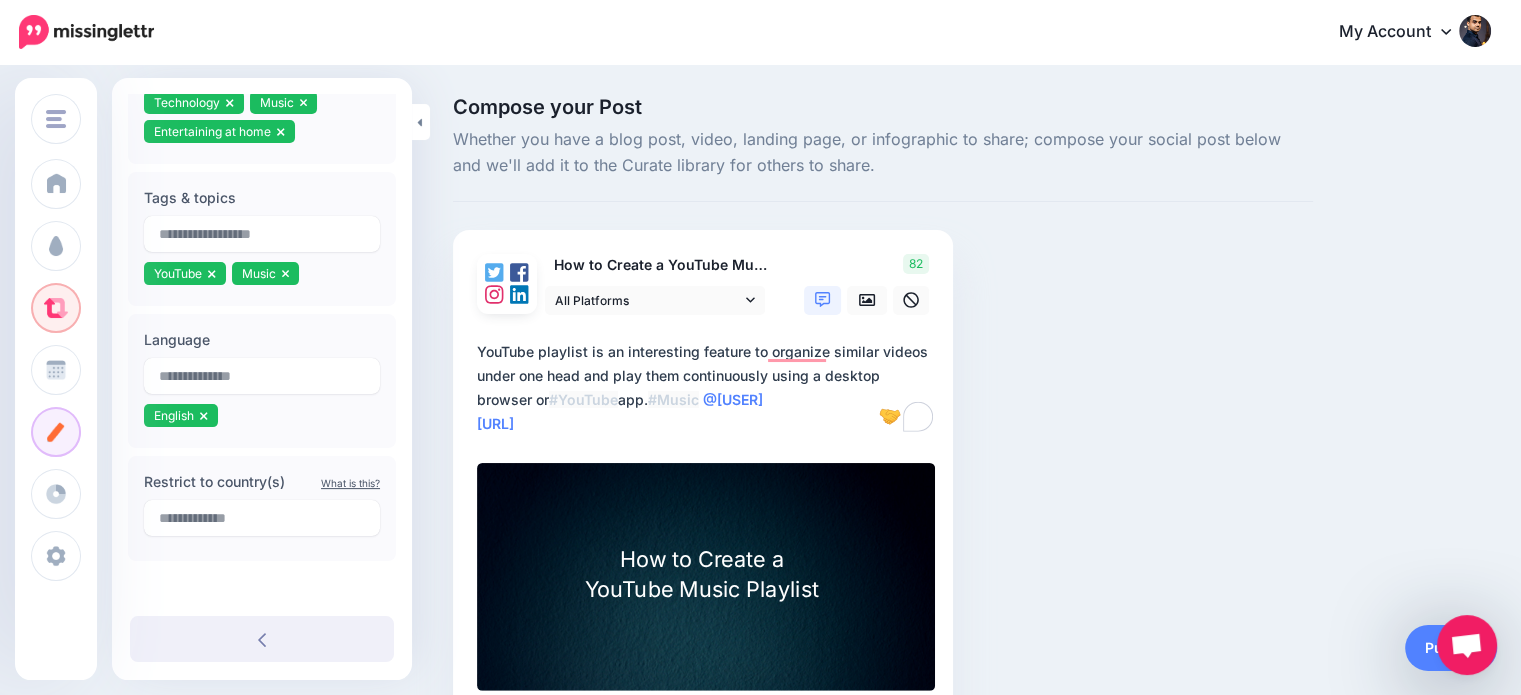 click on "Rectangle" at bounding box center (711, 575) 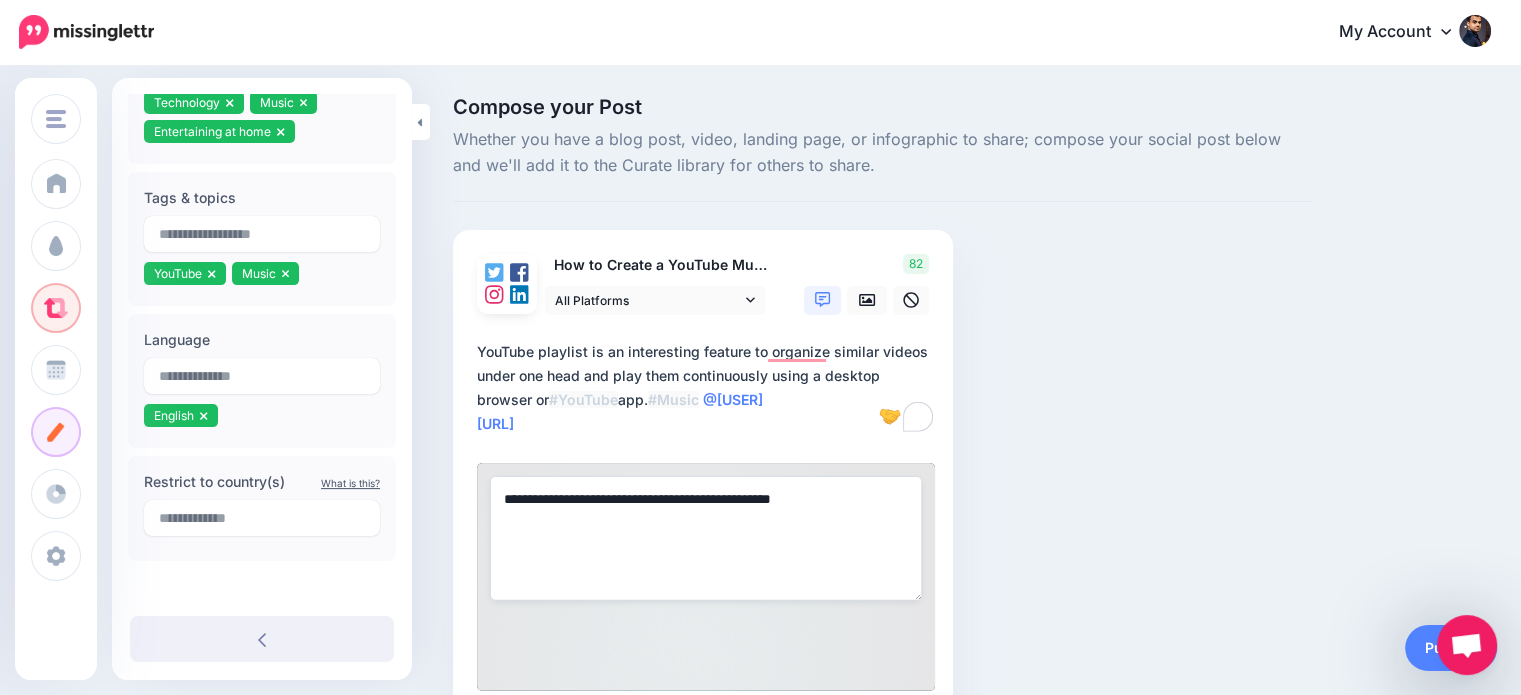 click on "**********" at bounding box center [706, 539] 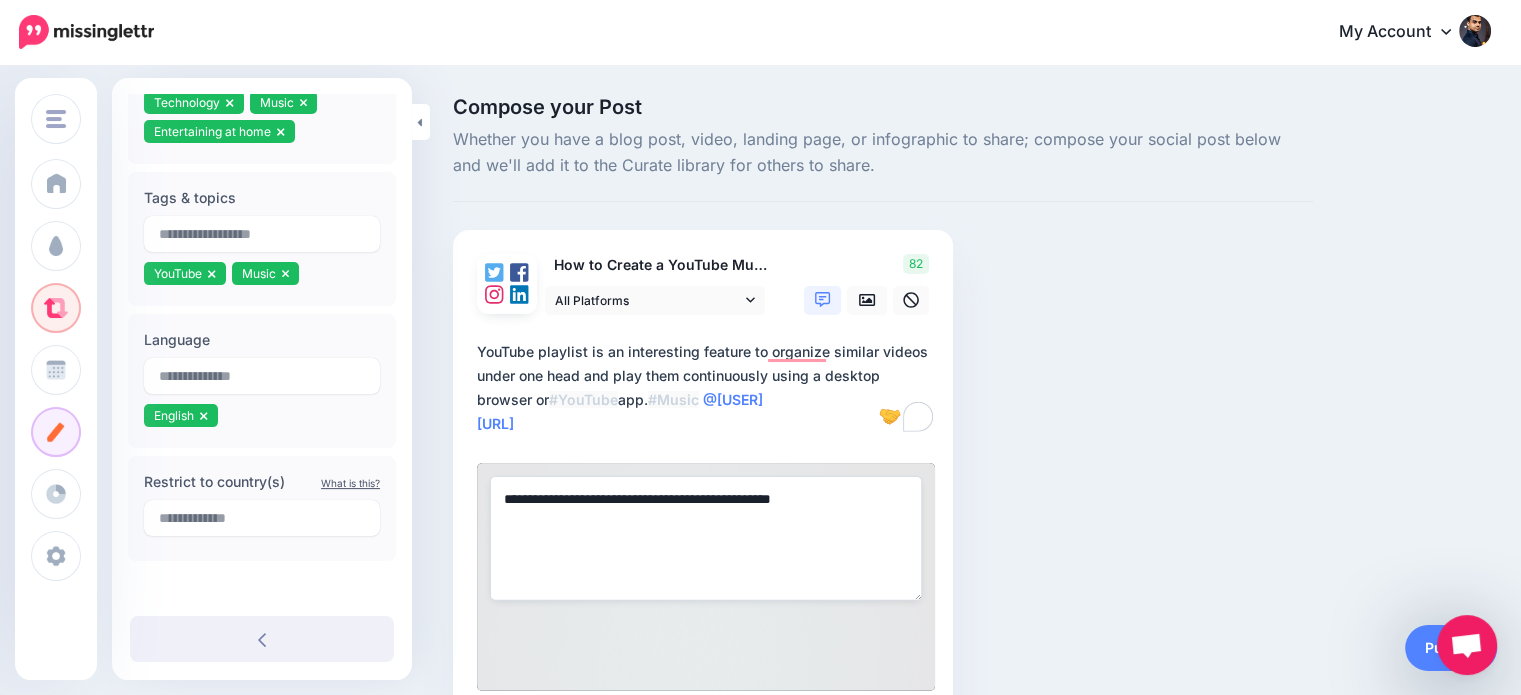 type on "**********" 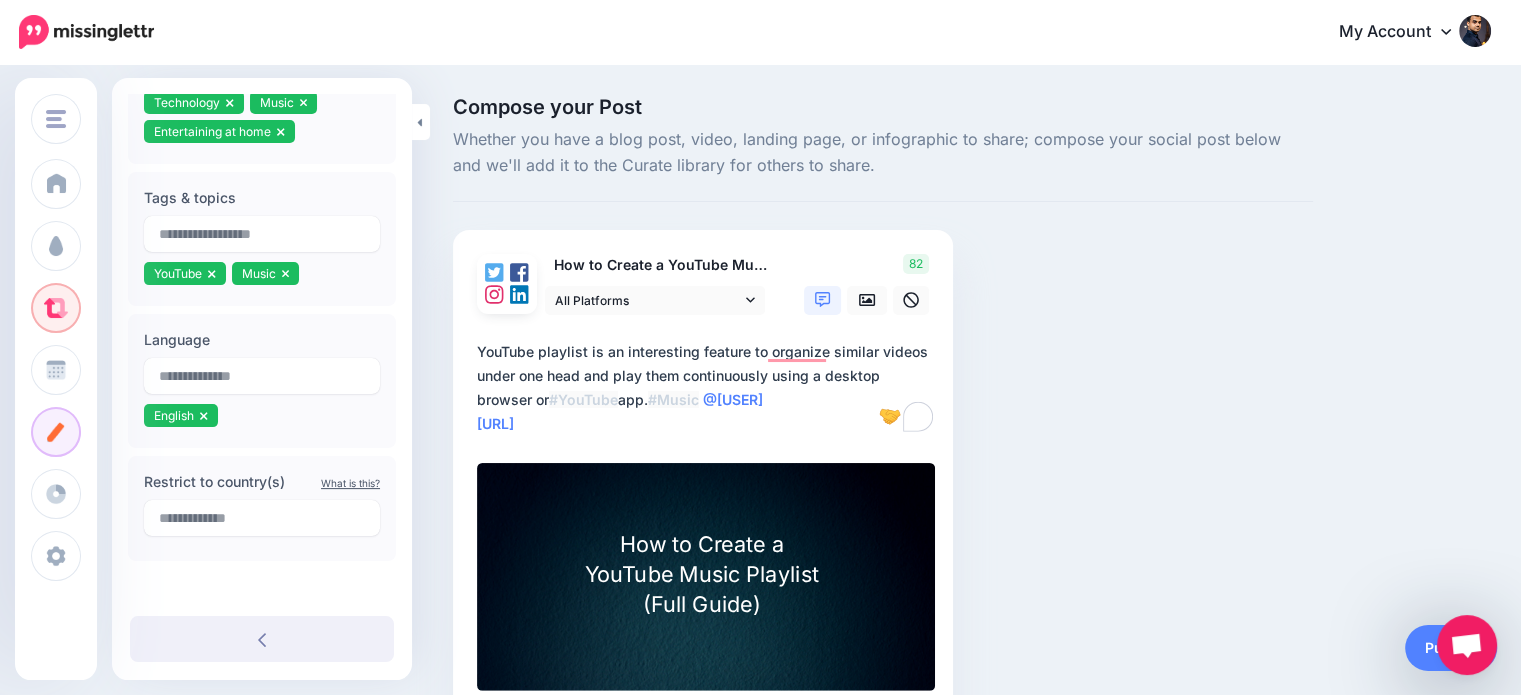 click on "Compose your Post
Whether you have a blog post, video, landing page, or infographic to share; compose your social post below and we'll add it to the Curate library for others to share.
How to Create a YouTube Music Playlist" at bounding box center [883, 436] 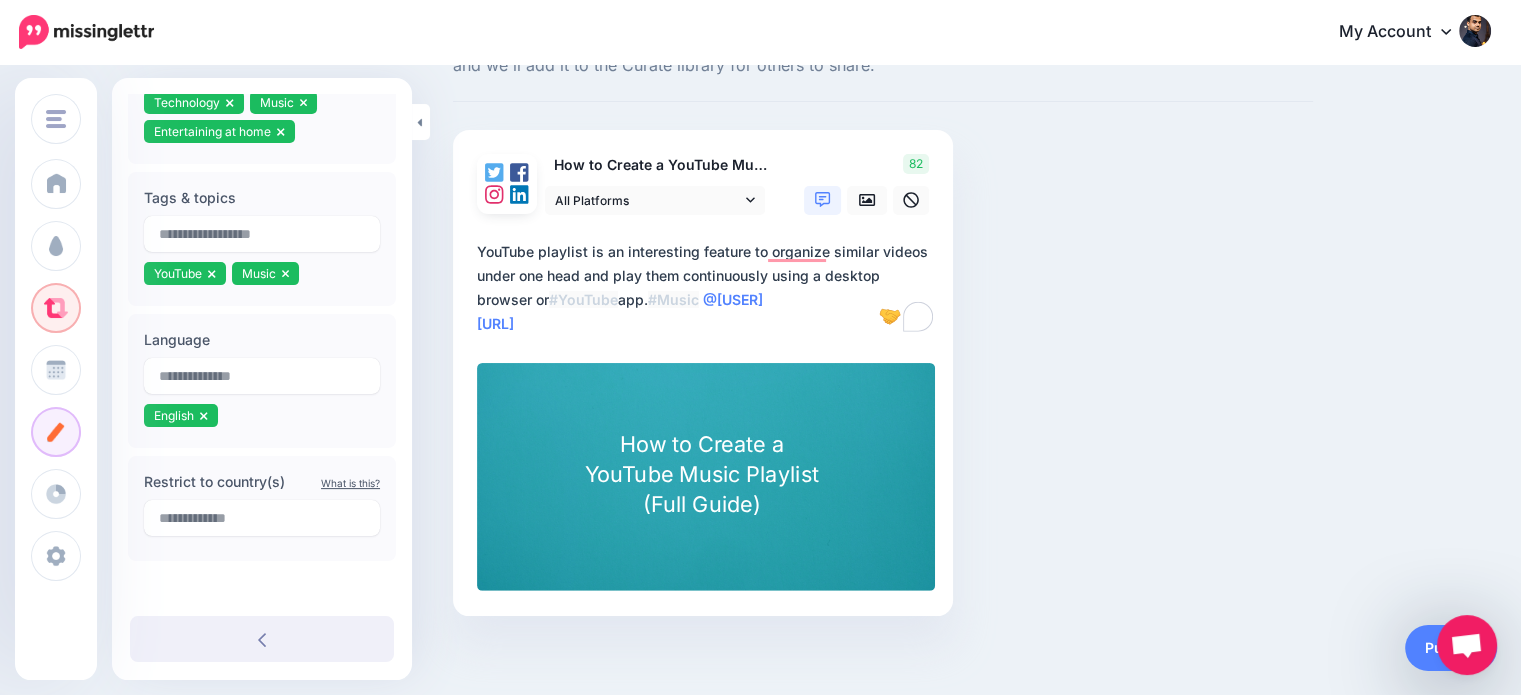 scroll, scrollTop: 101, scrollLeft: 0, axis: vertical 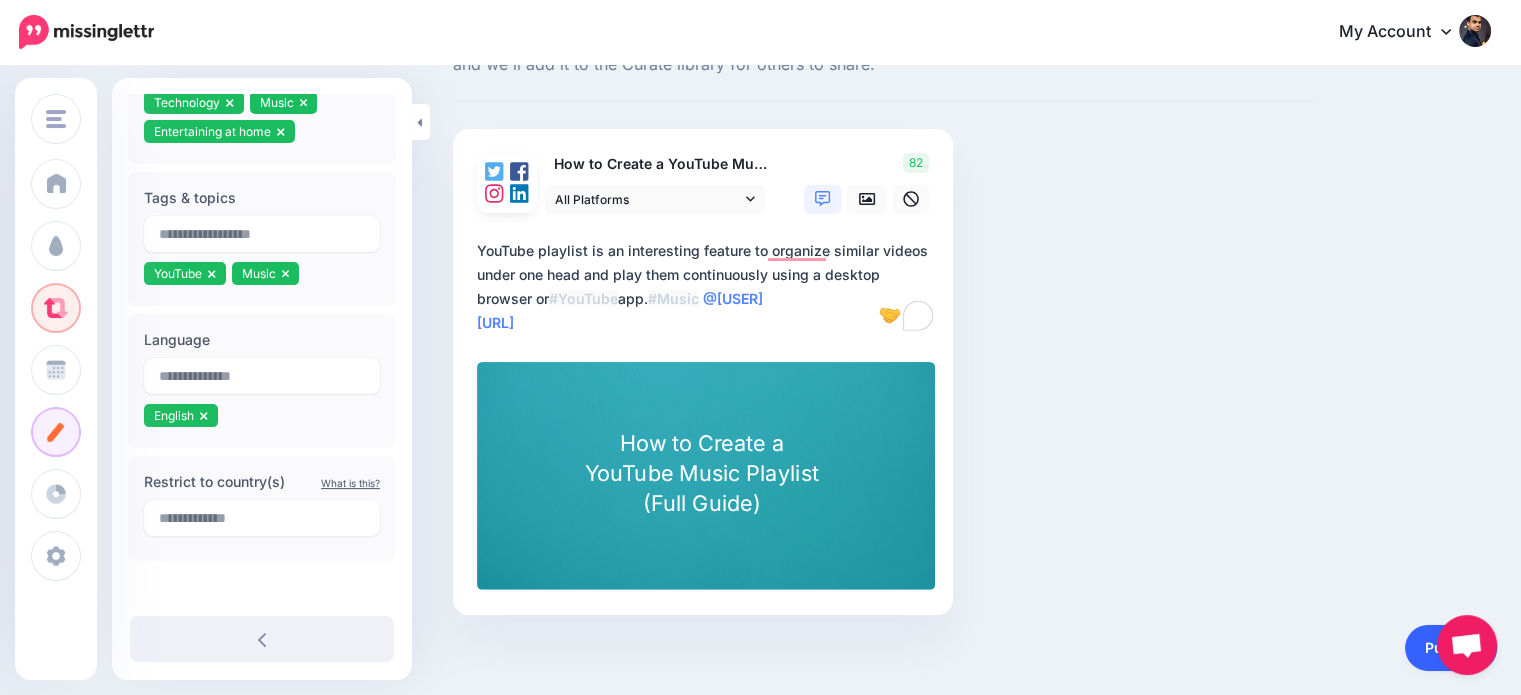 click on "Publish" at bounding box center (1451, 648) 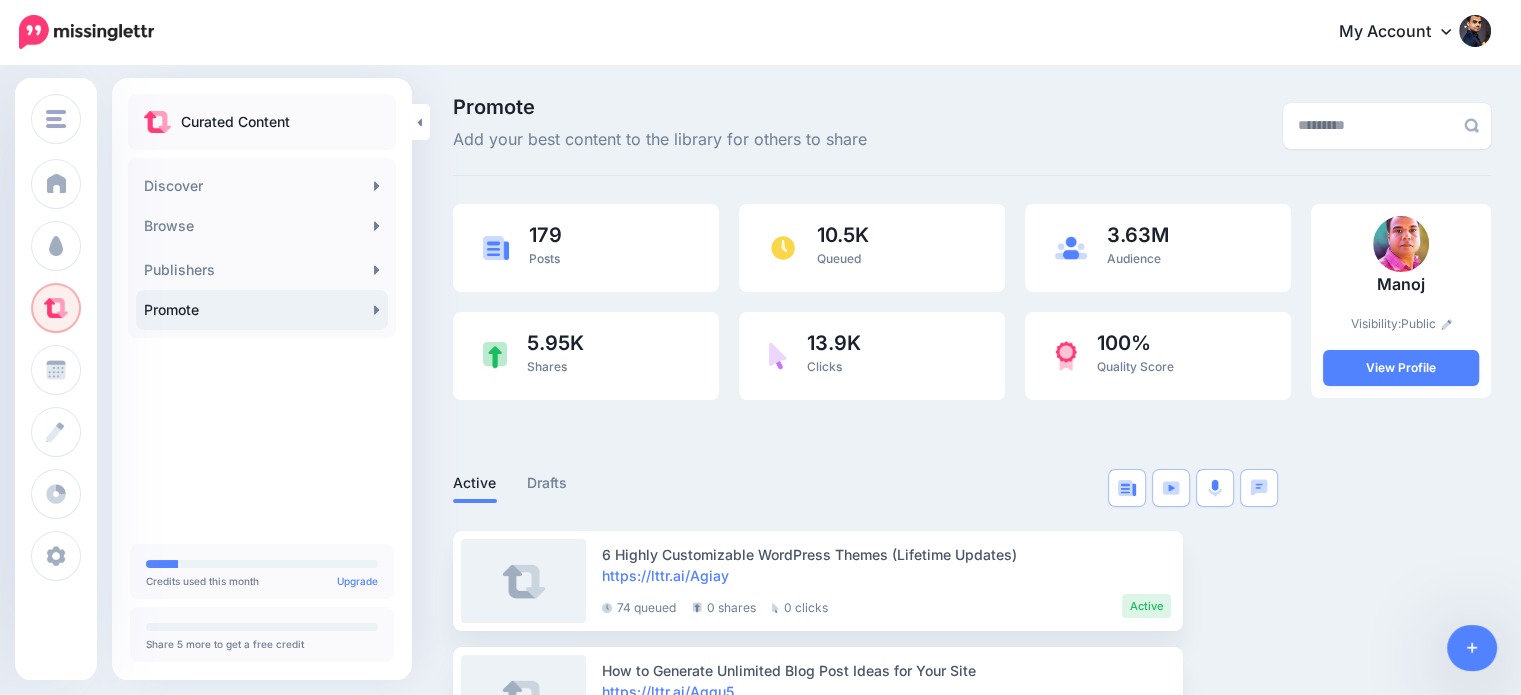 scroll, scrollTop: 1221, scrollLeft: 0, axis: vertical 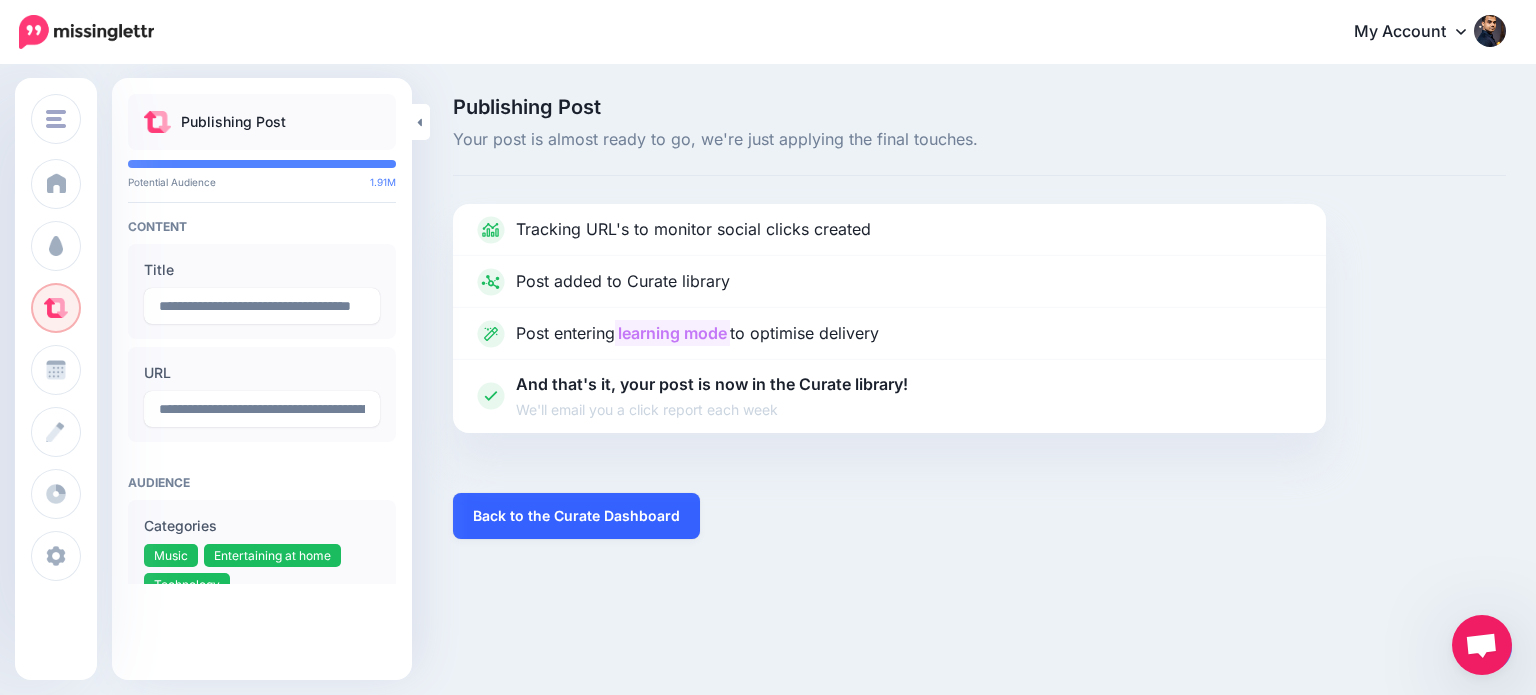 click on "Back to the Curate Dashboard" at bounding box center (576, 516) 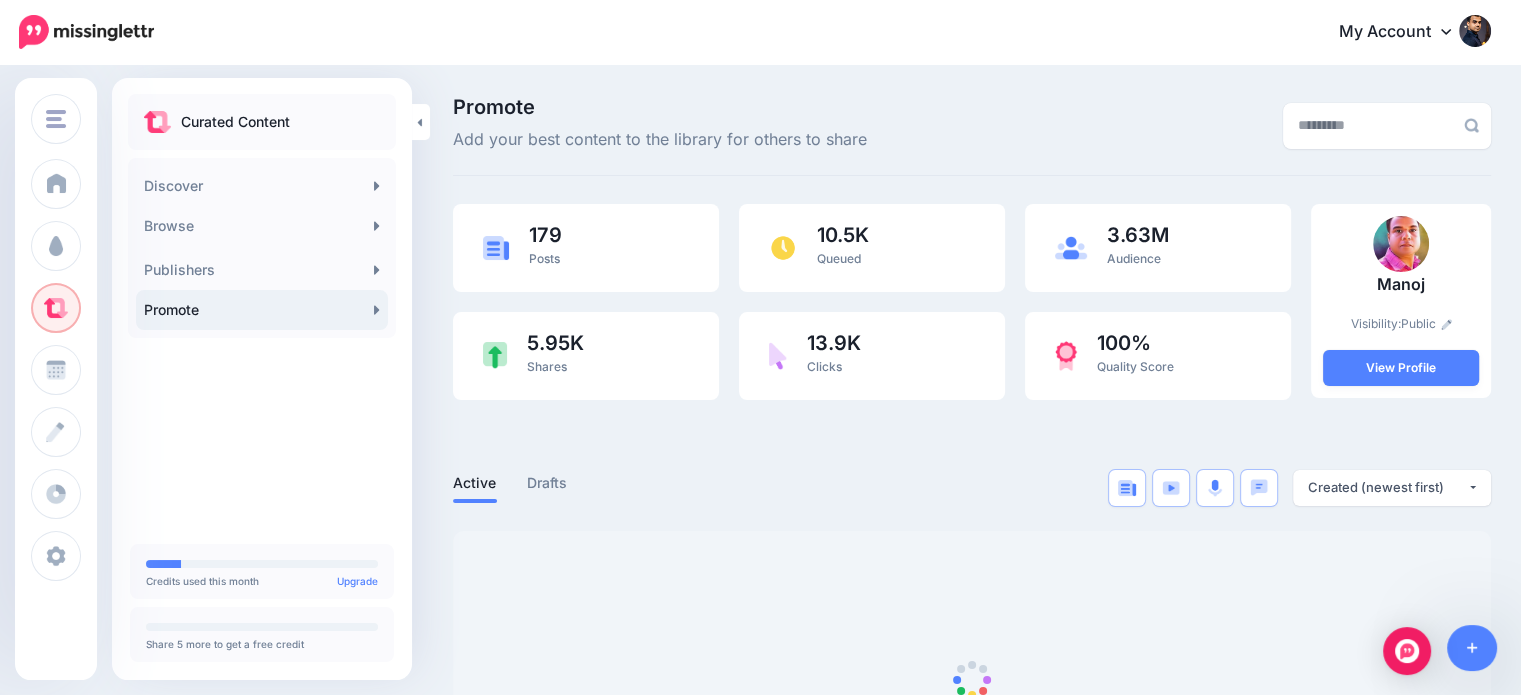 scroll, scrollTop: 0, scrollLeft: 0, axis: both 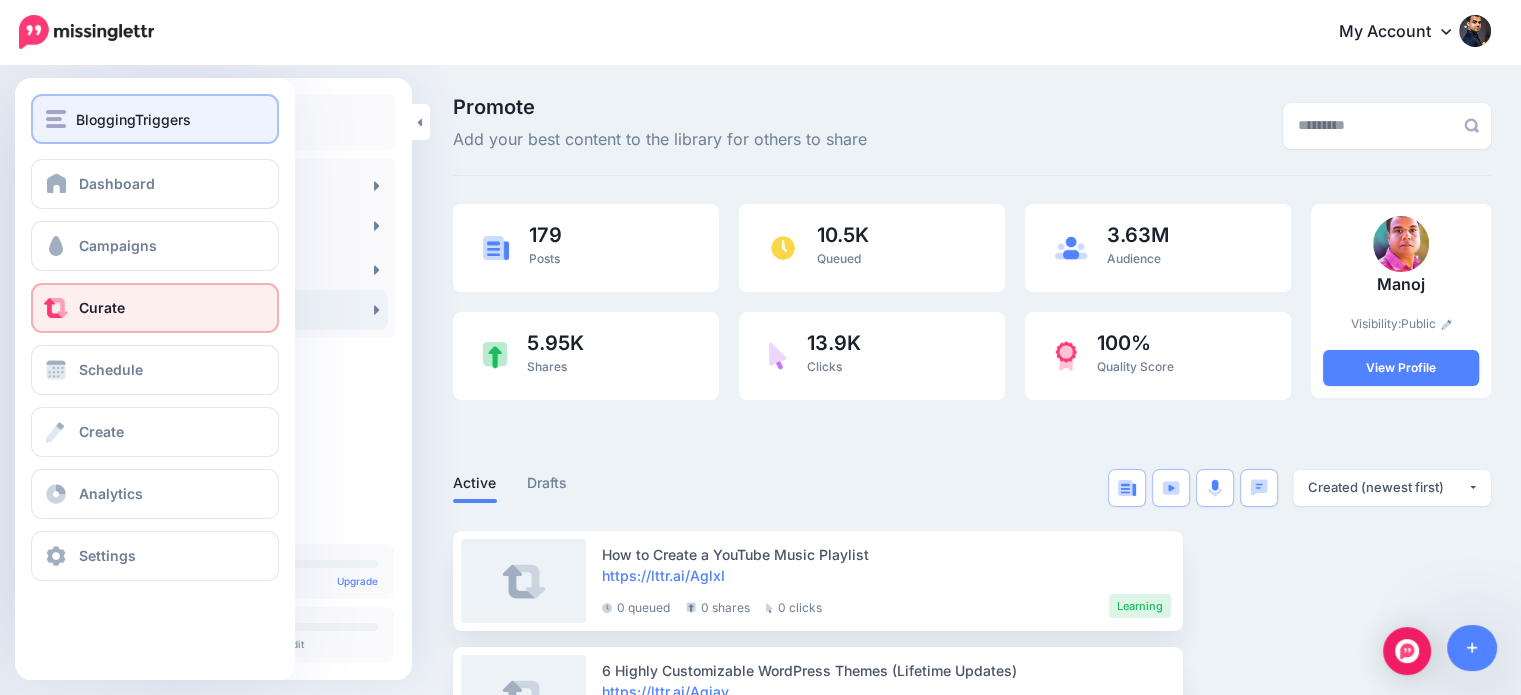 click on "BloggingTriggers" at bounding box center (133, 119) 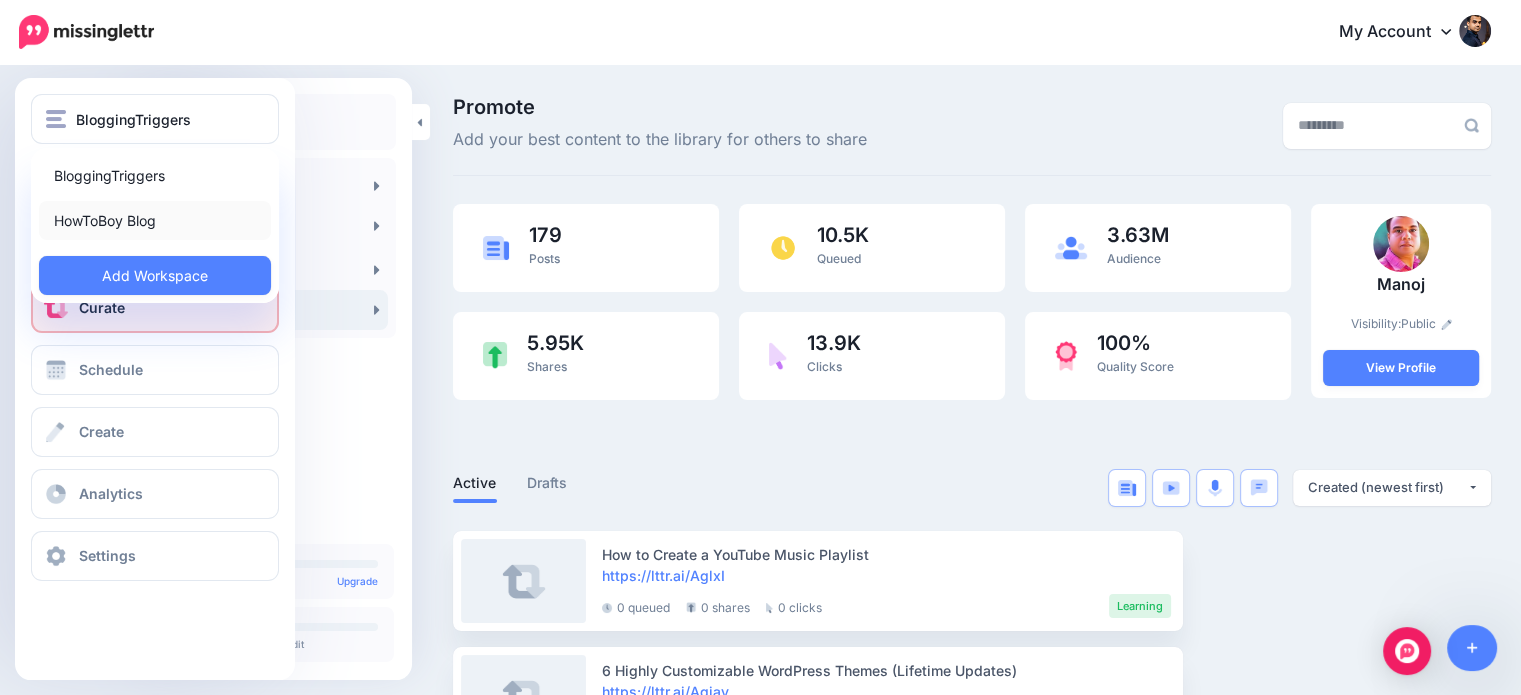 click on "HowToBoy Blog" at bounding box center [155, 220] 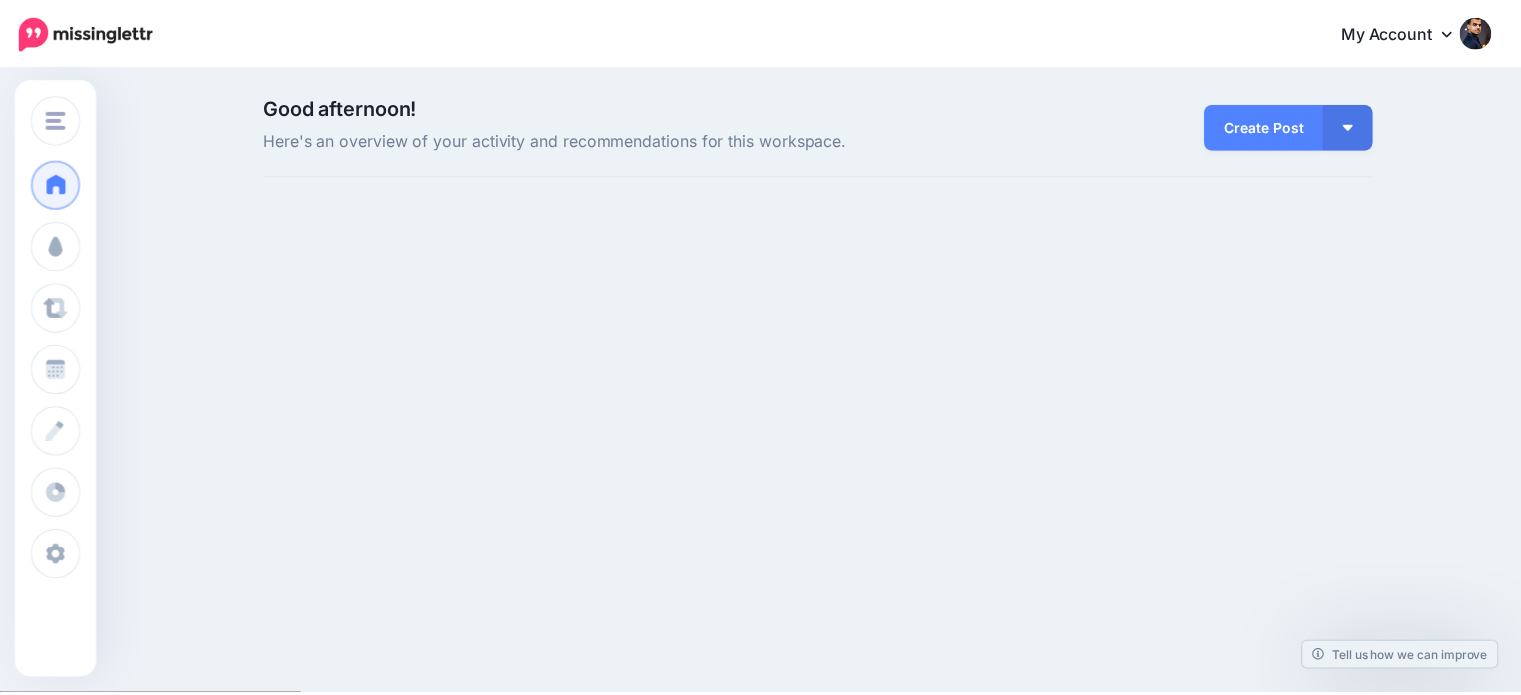 scroll, scrollTop: 0, scrollLeft: 0, axis: both 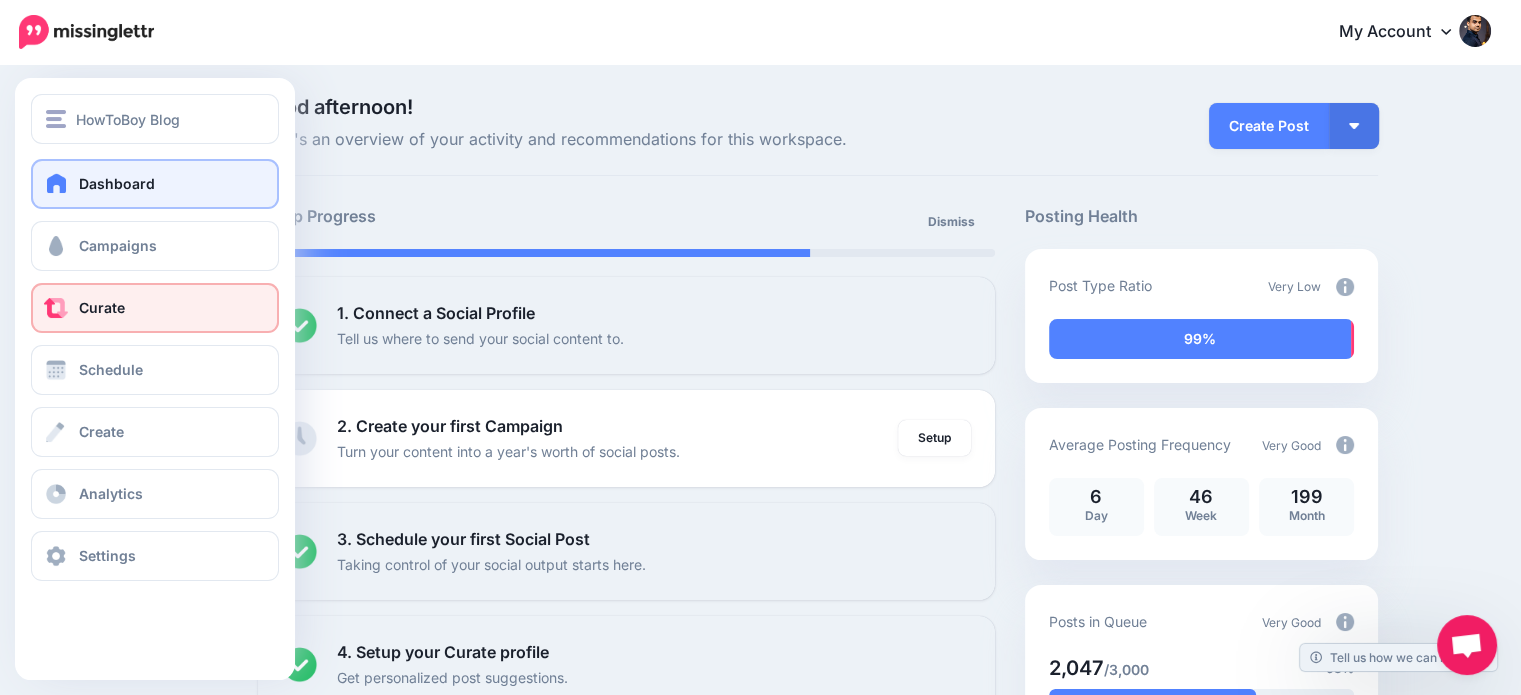 click on "Curate" at bounding box center (102, 307) 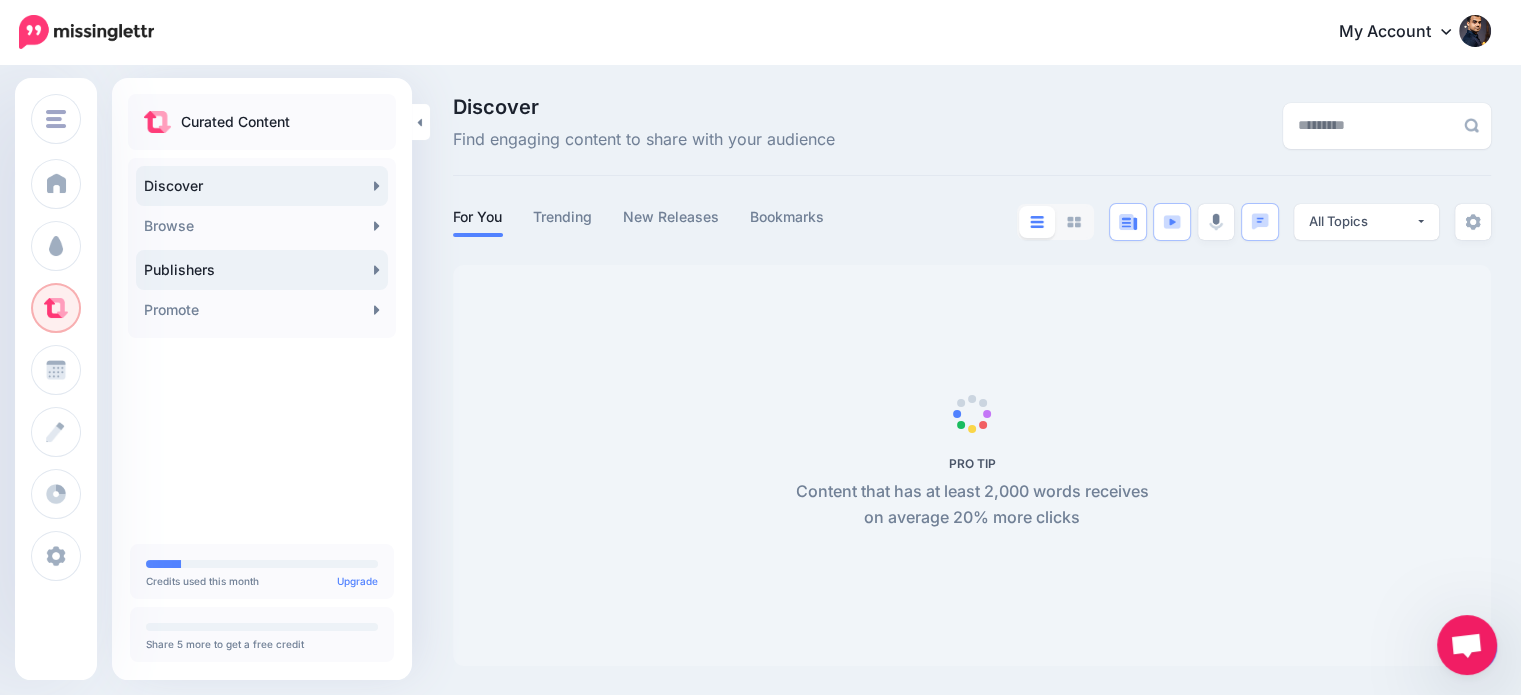 scroll, scrollTop: 0, scrollLeft: 0, axis: both 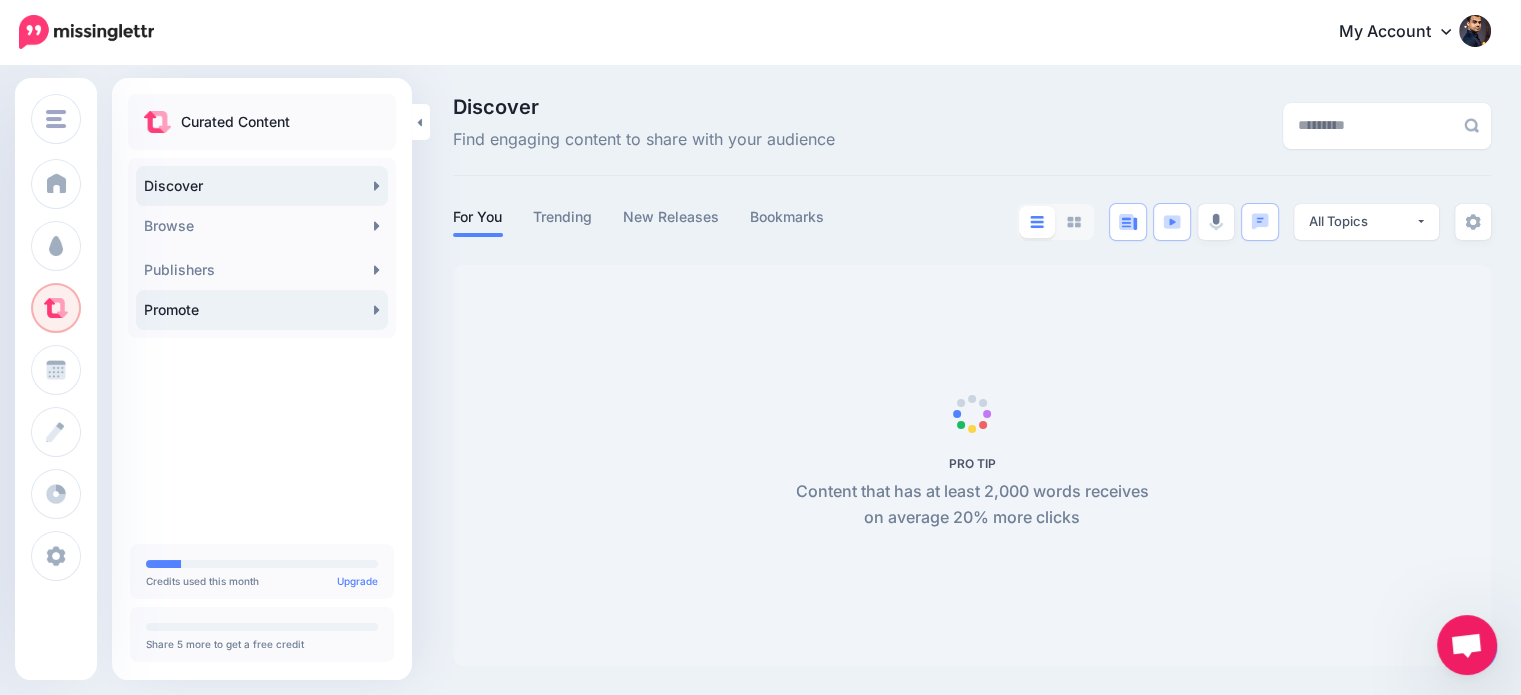 click on "Promote" at bounding box center [262, 310] 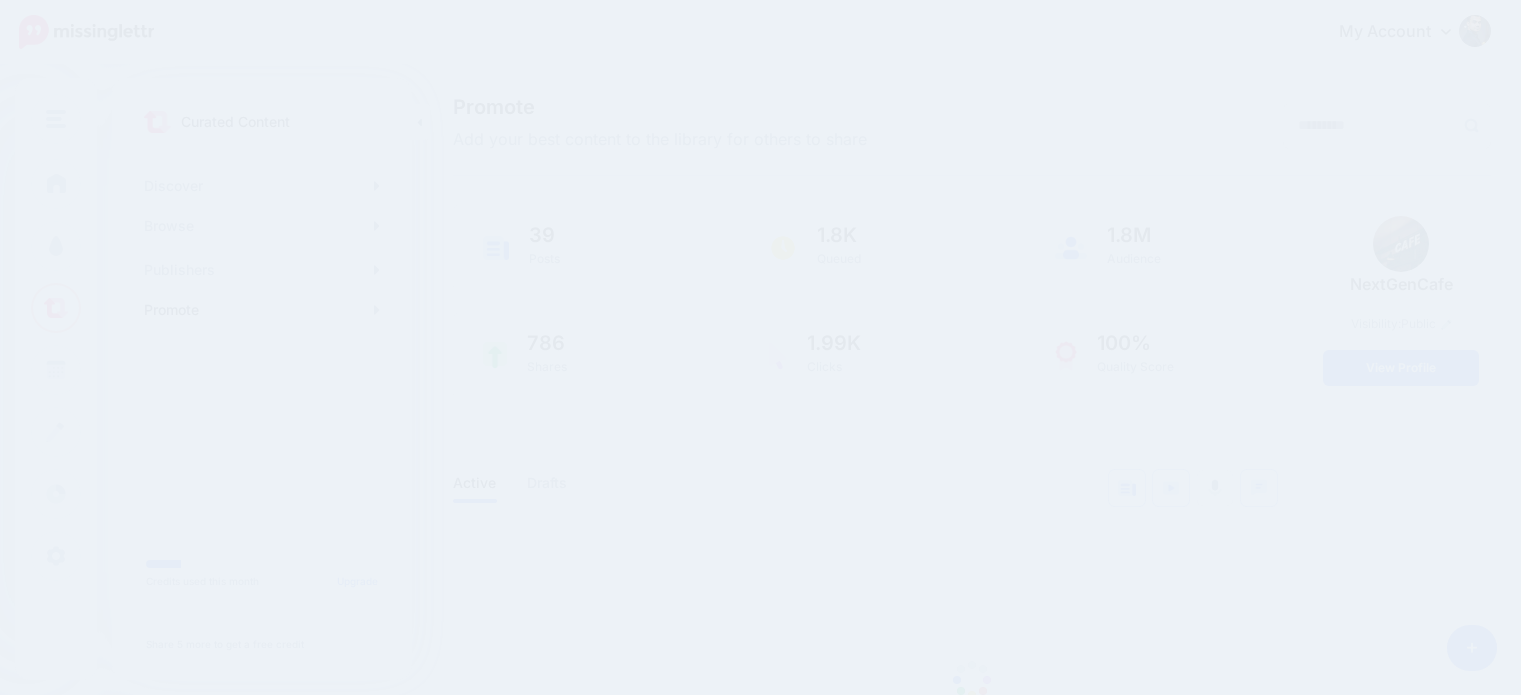 scroll, scrollTop: 0, scrollLeft: 0, axis: both 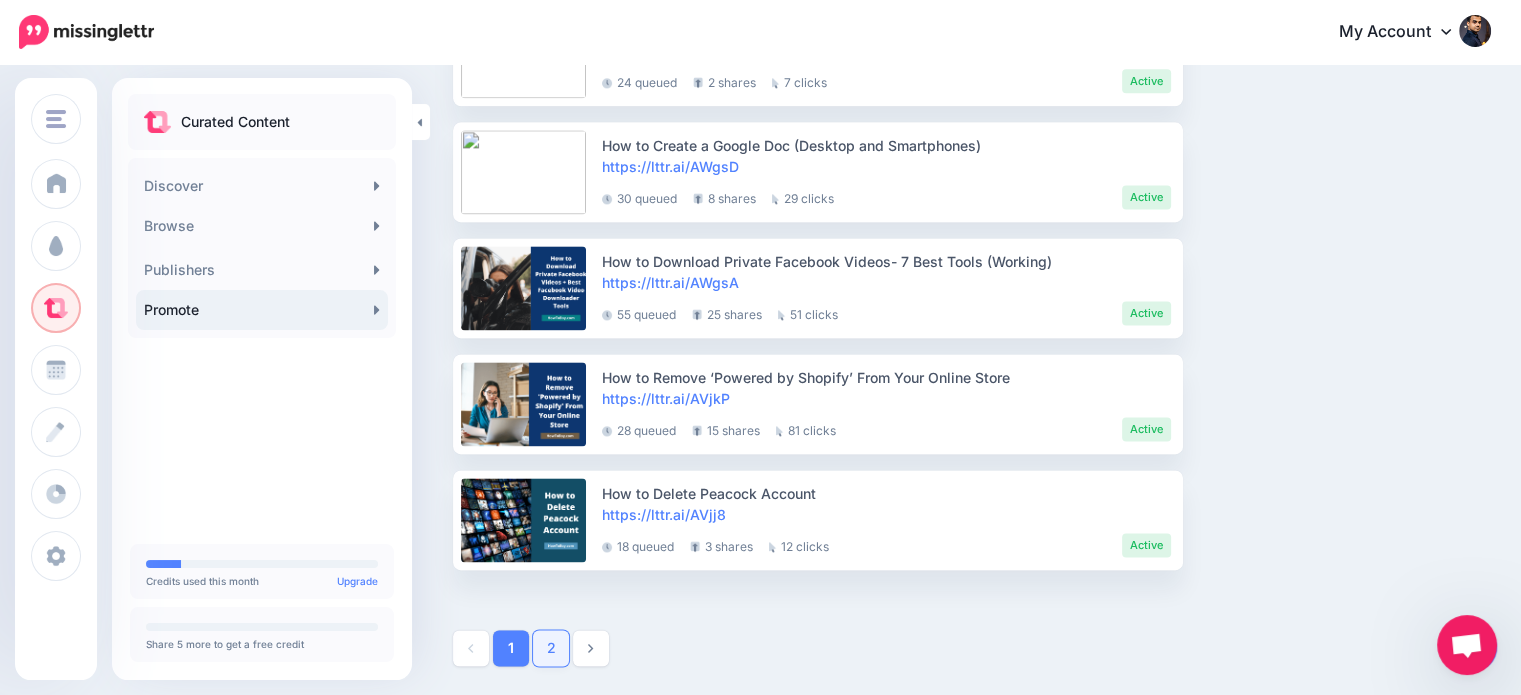 click on "2" at bounding box center [551, 648] 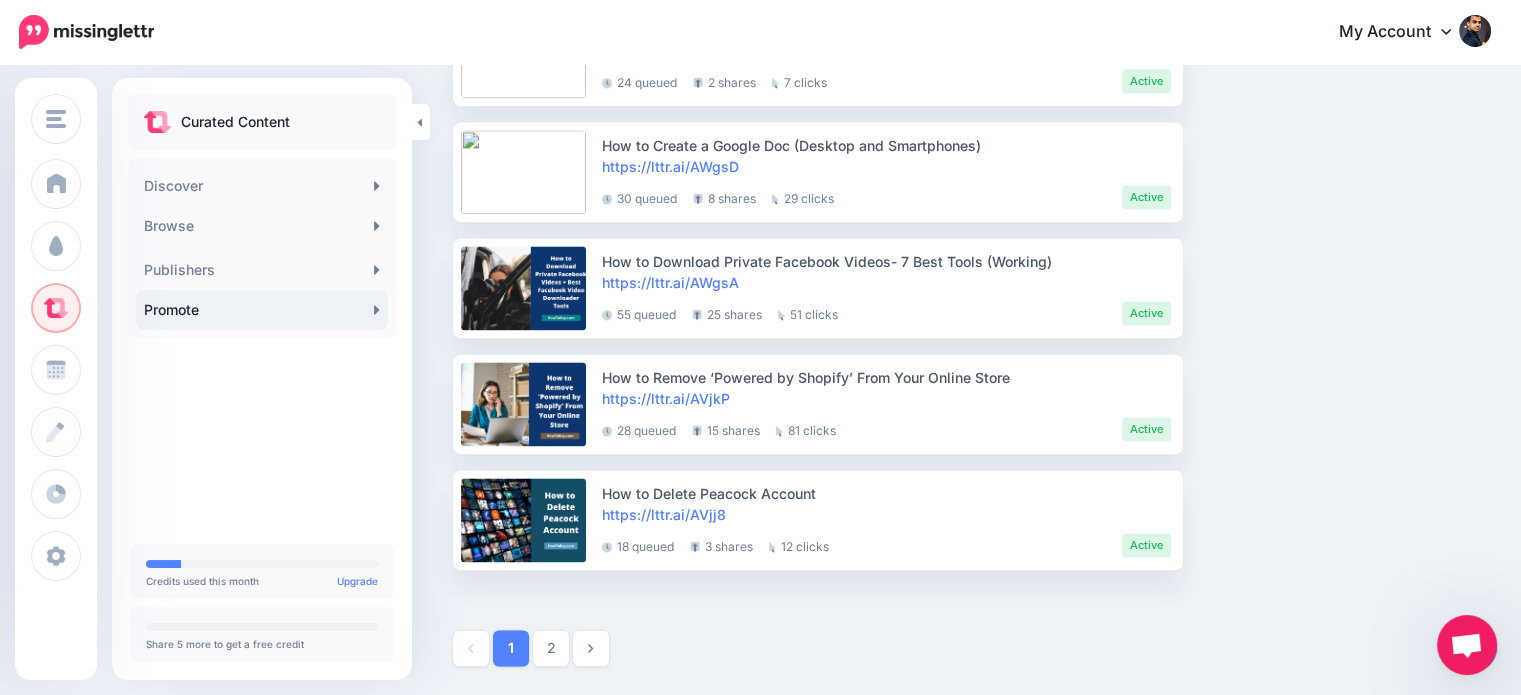 scroll, scrollTop: 266, scrollLeft: 0, axis: vertical 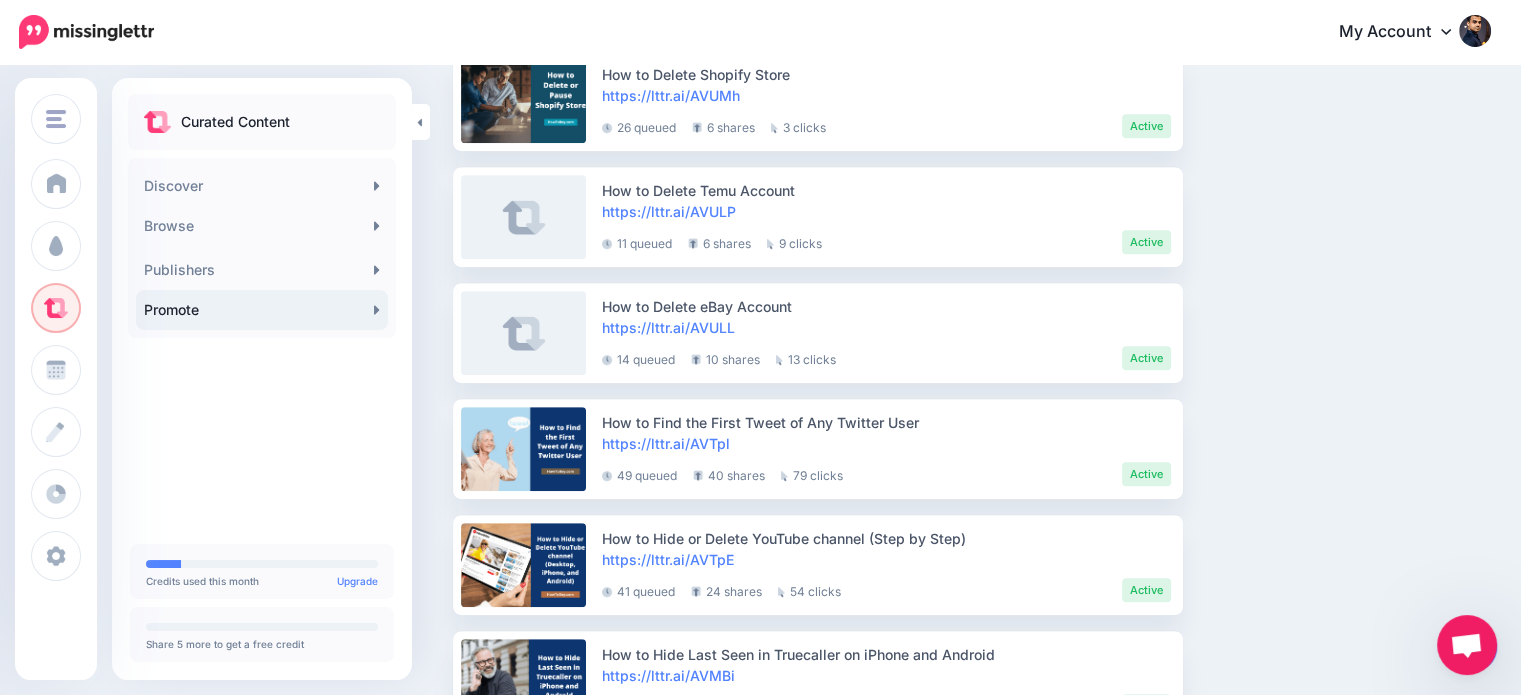 drag, startPoint x: 1535, startPoint y: 180, endPoint x: 1516, endPoint y: 368, distance: 188.95767 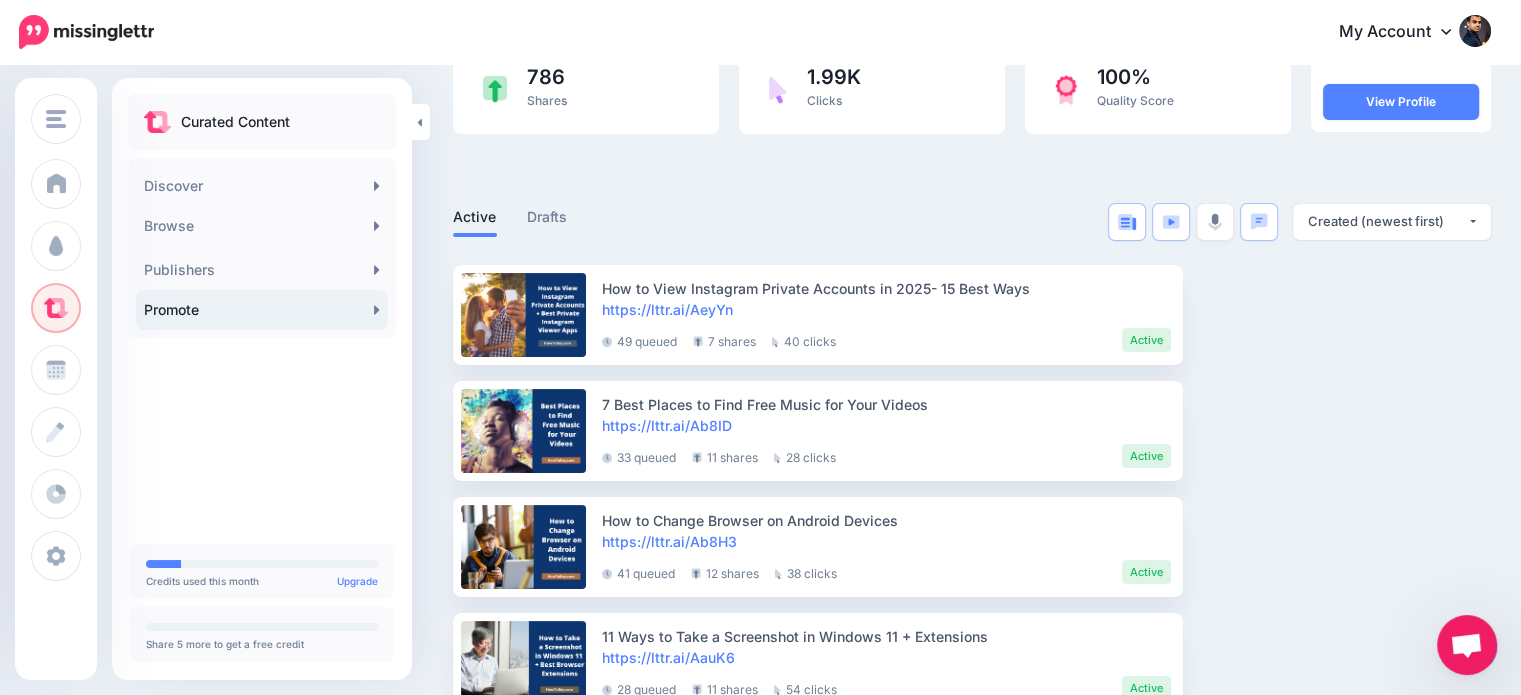 scroll, scrollTop: 0, scrollLeft: 0, axis: both 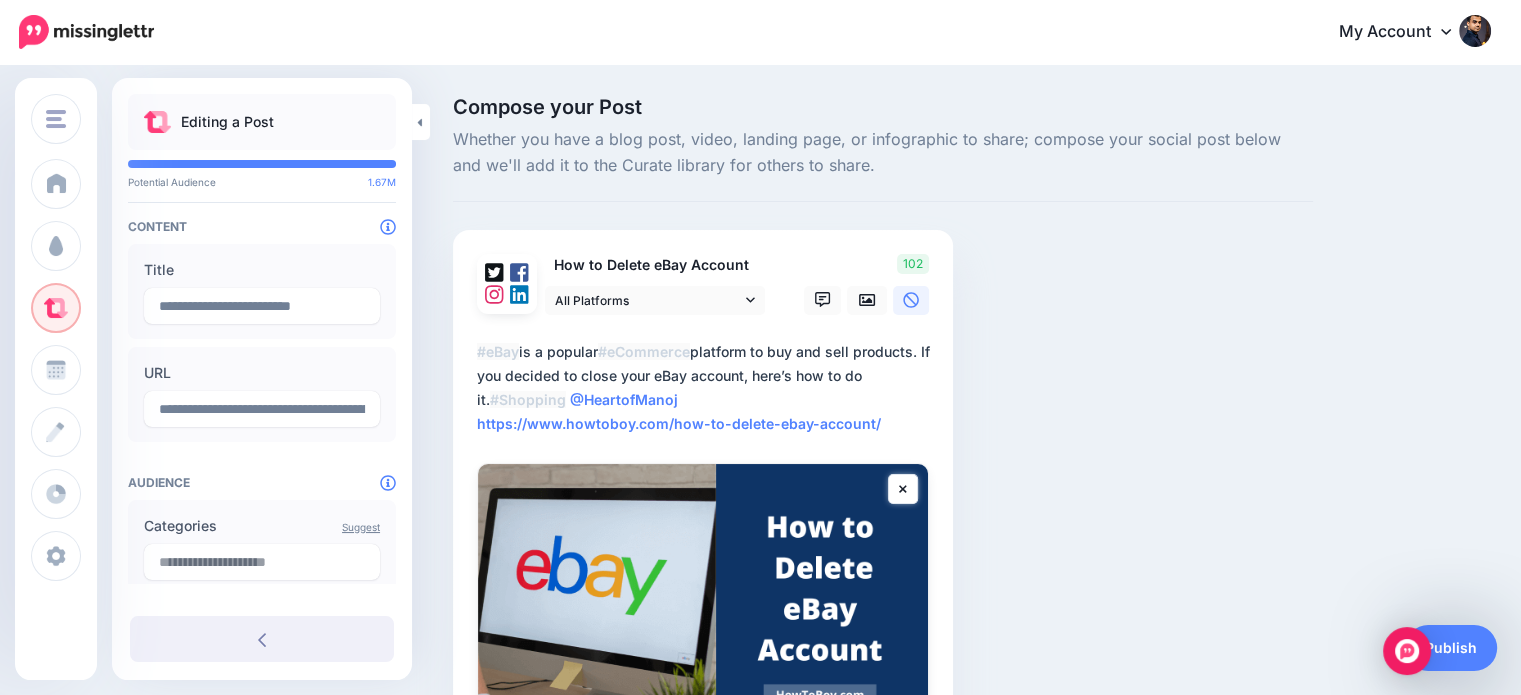 click on "**********" at bounding box center (707, 388) 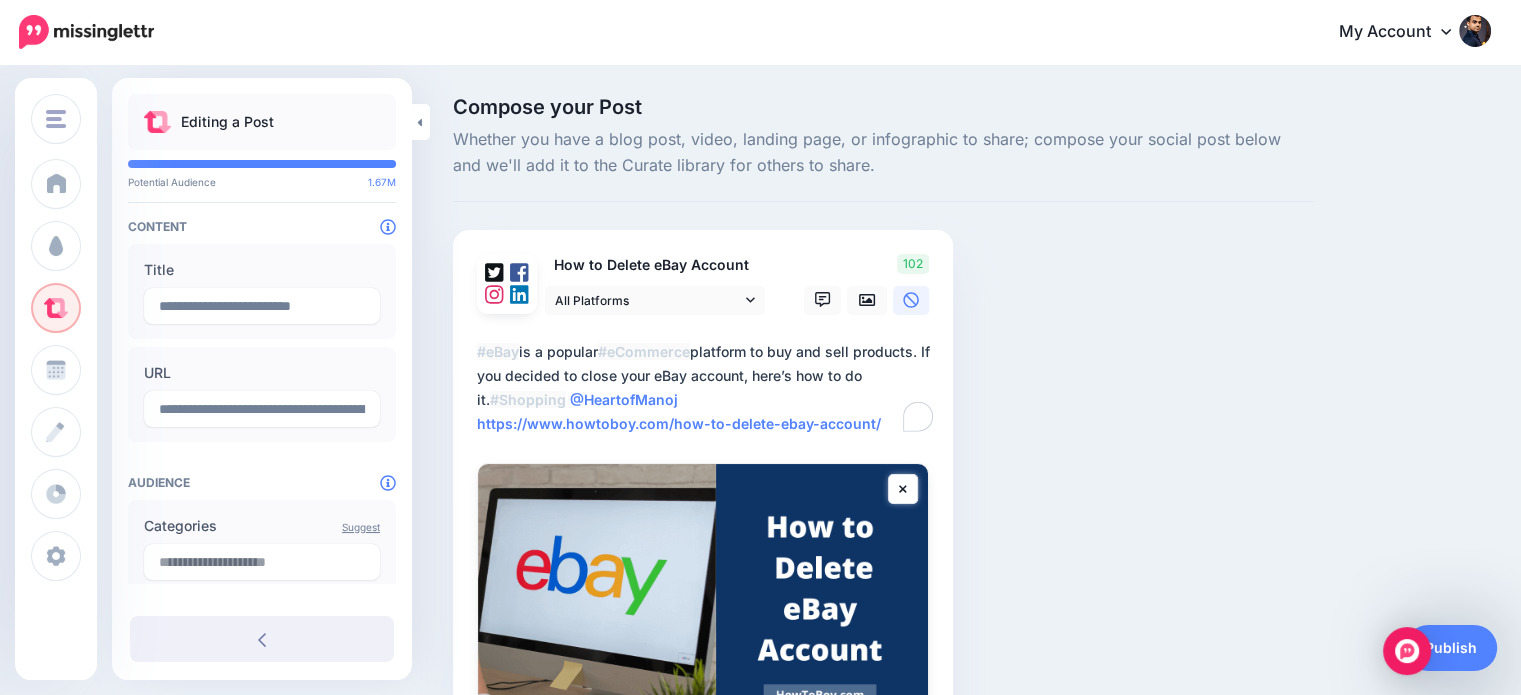 drag, startPoint x: 880, startPoint y: 420, endPoint x: 440, endPoint y: 425, distance: 440.0284 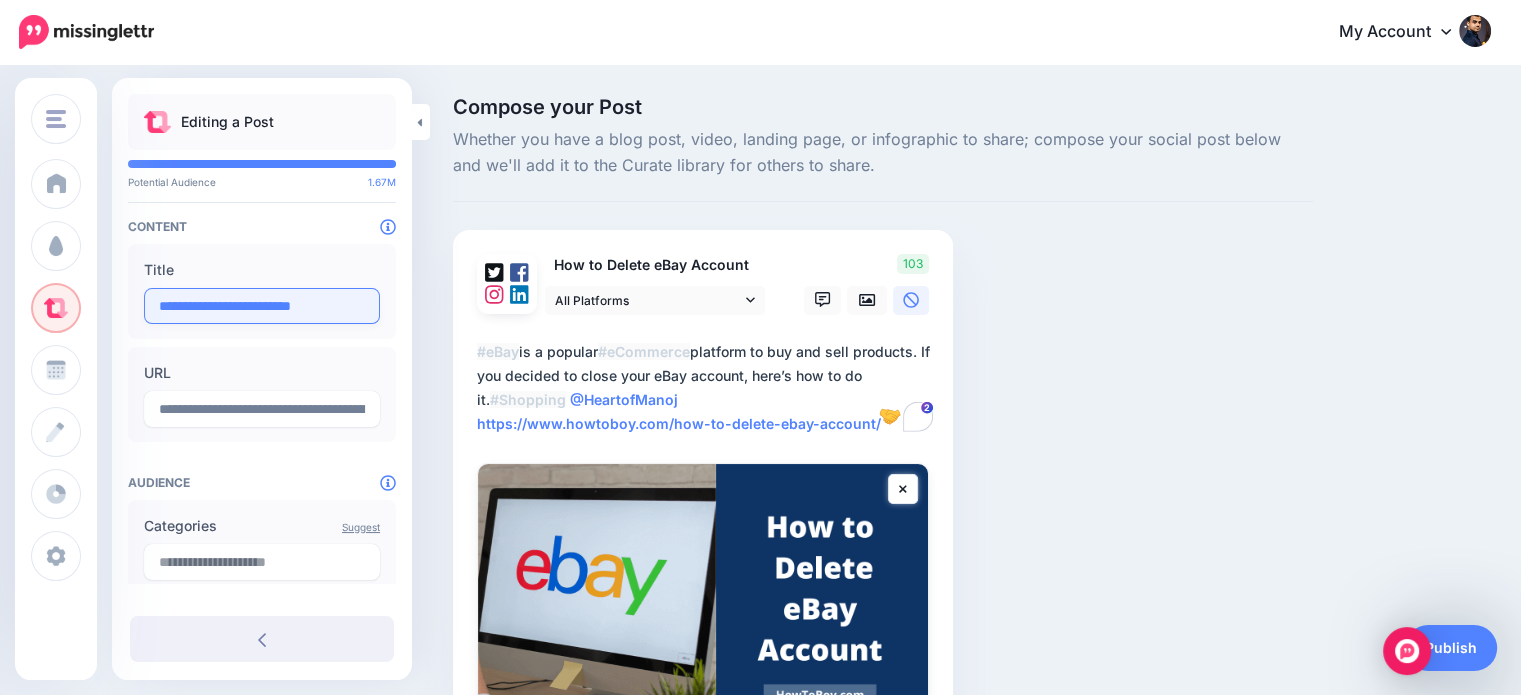 click on "**********" at bounding box center (262, 306) 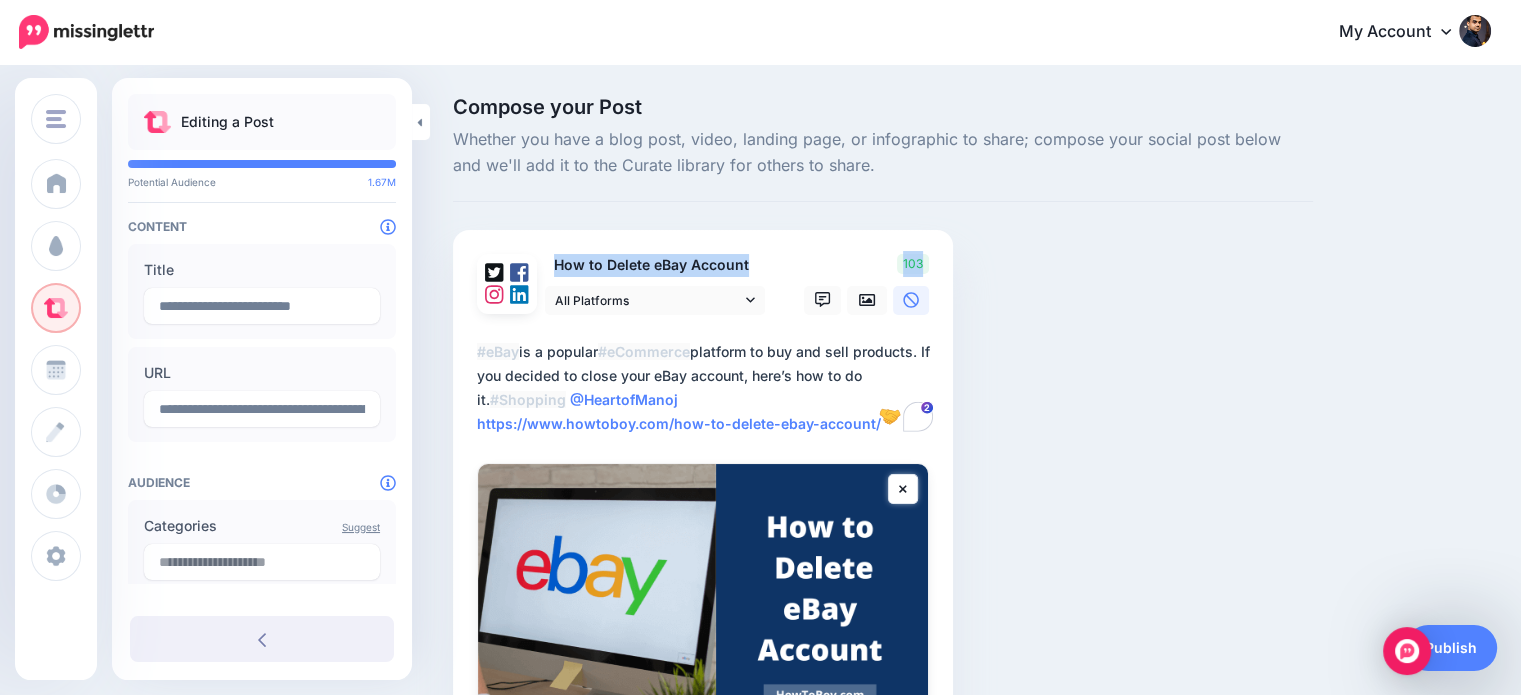 drag, startPoint x: 412, startPoint y: 291, endPoint x: 414, endPoint y: 317, distance: 26.076809 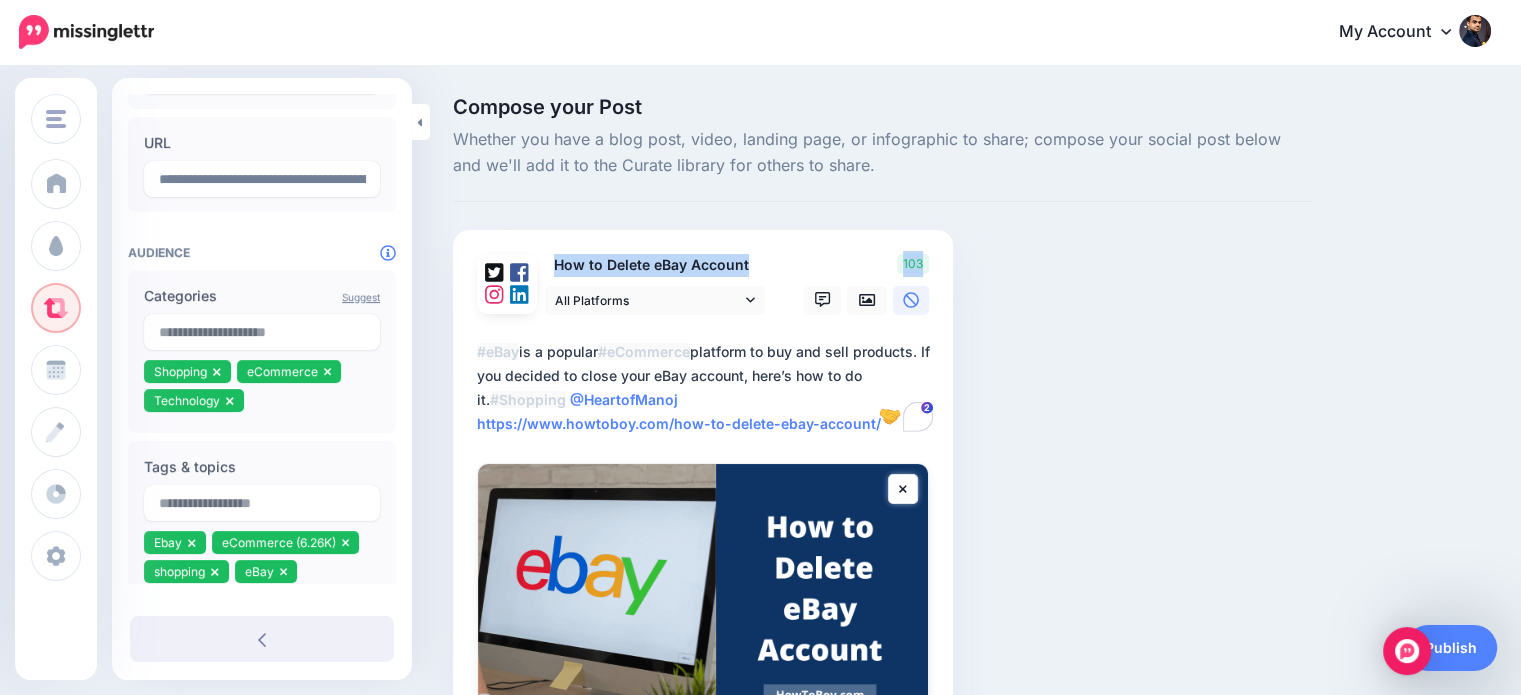 scroll, scrollTop: 261, scrollLeft: 0, axis: vertical 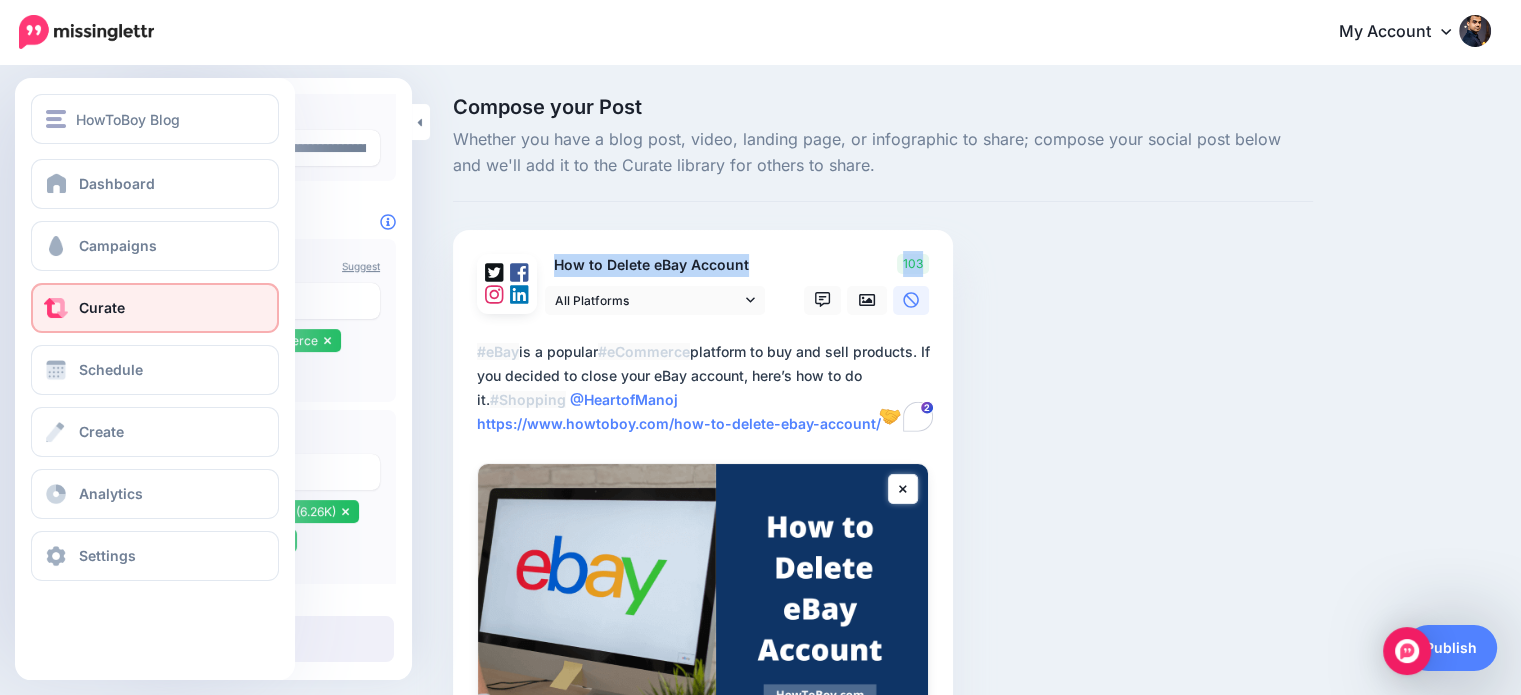 click on "Curate" at bounding box center [155, 308] 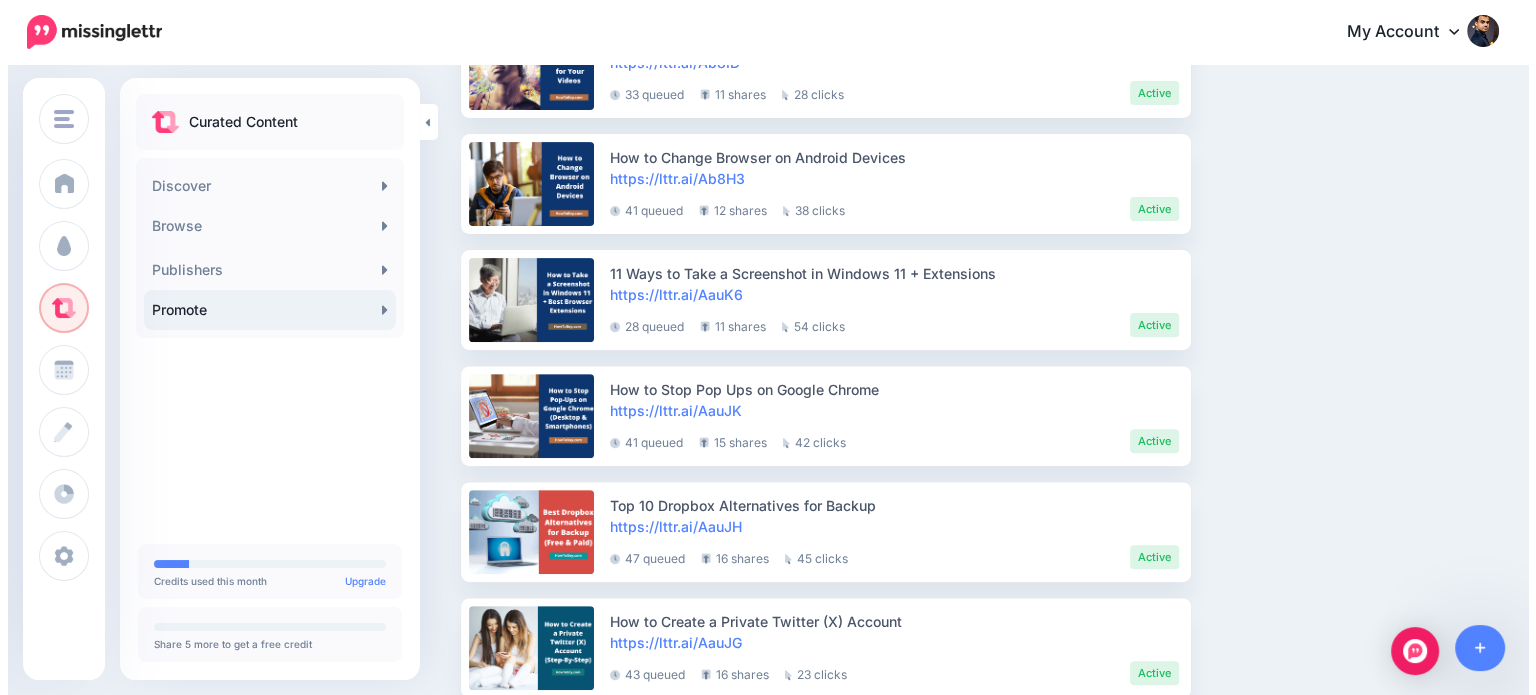 scroll, scrollTop: 0, scrollLeft: 0, axis: both 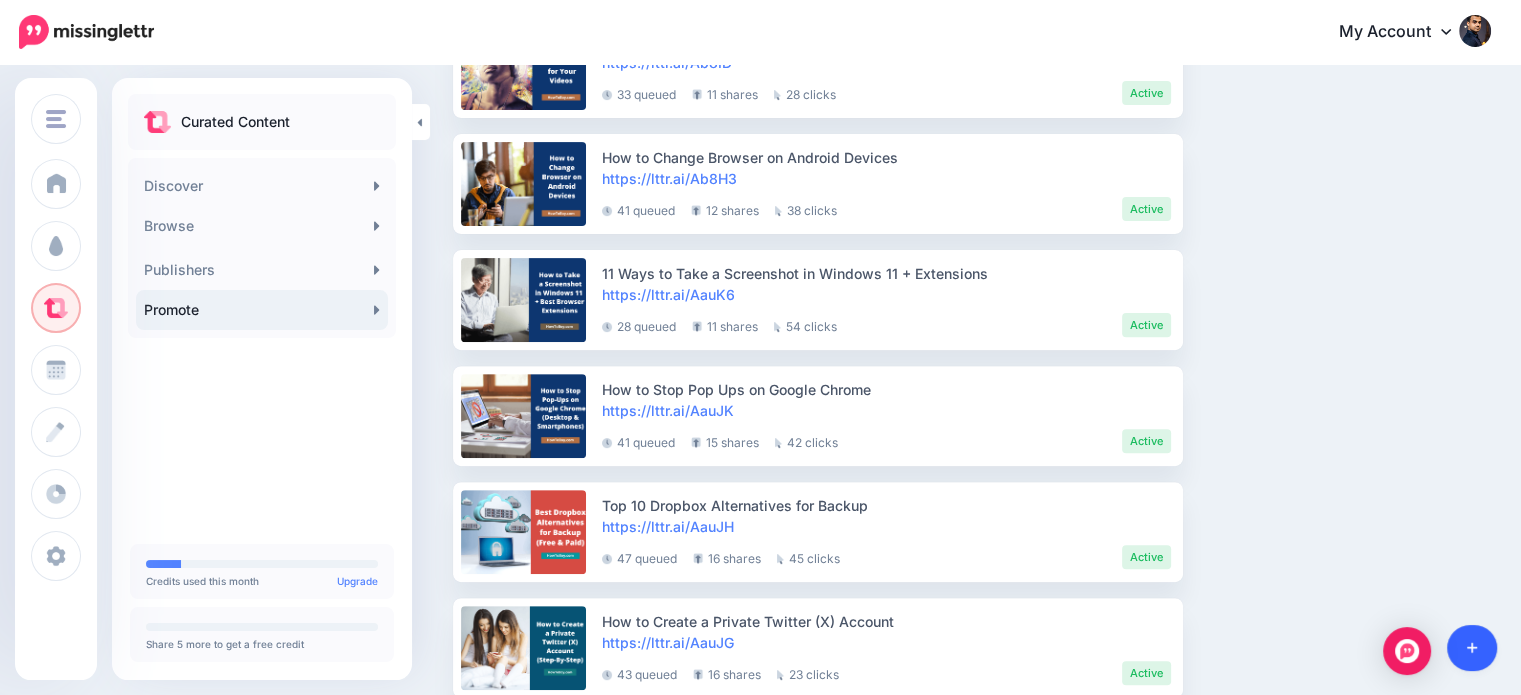 click 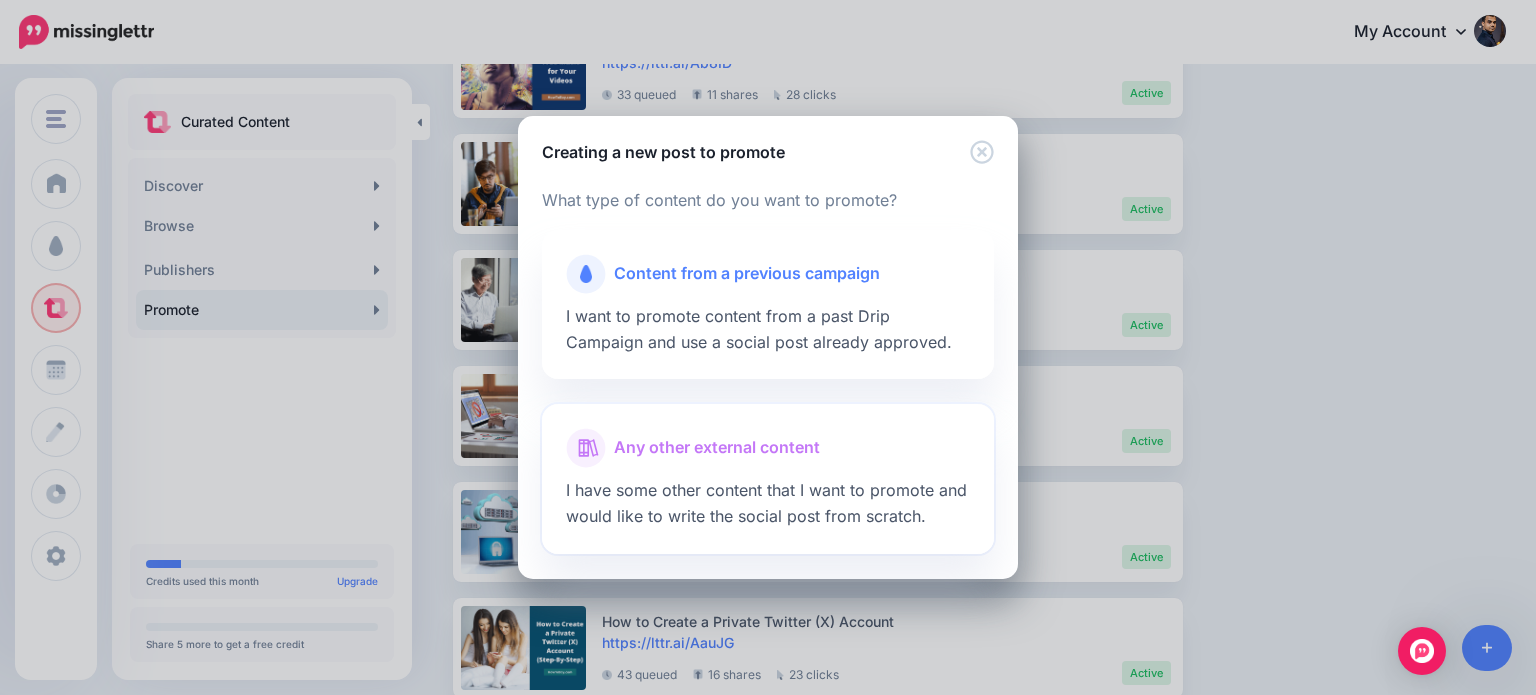 click on "Any other external content" at bounding box center [717, 448] 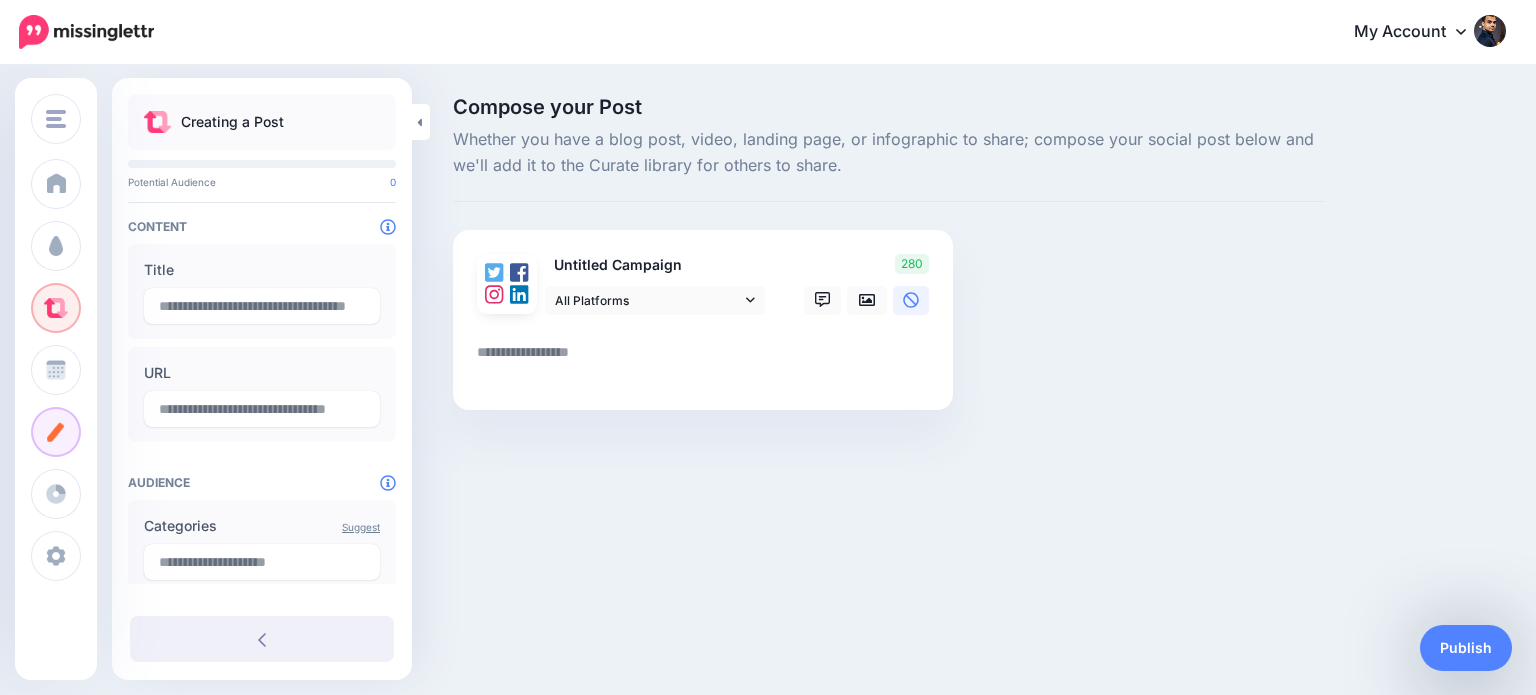 scroll, scrollTop: 0, scrollLeft: 0, axis: both 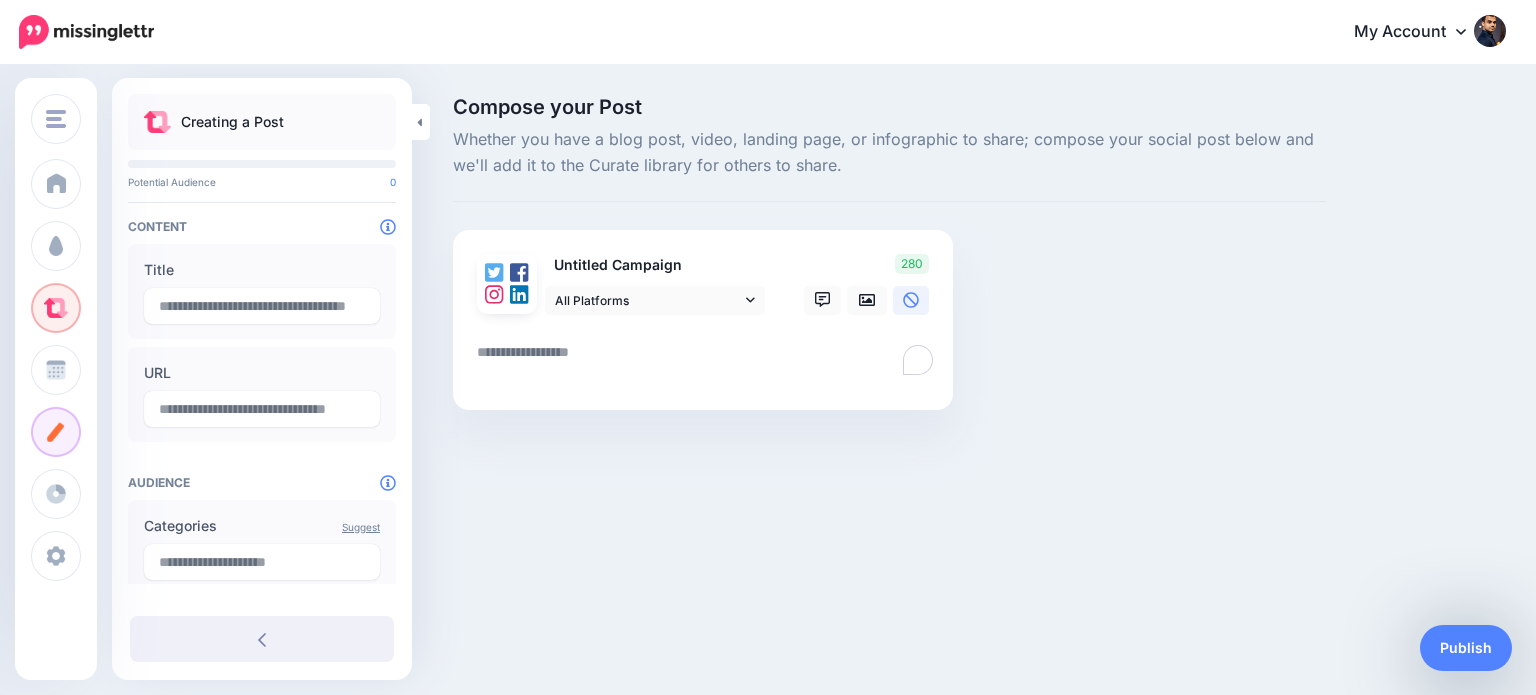 paste on "**********" 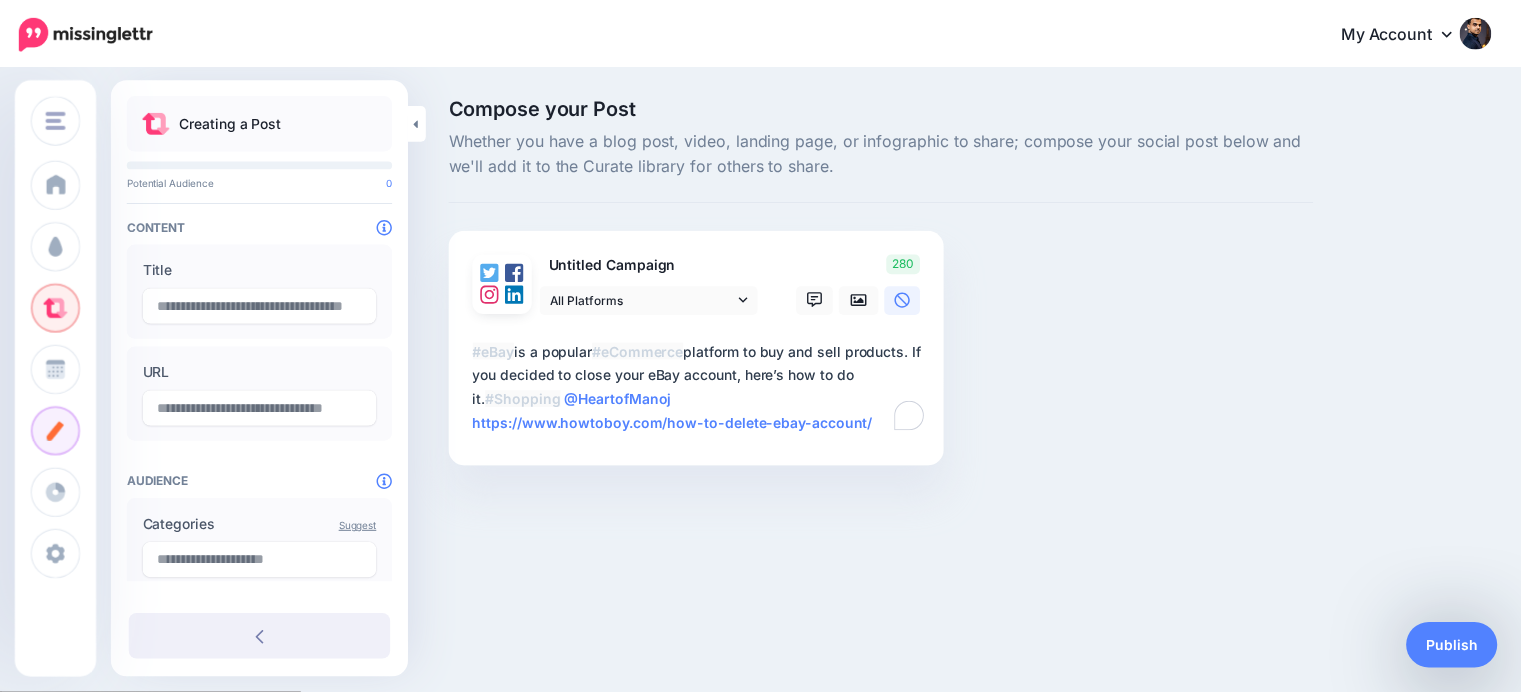 scroll, scrollTop: 0, scrollLeft: 0, axis: both 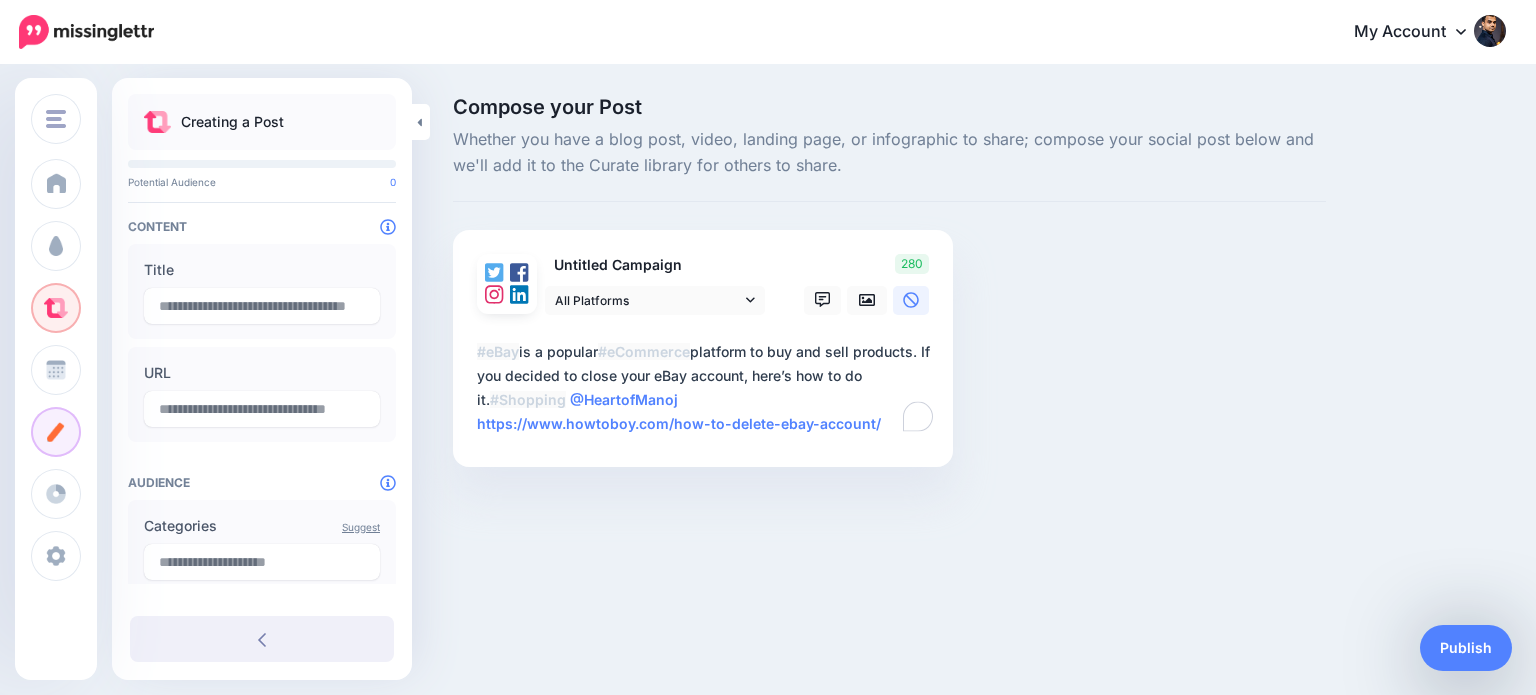 type on "**********" 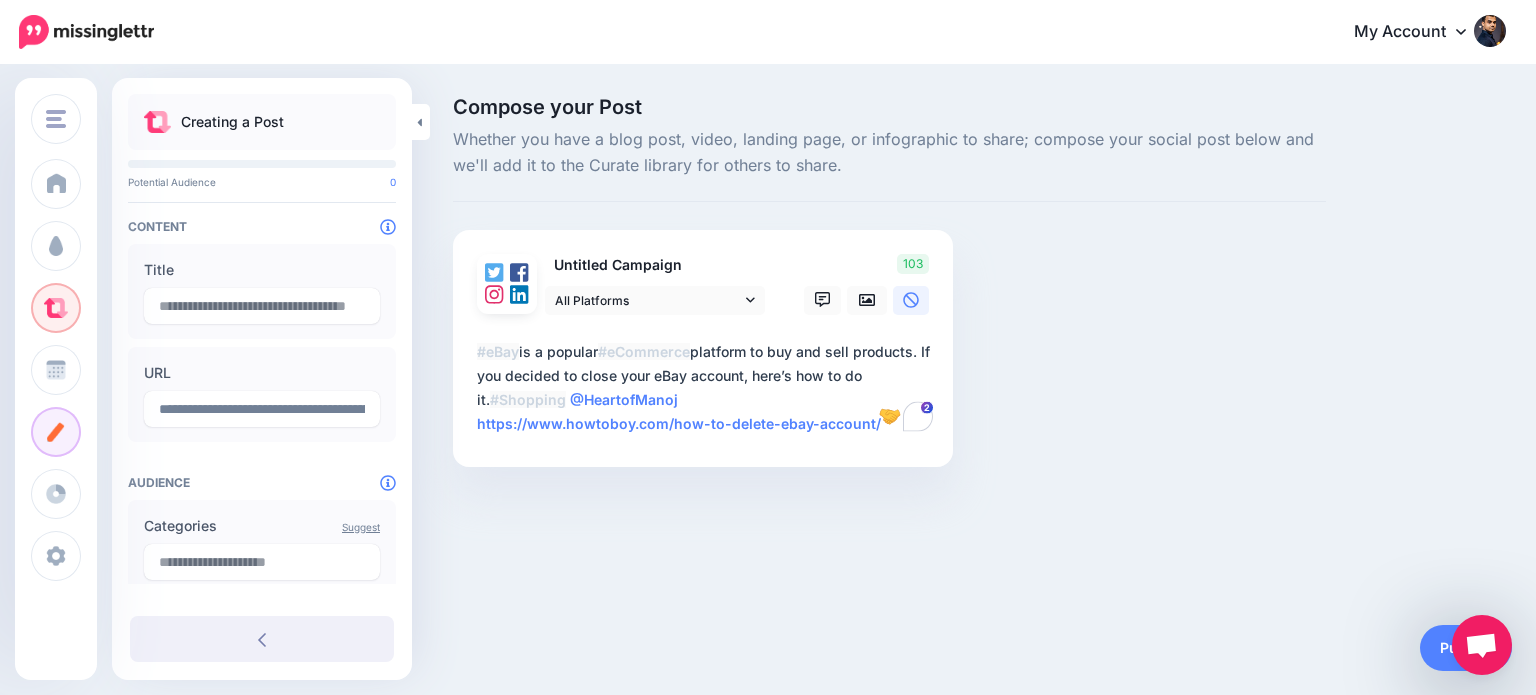click on "Untitled Campaign
All
Platforms
Facebook" at bounding box center (703, 349) 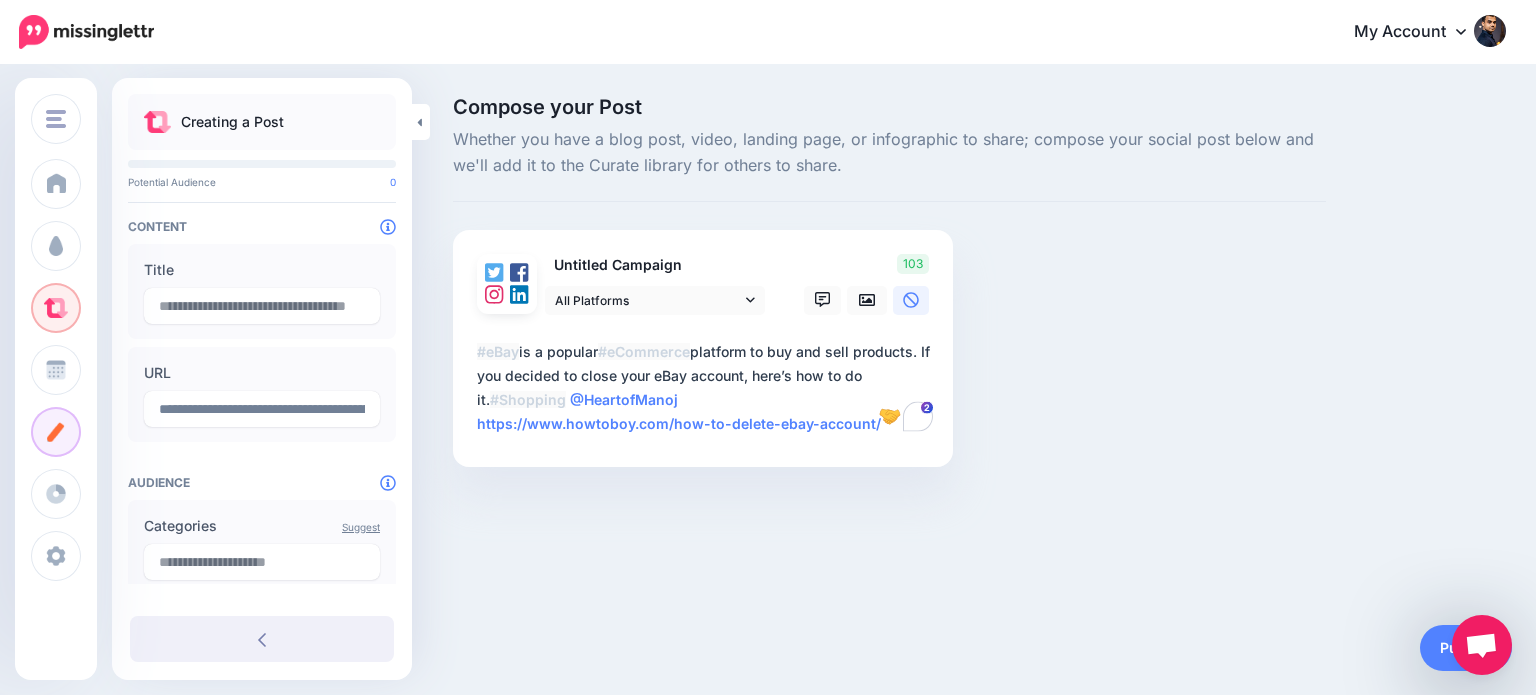 drag, startPoint x: 477, startPoint y: 423, endPoint x: 1154, endPoint y: 422, distance: 677.00073 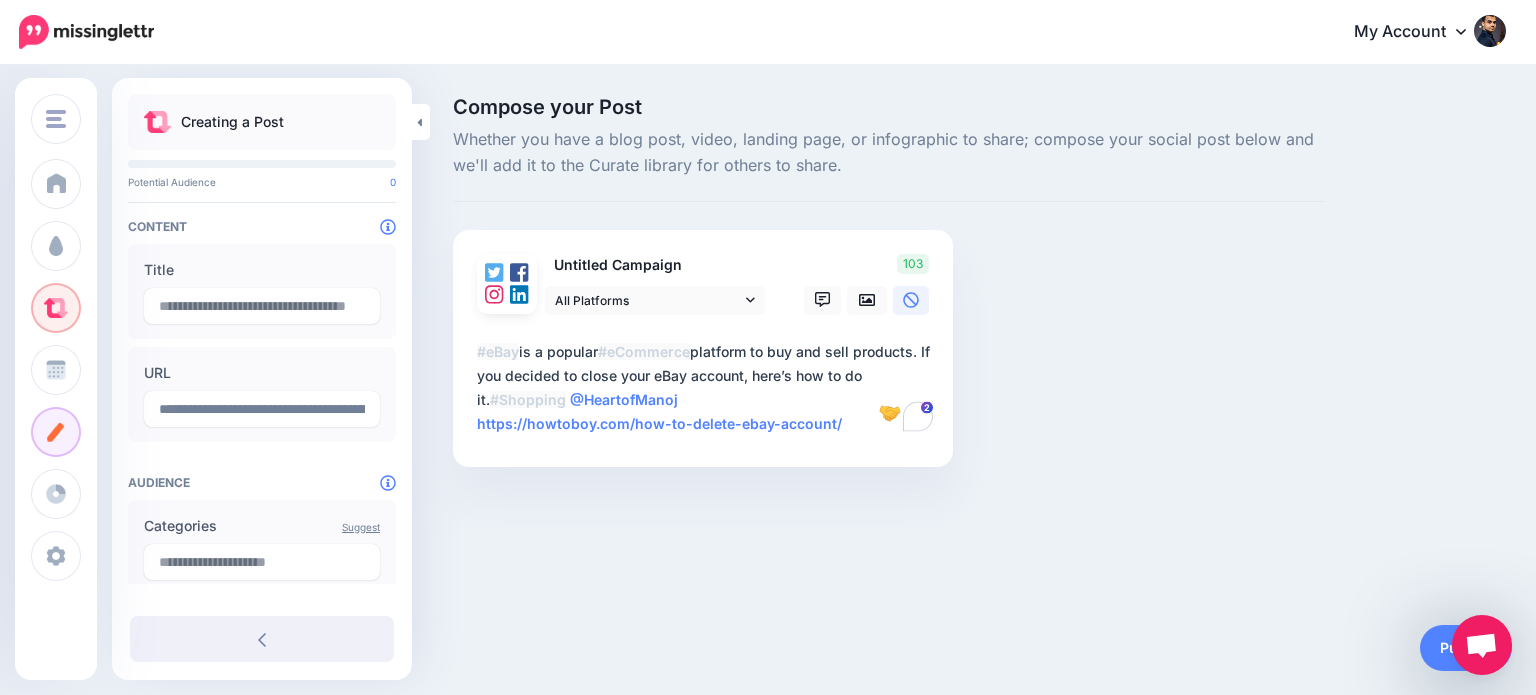 type on "**********" 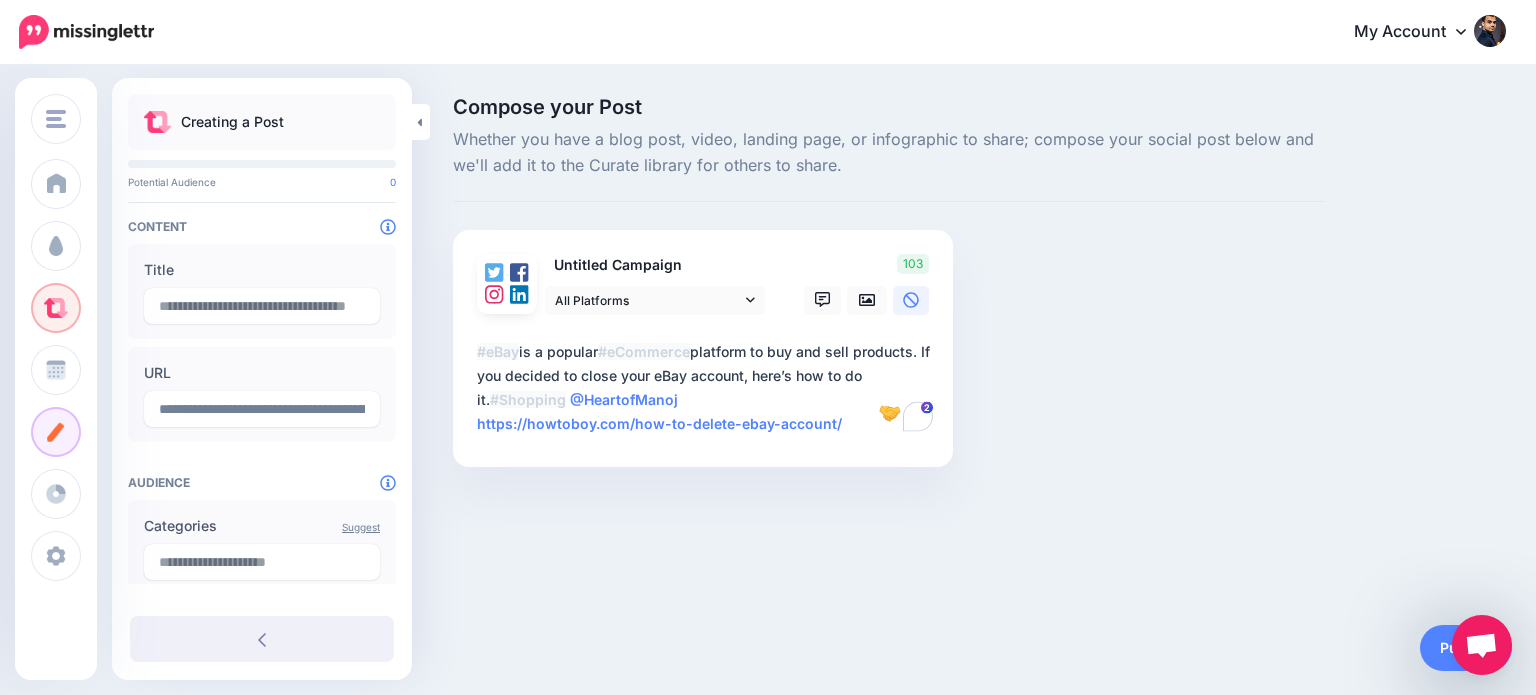 type on "**********" 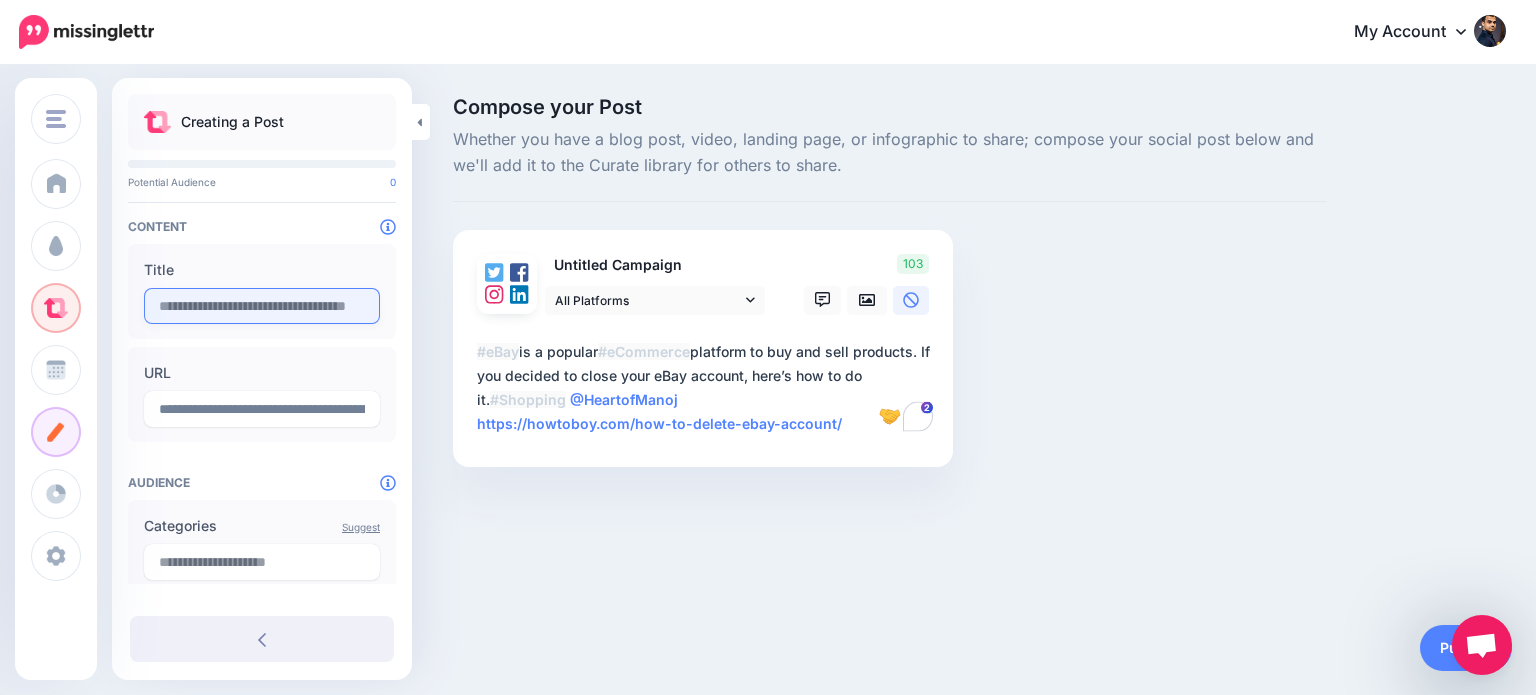 click at bounding box center (262, 306) 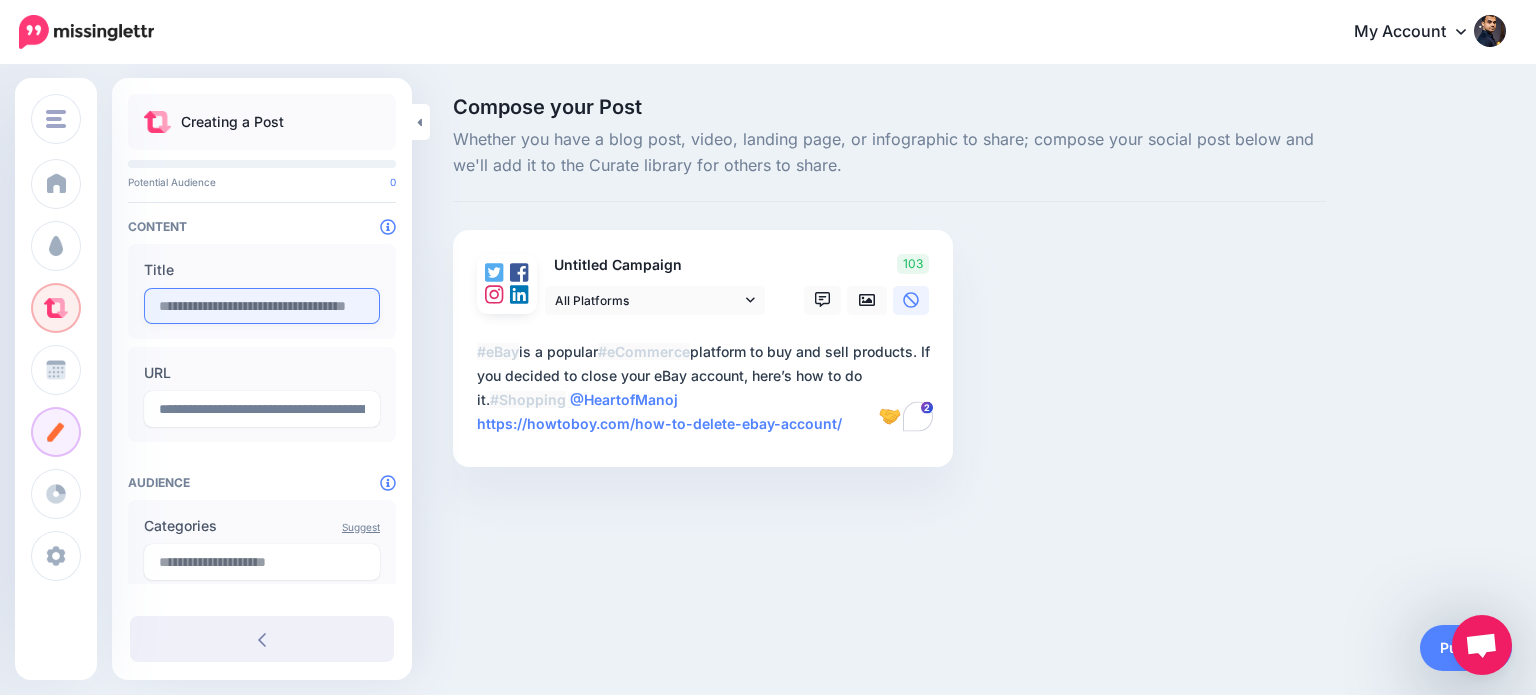 paste on "**********" 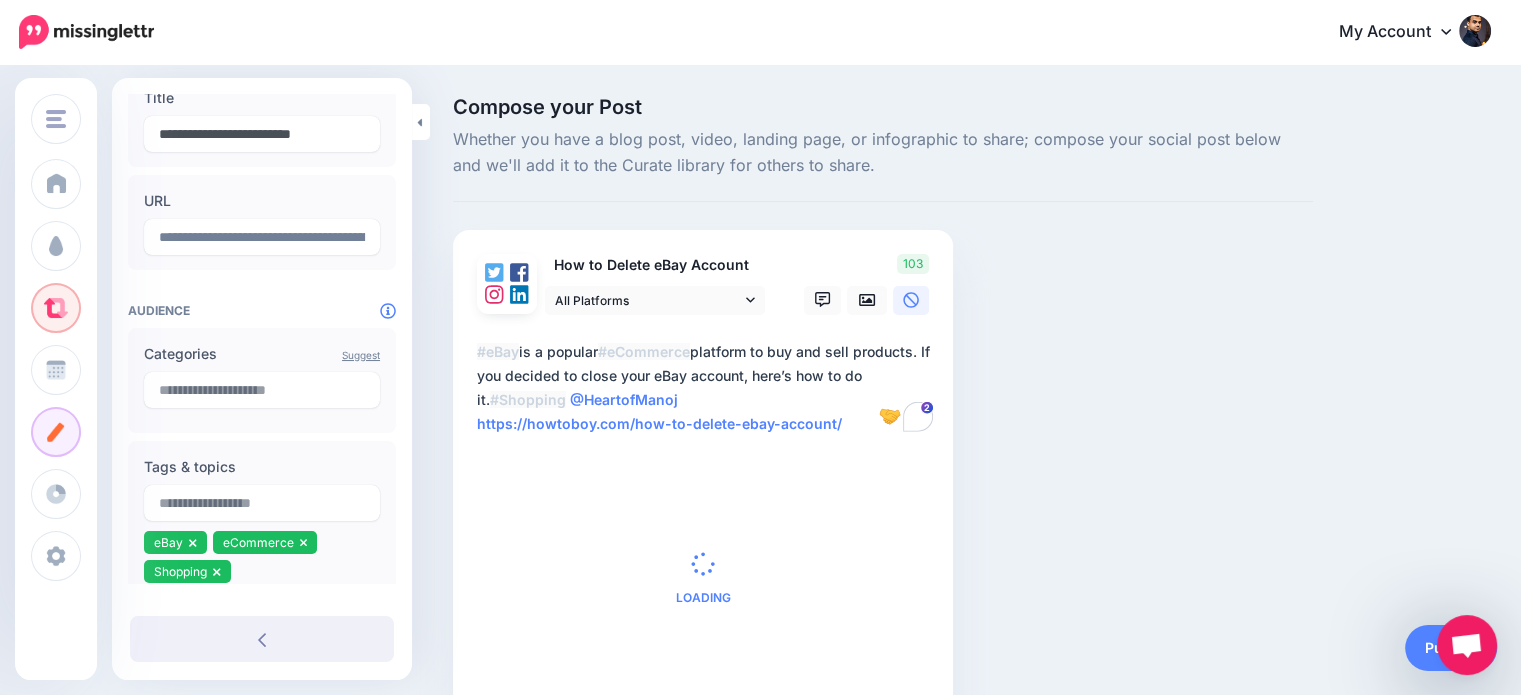 scroll, scrollTop: 344, scrollLeft: 0, axis: vertical 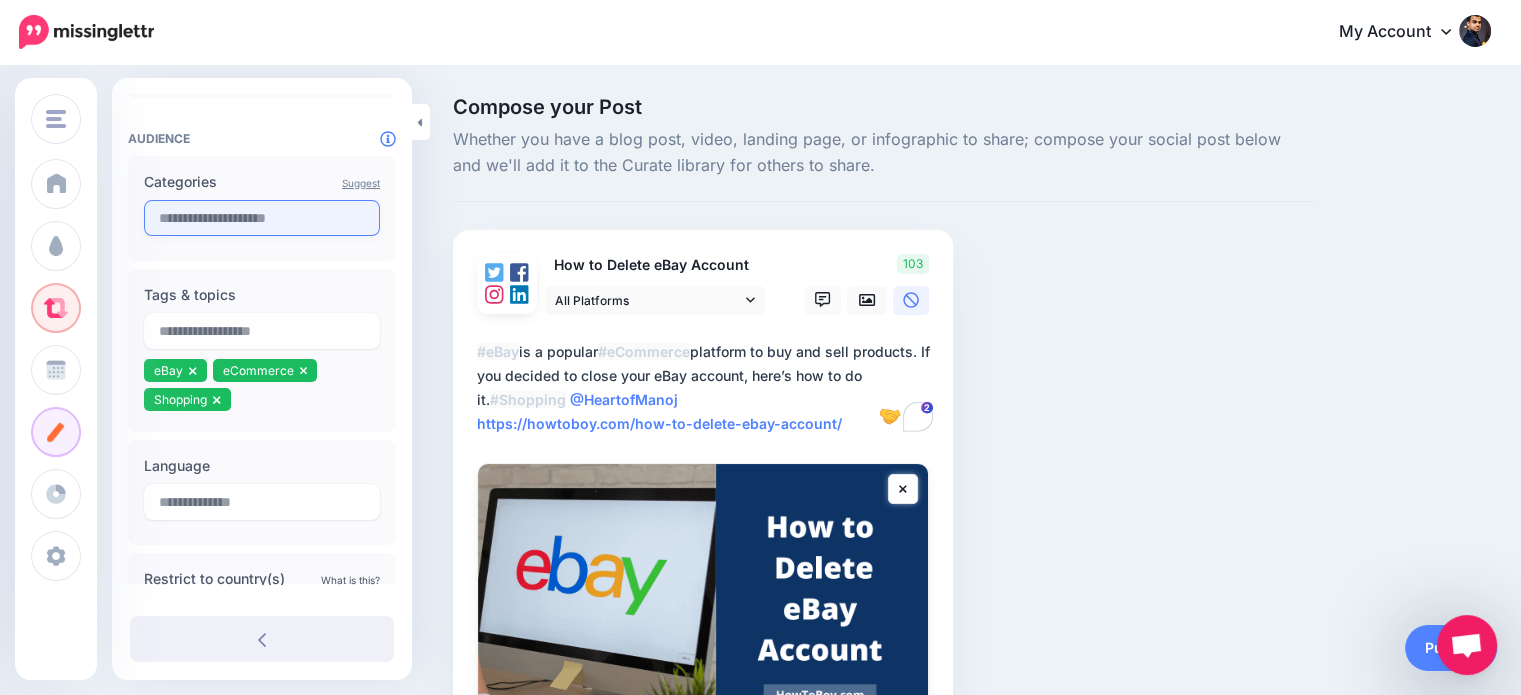 type on "**********" 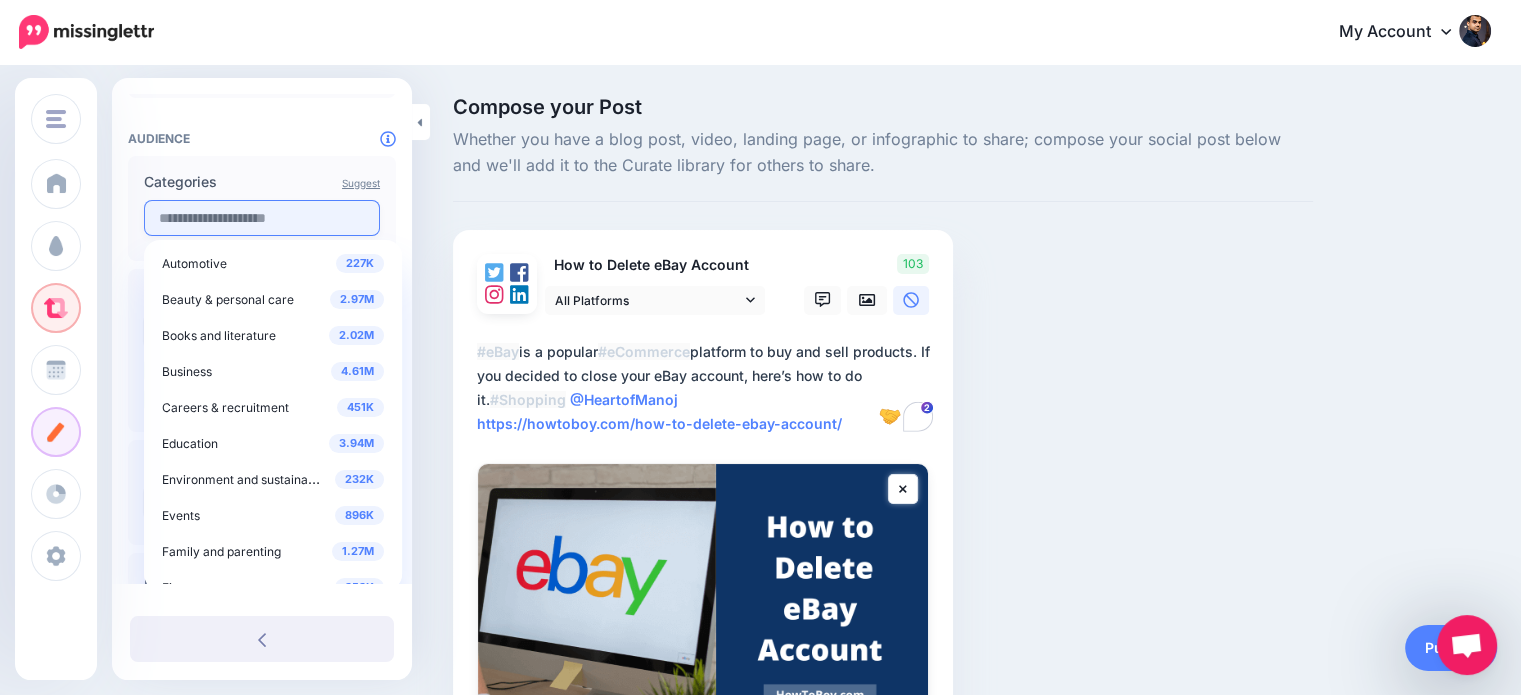 click at bounding box center [262, 218] 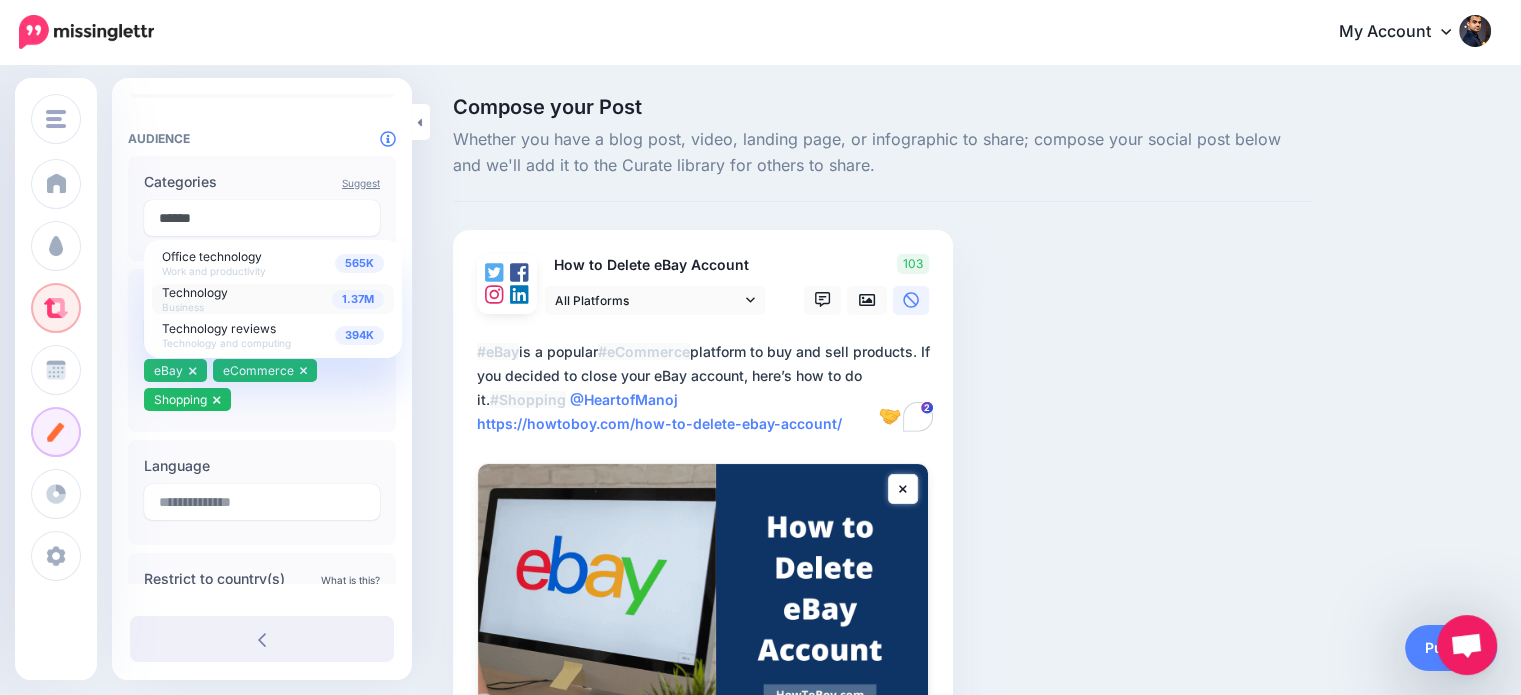 type on "******" 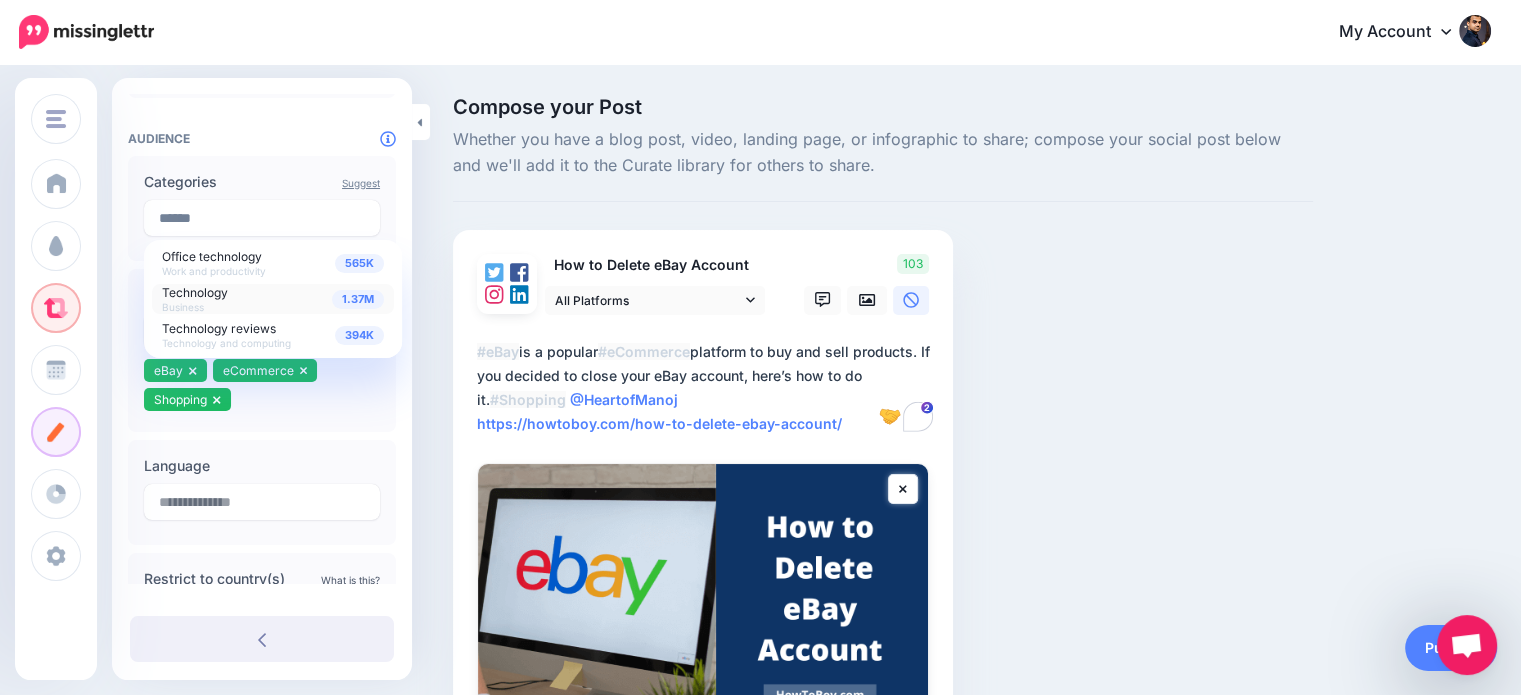 click on "Technology" at bounding box center [195, 292] 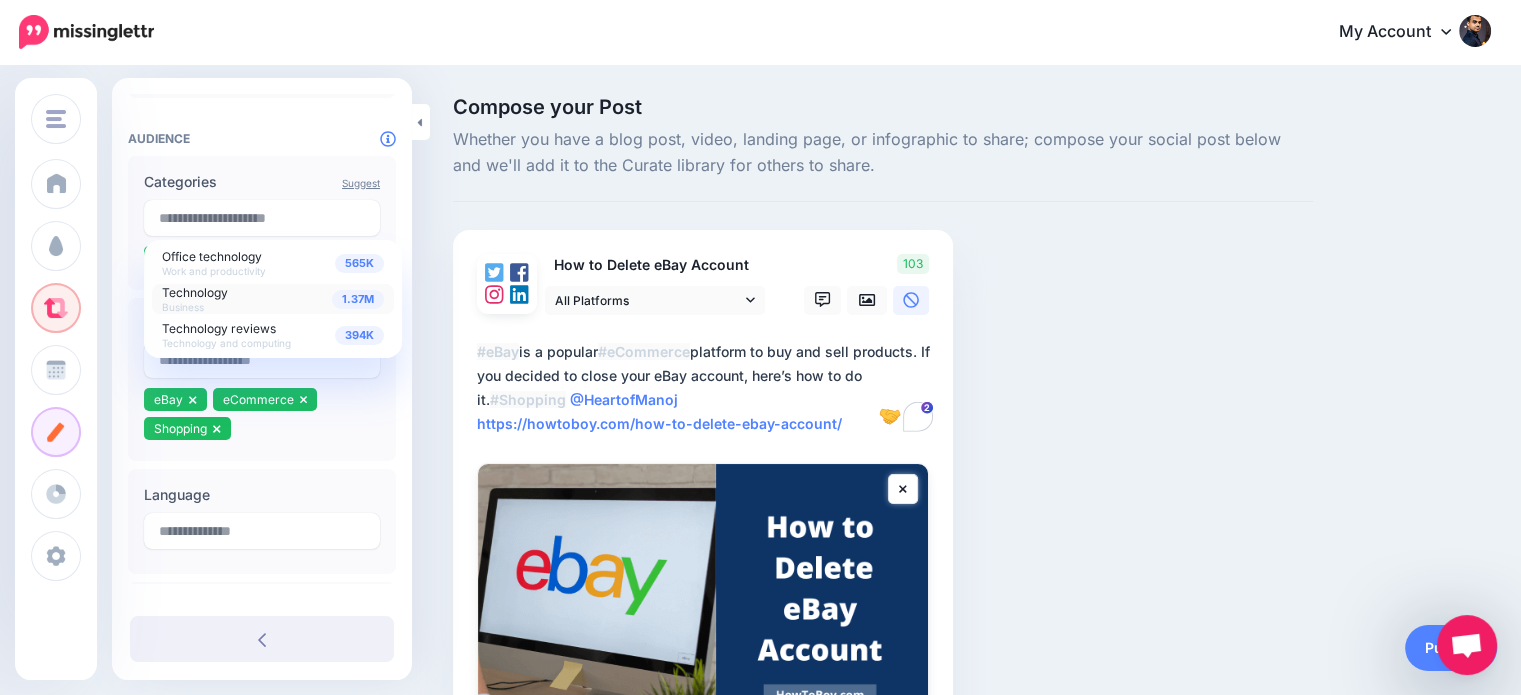 click on "Compose your Post
Whether you have a blog post, video, landing page, or infographic to share; compose your social post below and we'll add it to the Curate library for others to share.
How to Delete eBay Account" at bounding box center (760, 495) 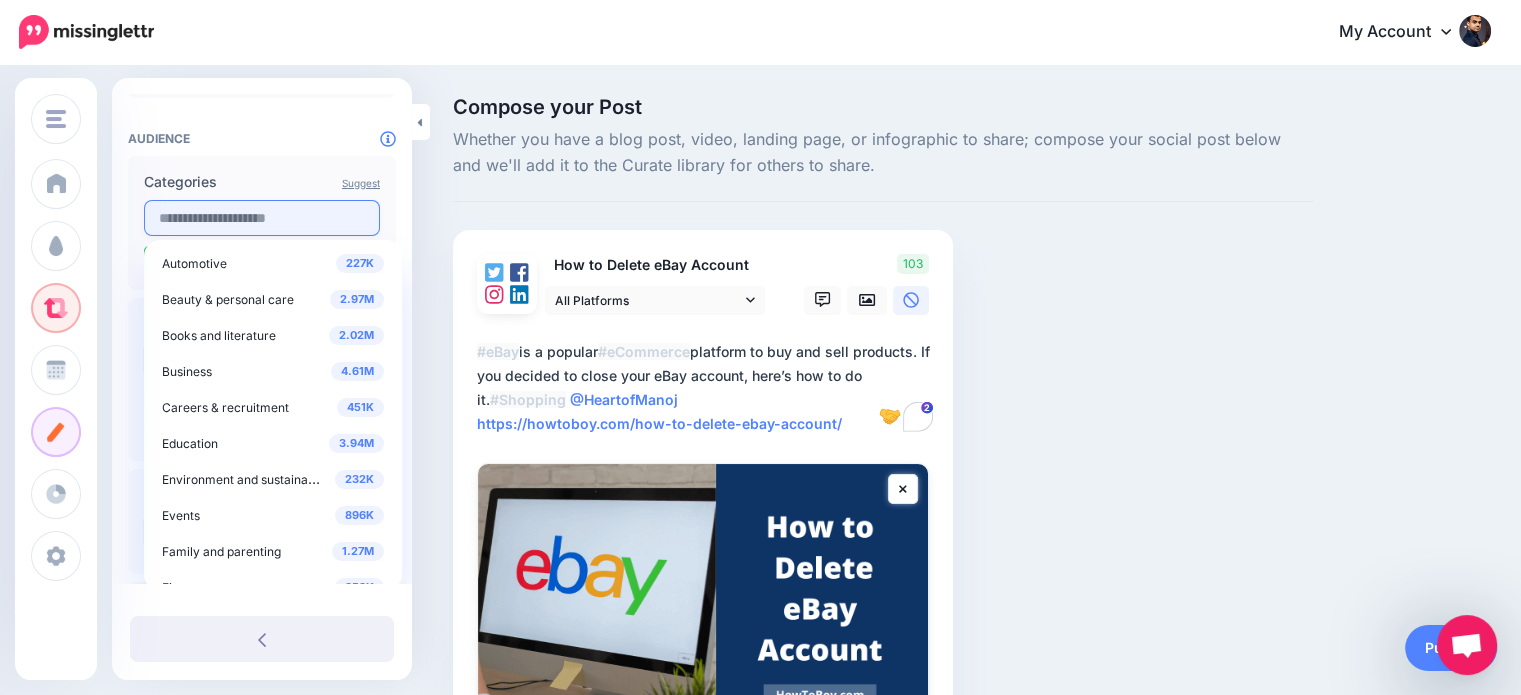 click at bounding box center [262, 218] 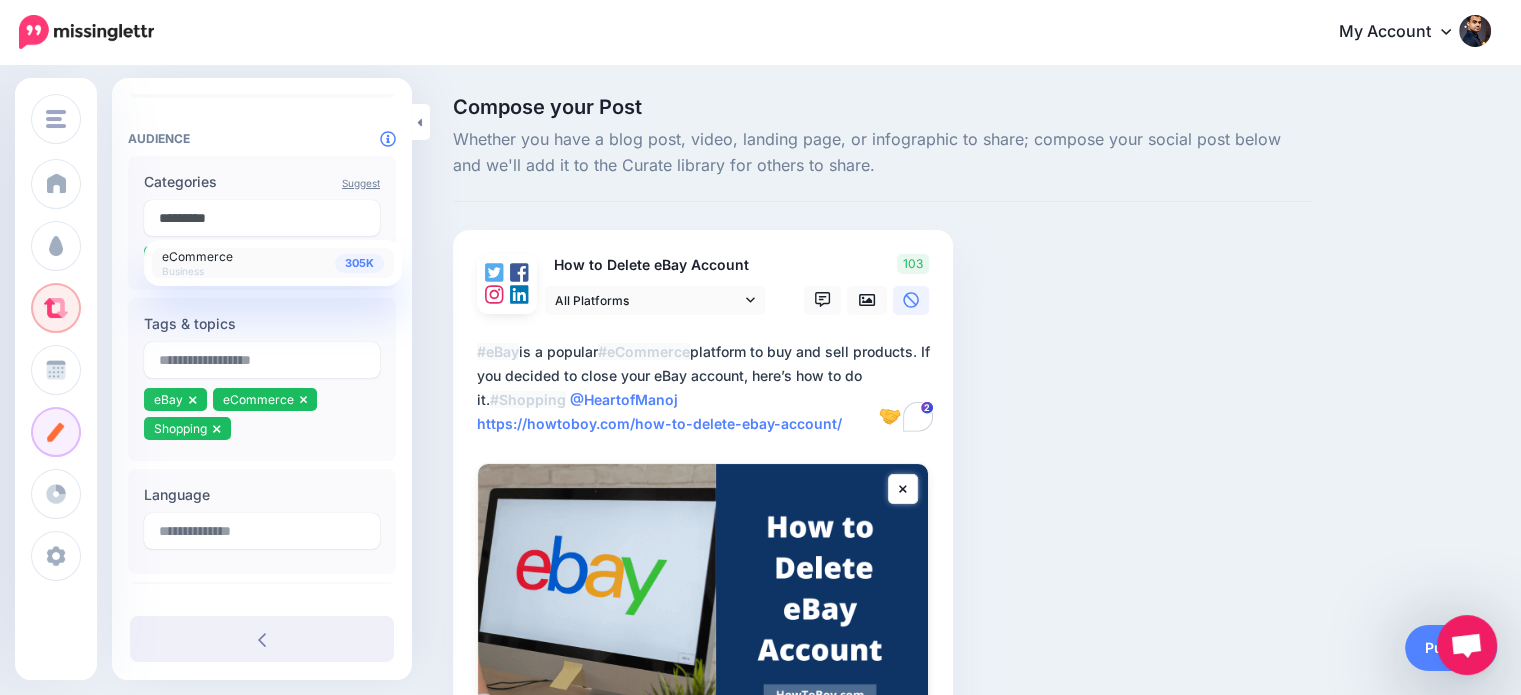 type on "*********" 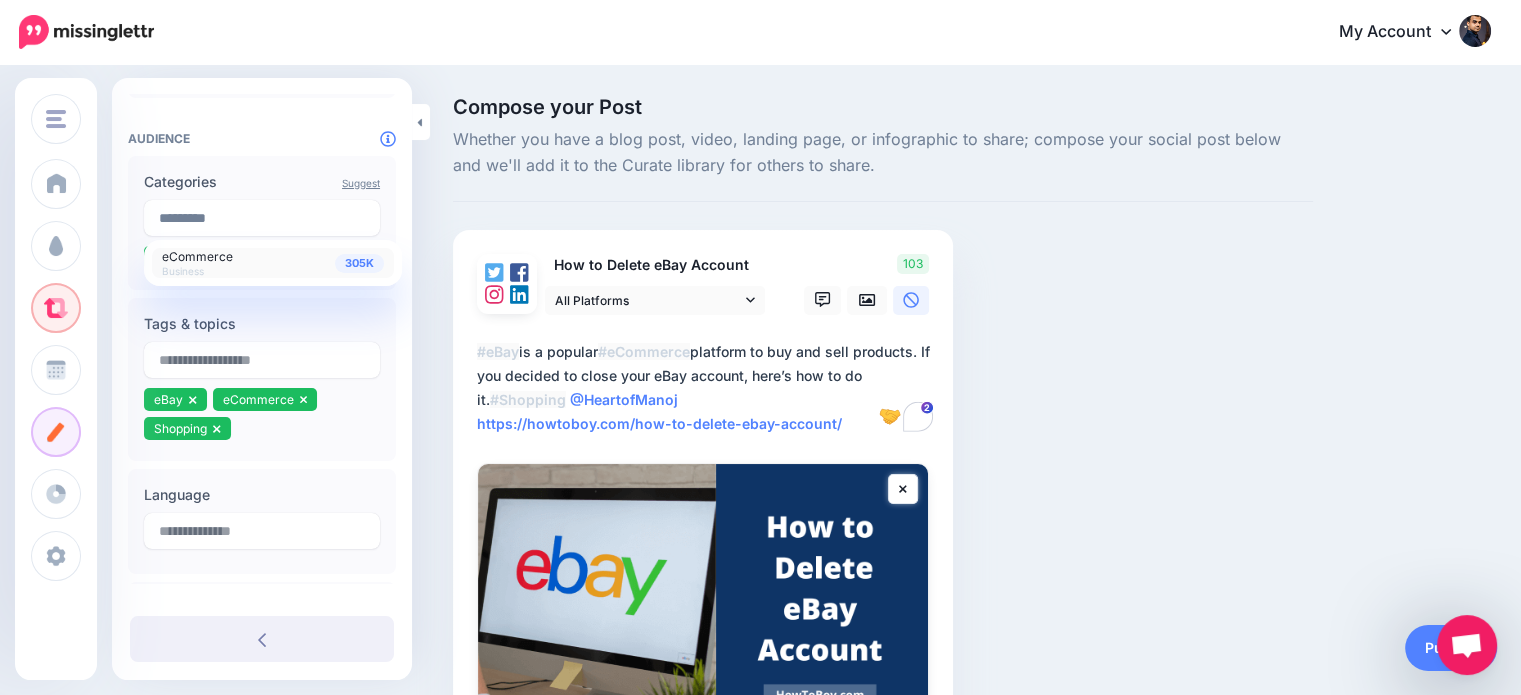 click on "305K
eCommerce
Business" at bounding box center (273, 263) 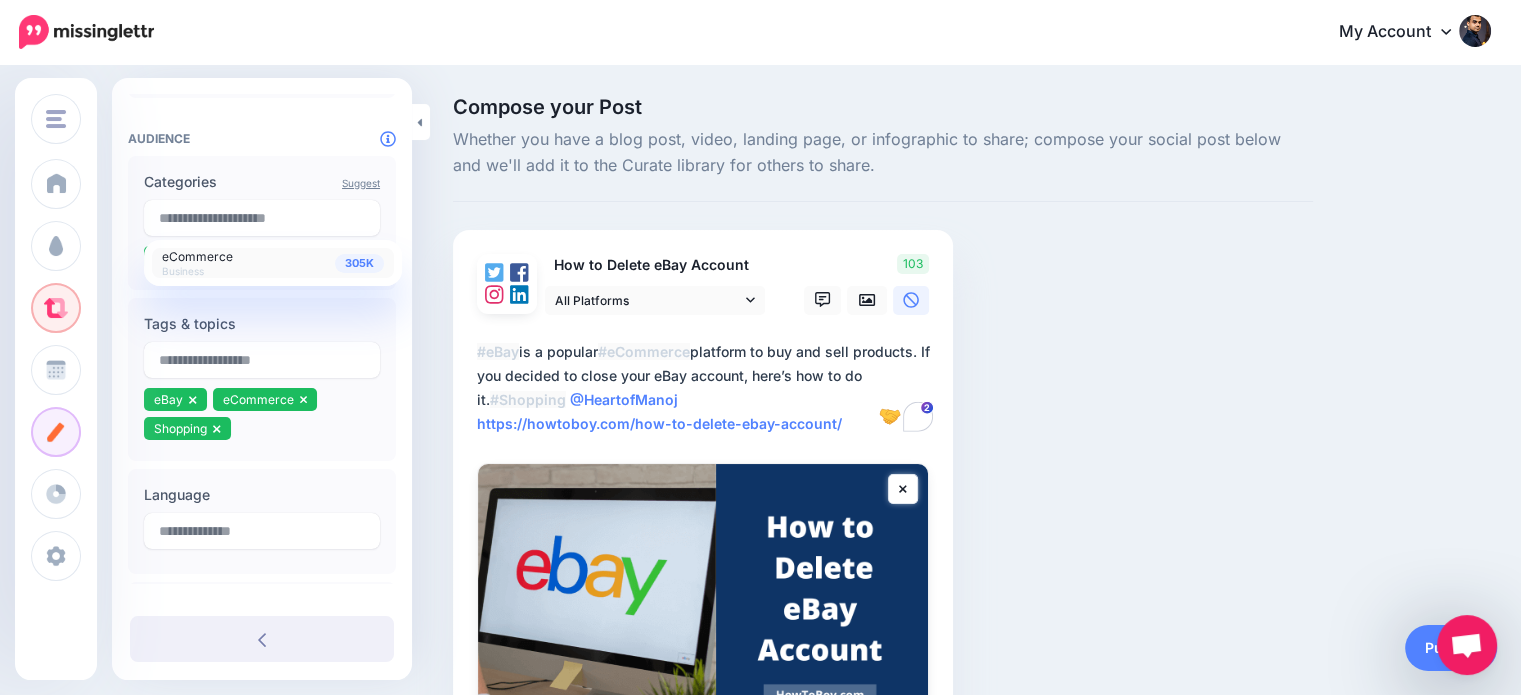 click on "Compose your Post
Whether you have a blog post, video, landing page, or infographic to share; compose your social post below and we'll add it to the Curate library for others to share.
How to Delete eBay Account" at bounding box center (760, 495) 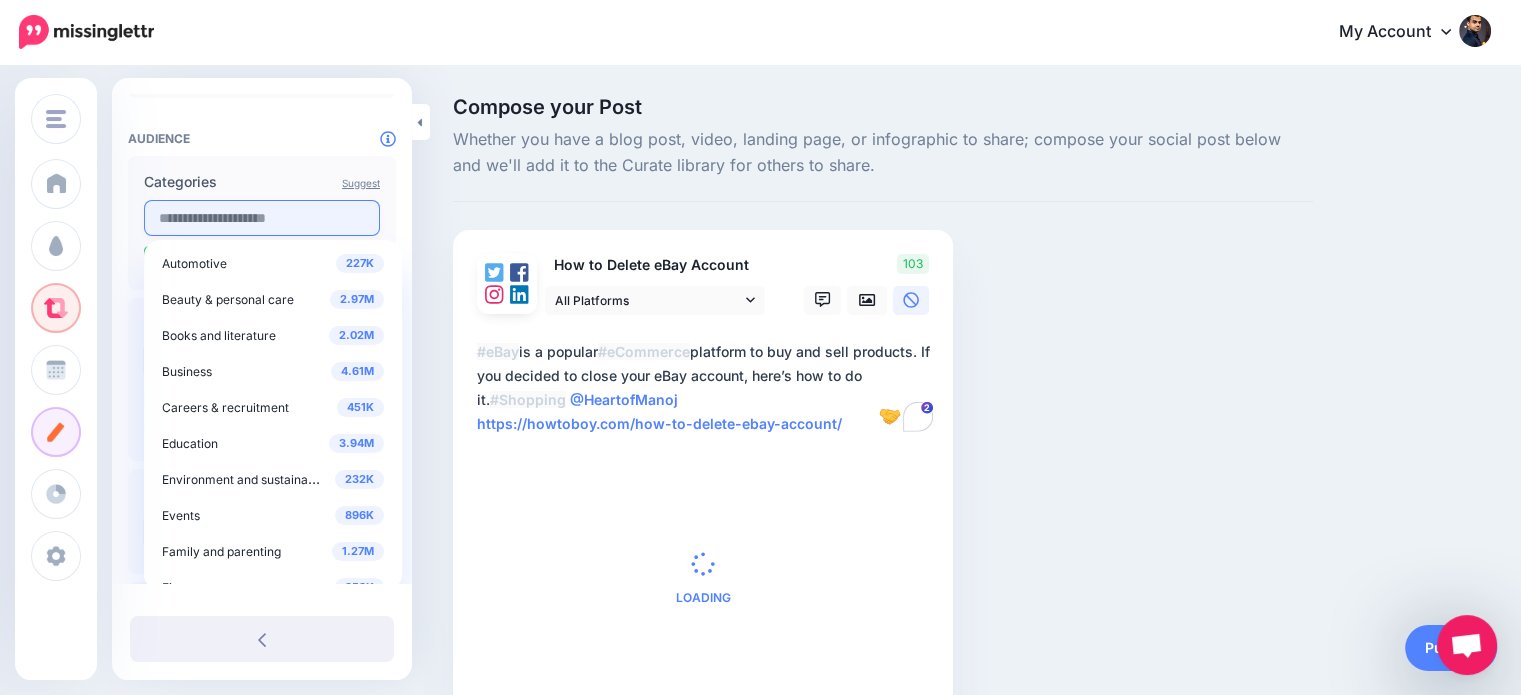 click at bounding box center [262, 218] 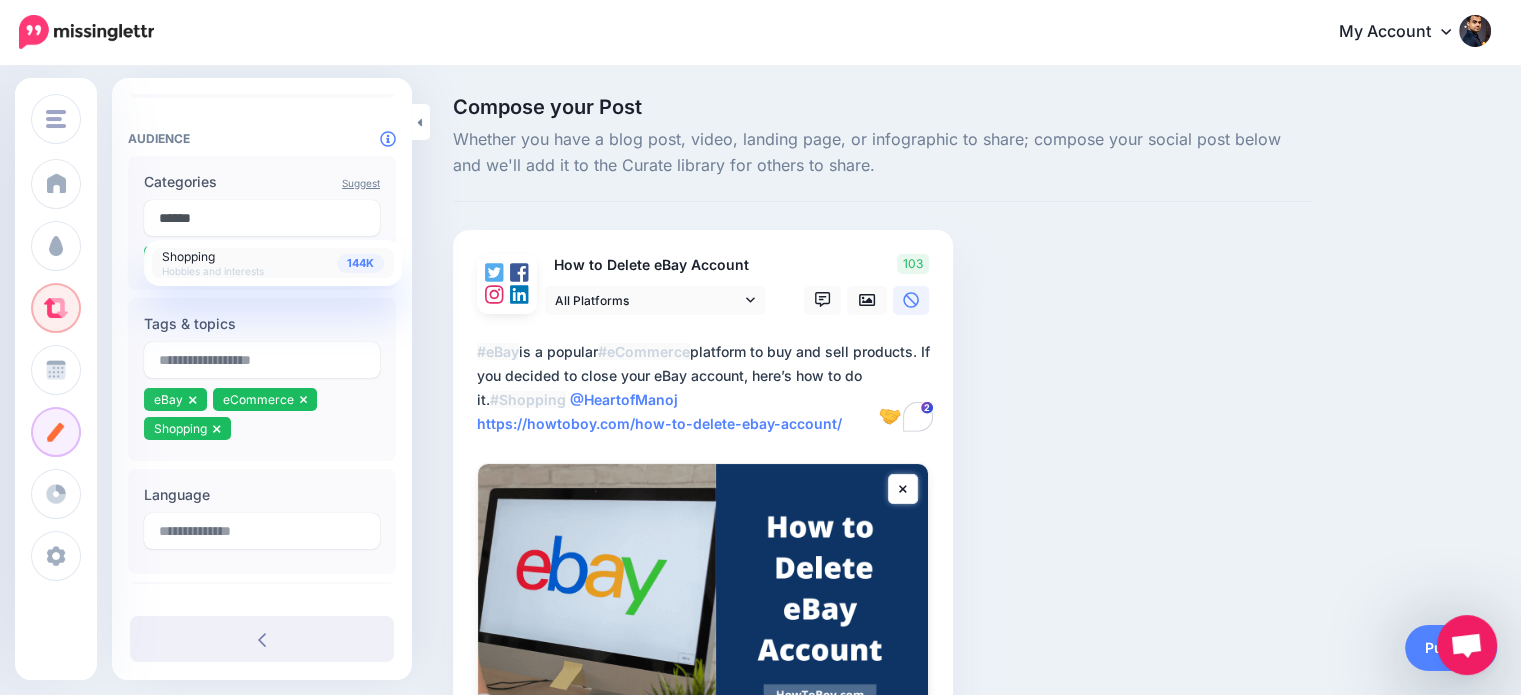 type on "******" 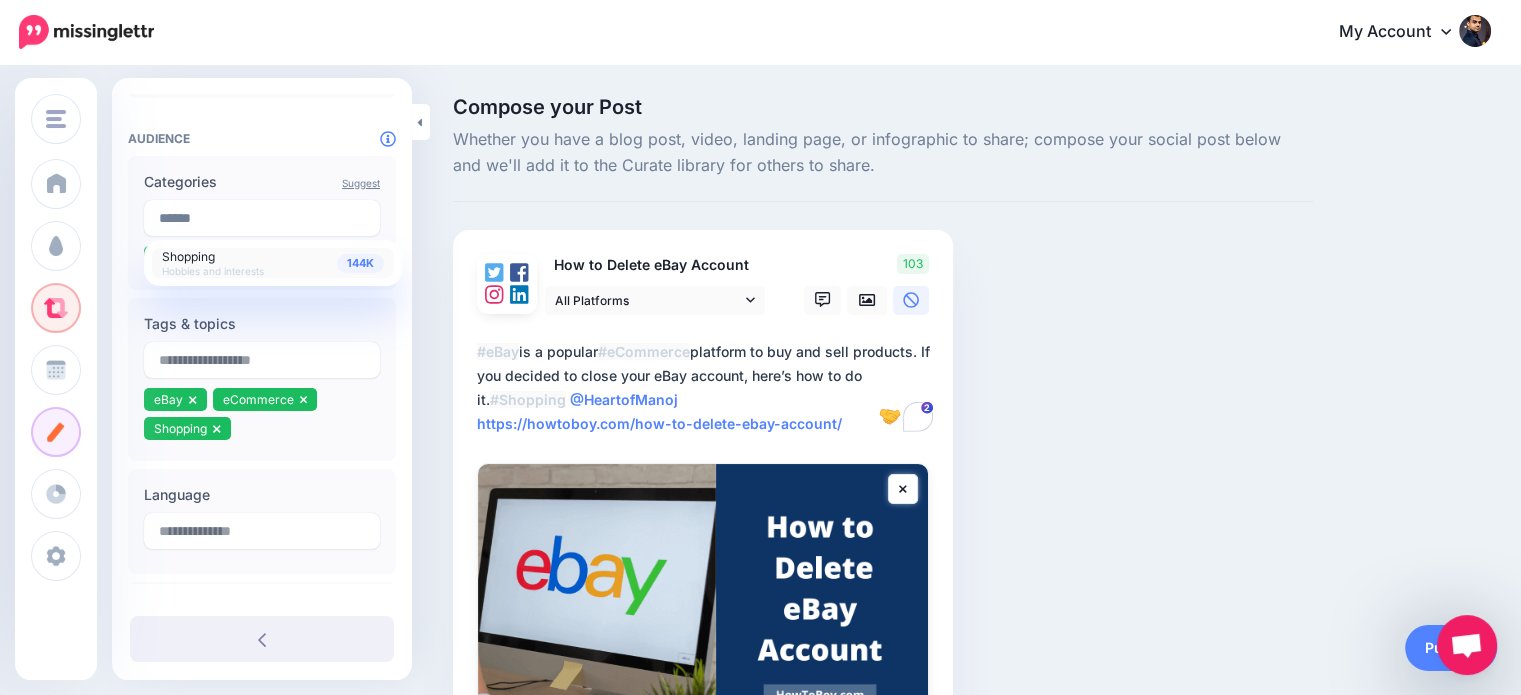 click on "144K
Shopping
Hobbies and interests" at bounding box center (273, 263) 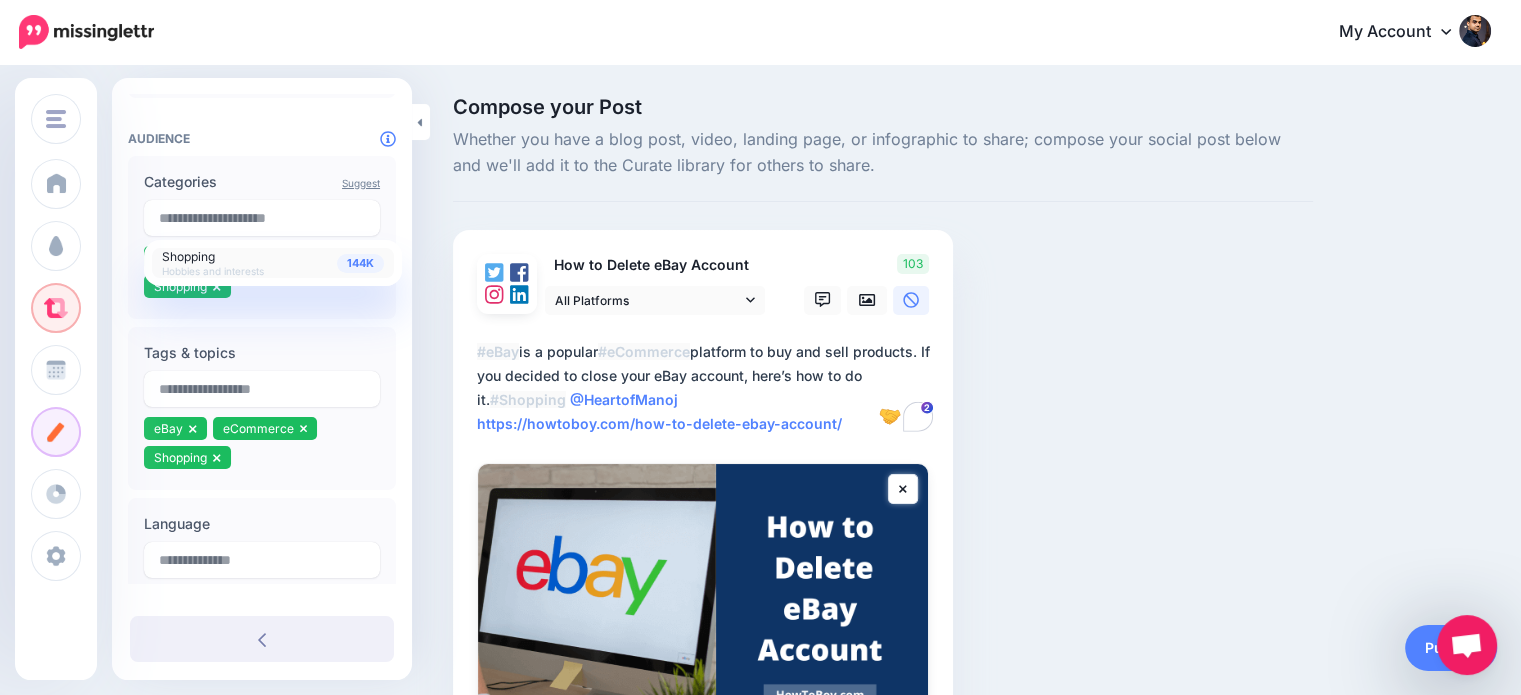 click on "Compose your Post
Whether you have a blog post, video, landing page, or infographic to share; compose your social post below and we'll add it to the Curate library for others to share.
How to Delete eBay Account" at bounding box center (760, 495) 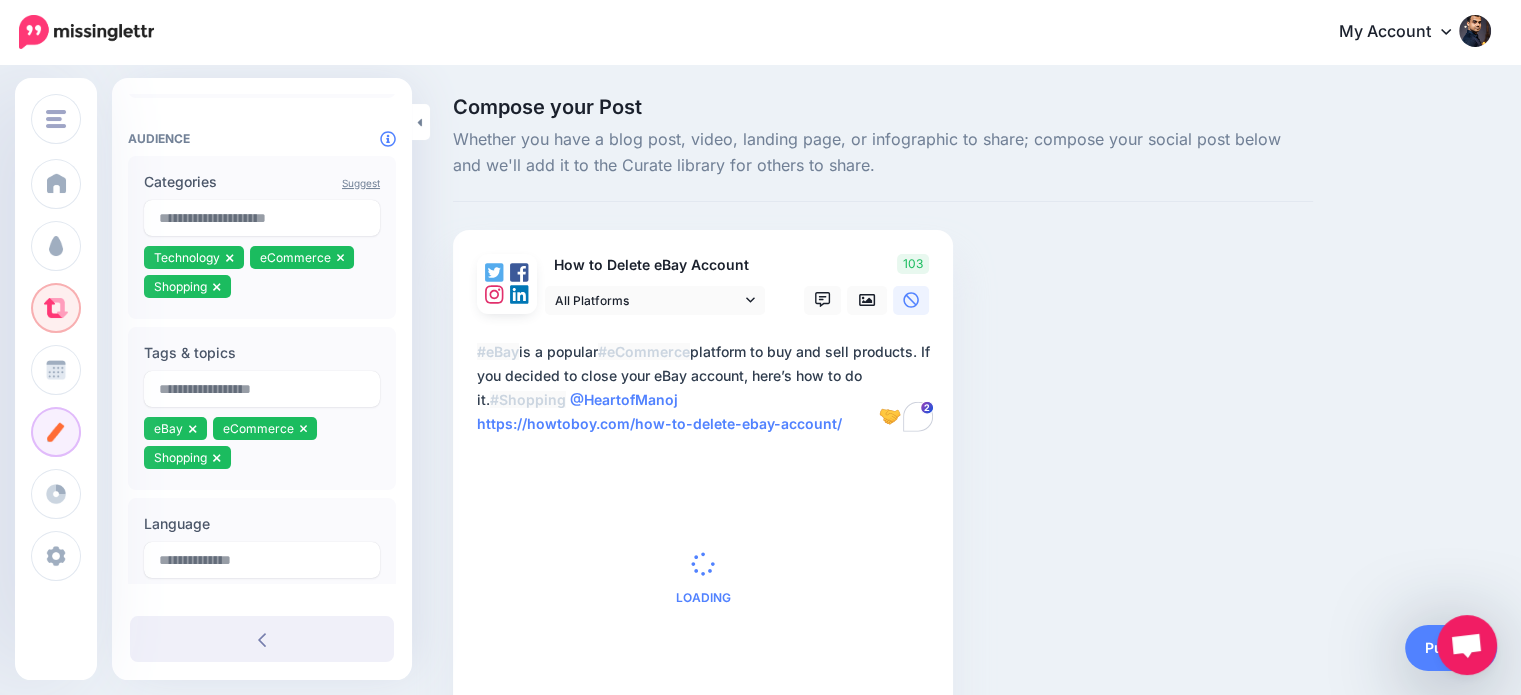 scroll, scrollTop: 499, scrollLeft: 0, axis: vertical 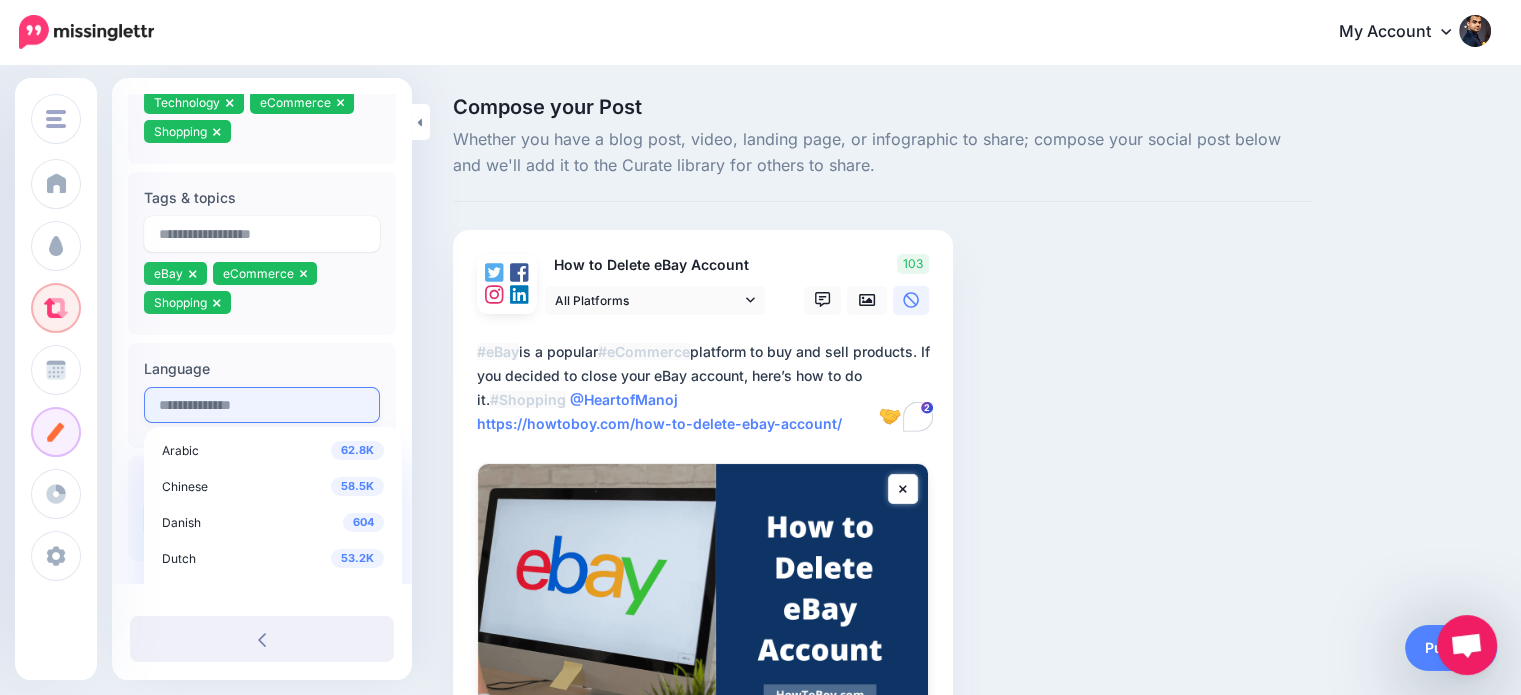 click at bounding box center (262, 405) 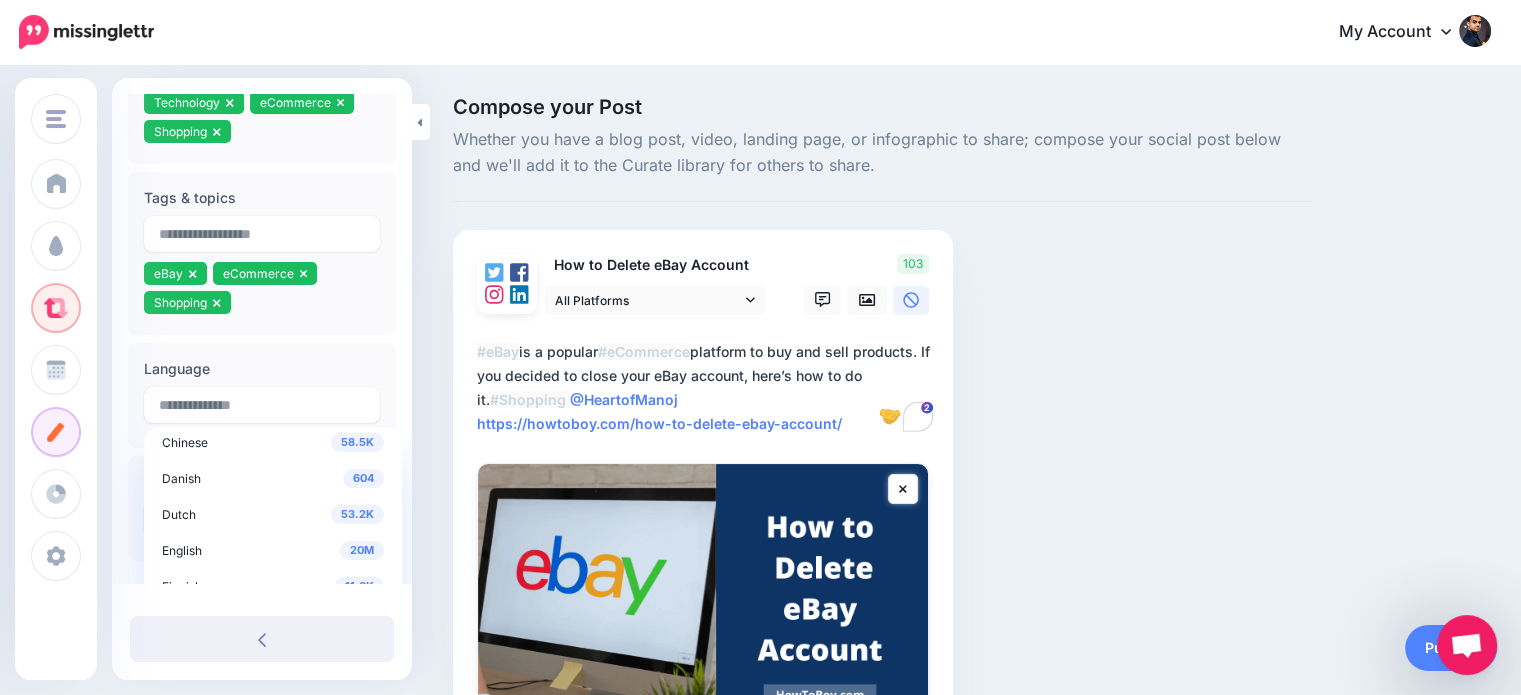 scroll, scrollTop: 60, scrollLeft: 0, axis: vertical 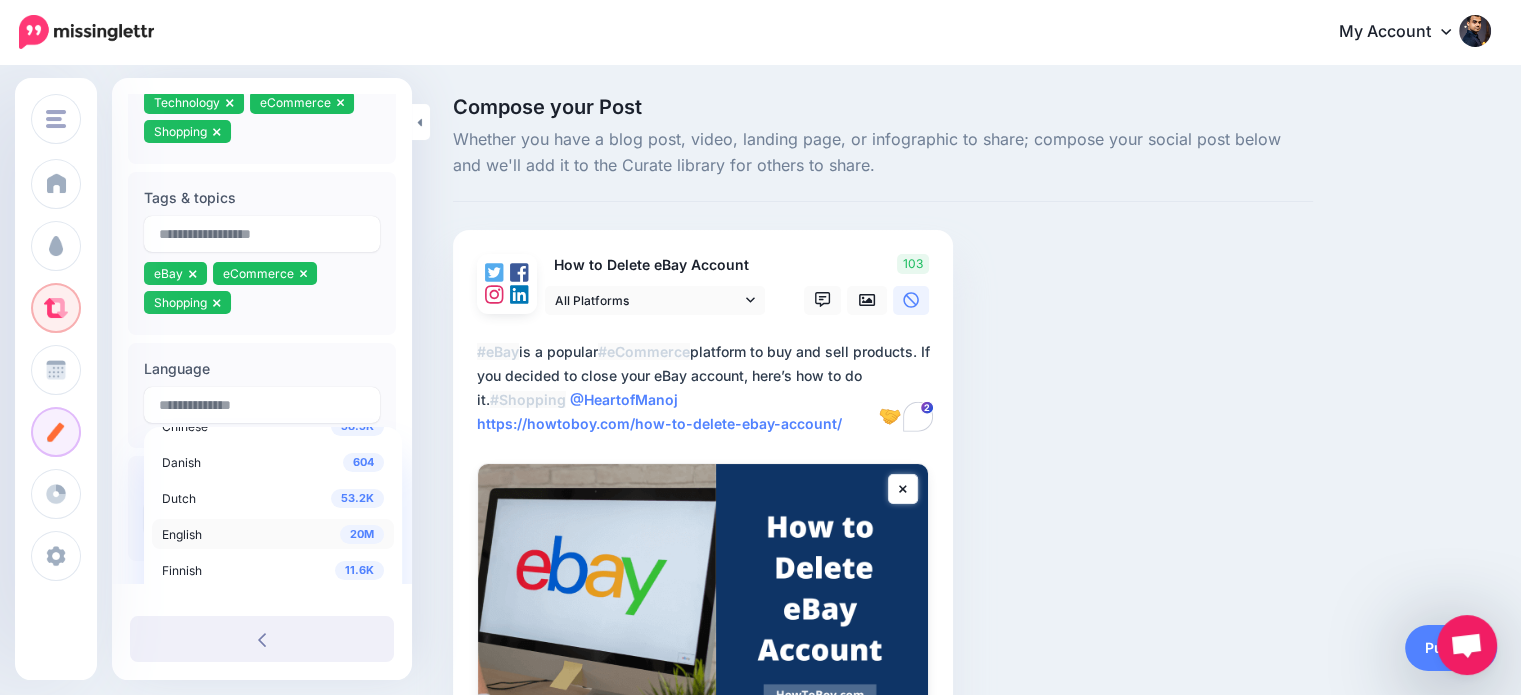 click on "20M" at bounding box center [362, 534] 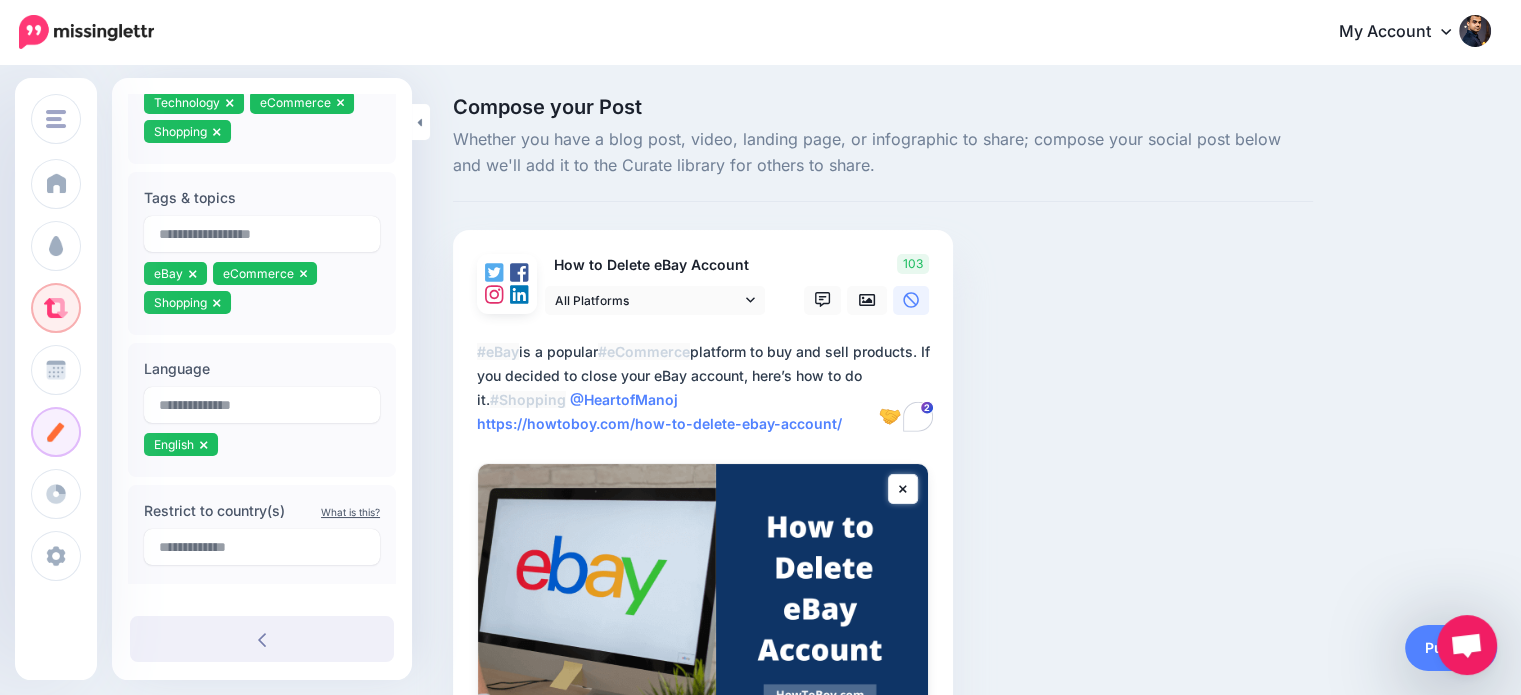click on "Compose your Post
Whether you have a blog post, video, landing page, or infographic to share; compose your social post below and we'll add it to the Curate library for others to share.
How to Delete eBay Account" at bounding box center (760, 495) 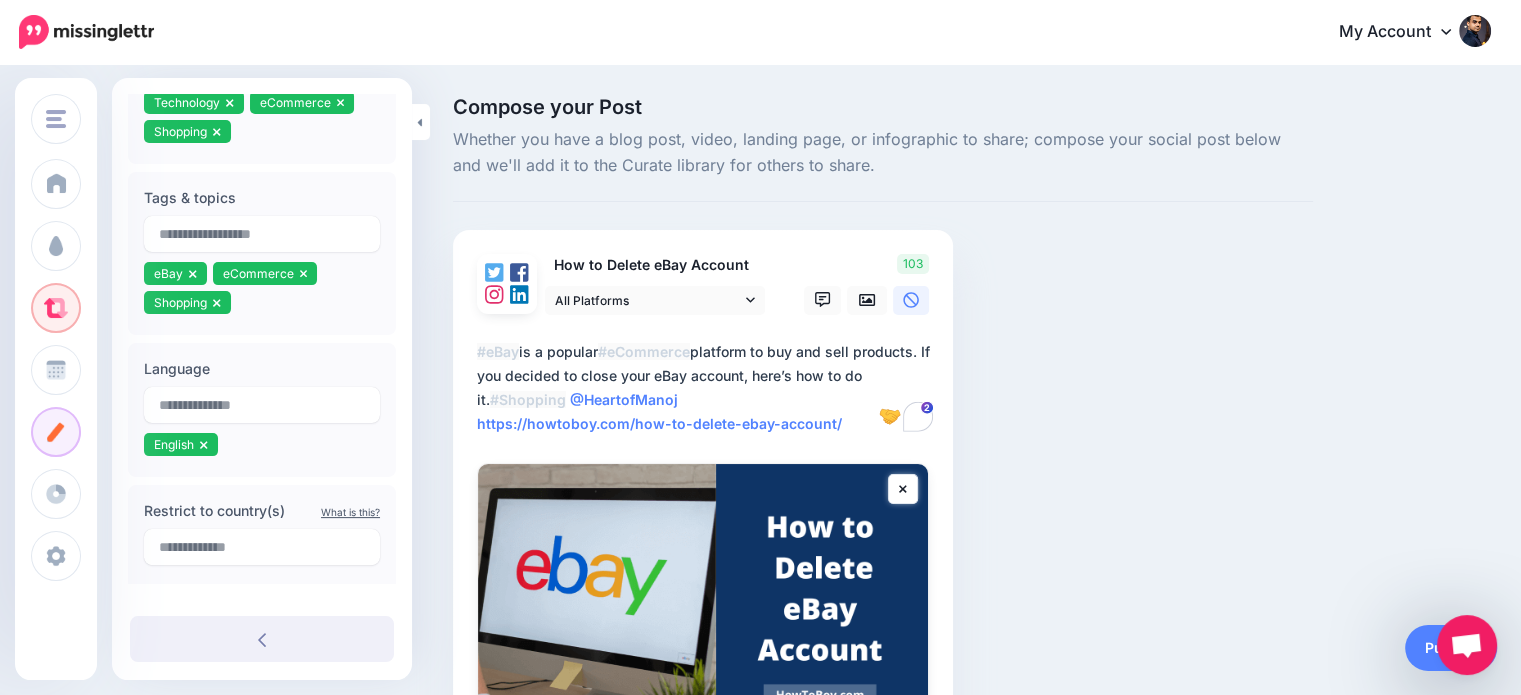 scroll, scrollTop: 528, scrollLeft: 0, axis: vertical 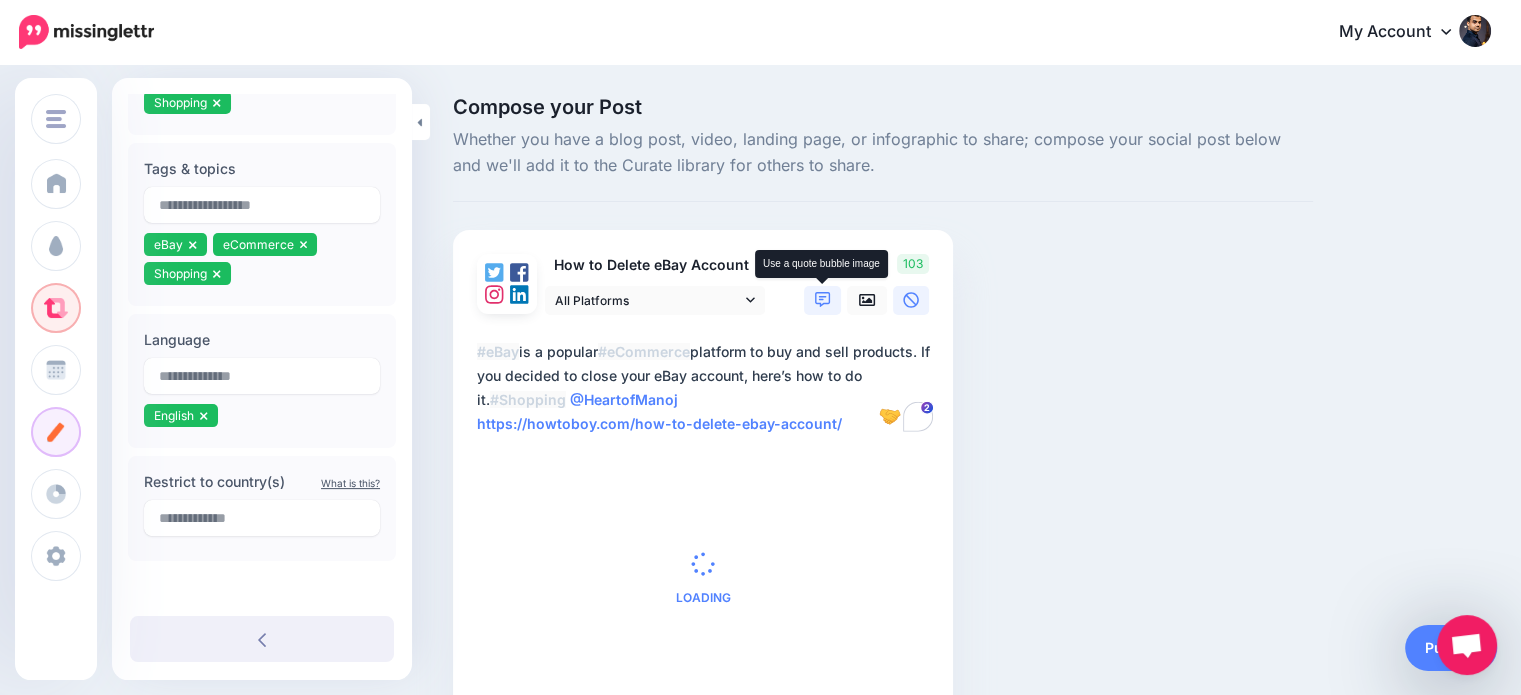 click 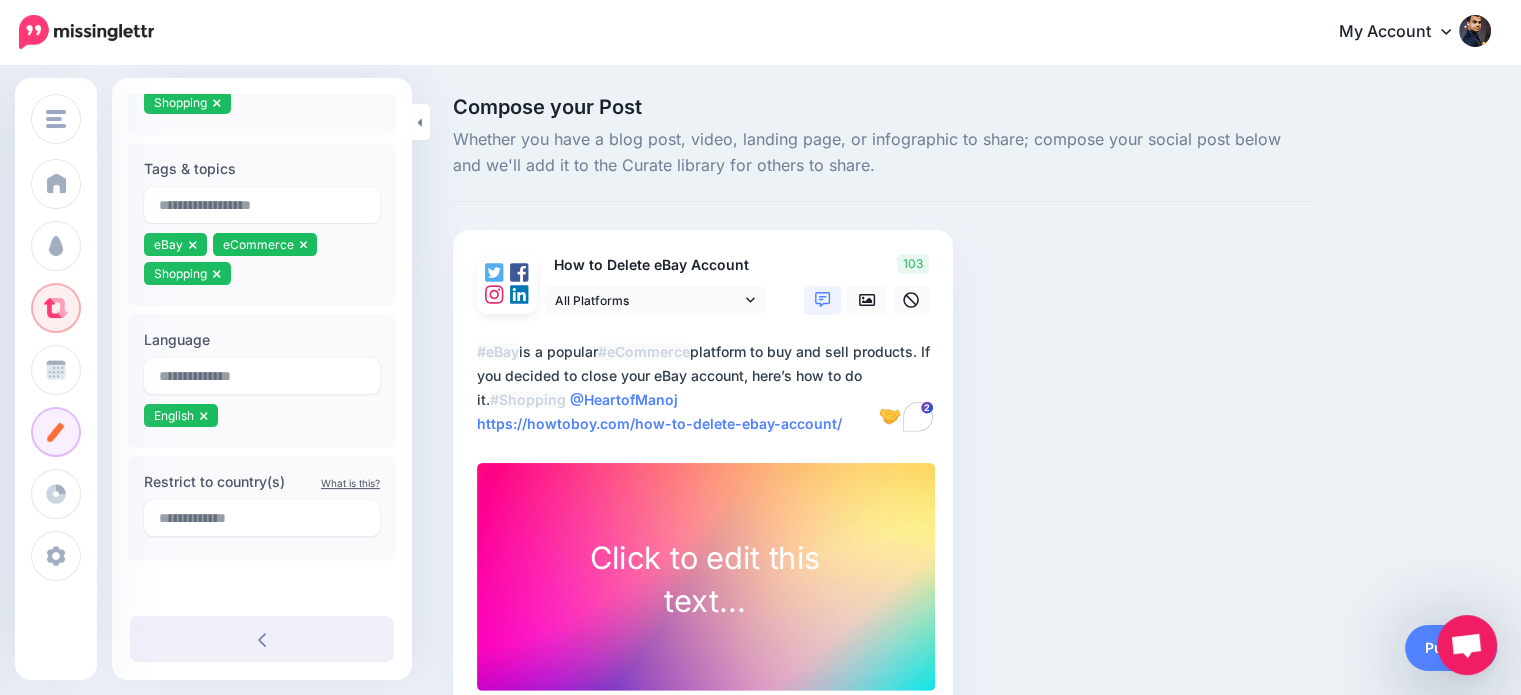 click on "Click to edit this text..." at bounding box center (705, 579) 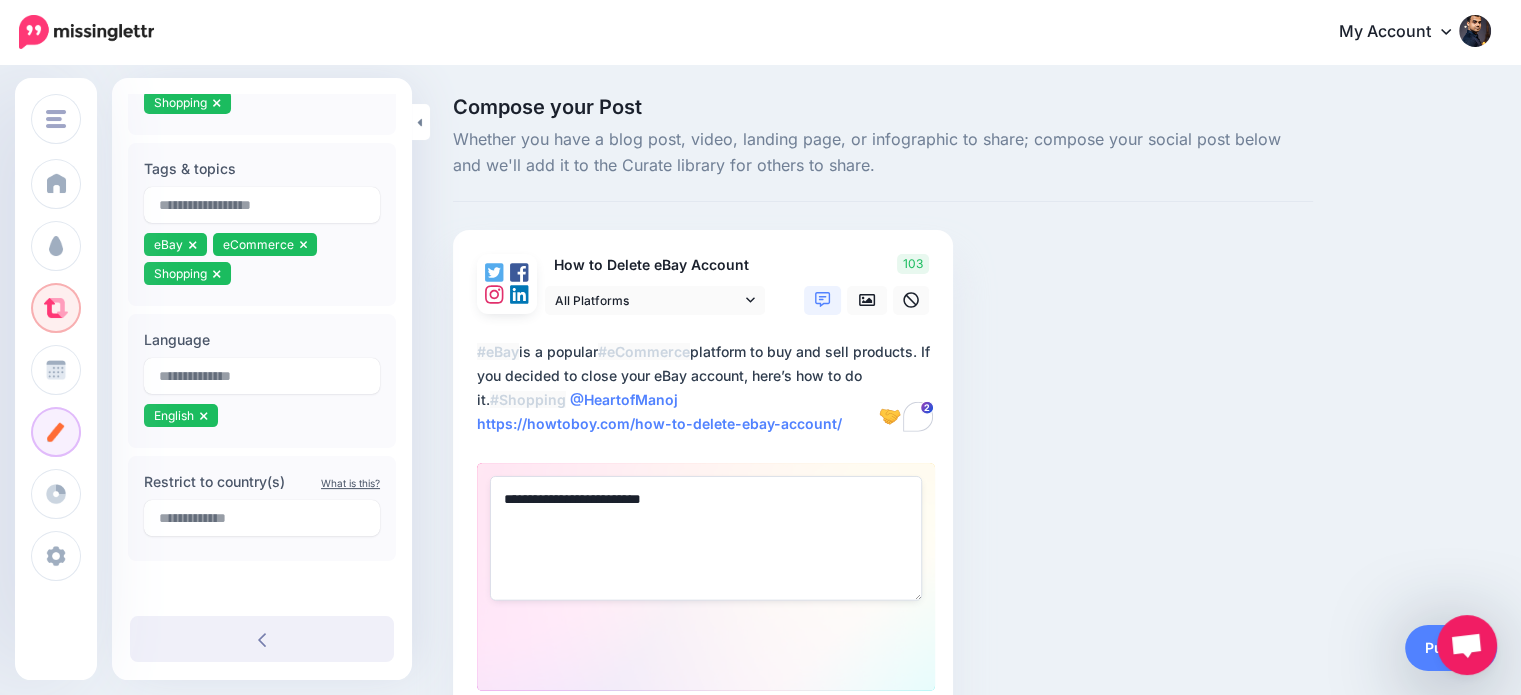 paste 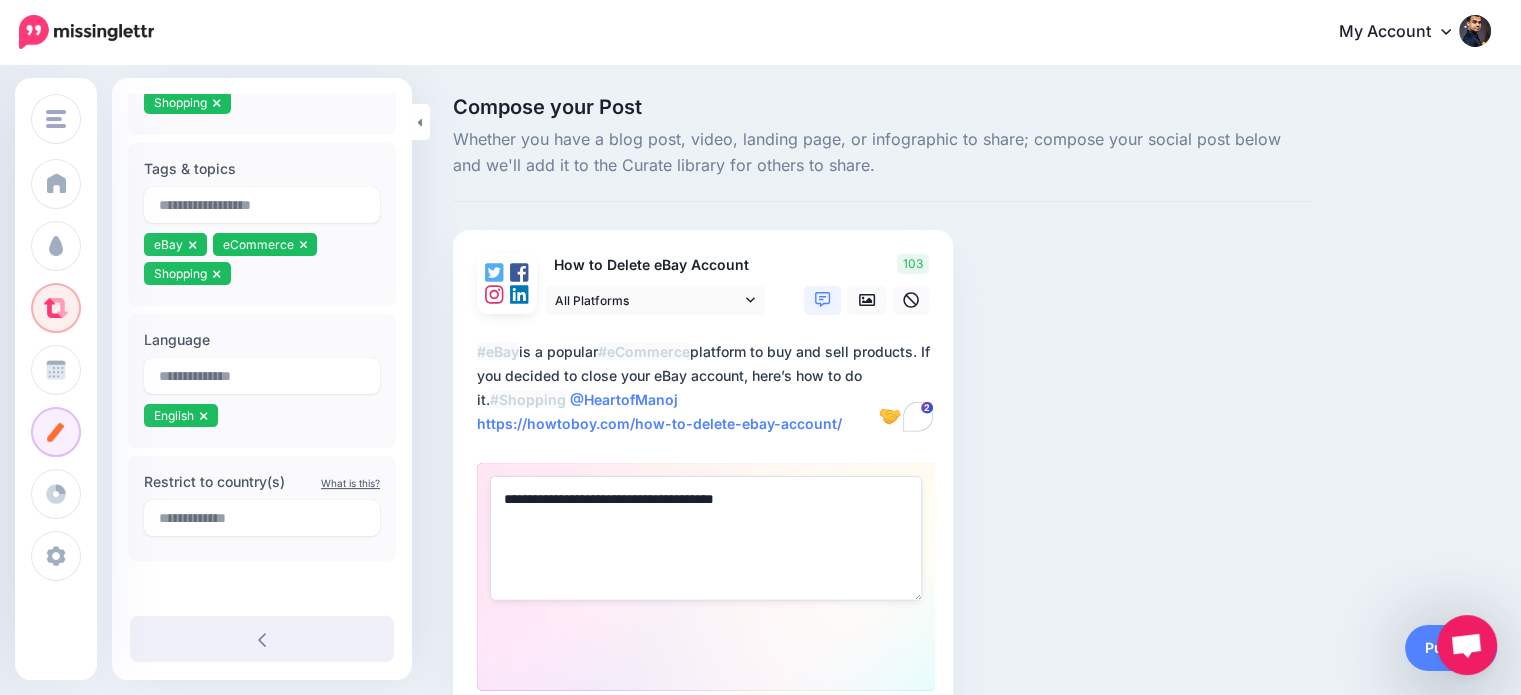 type on "**********" 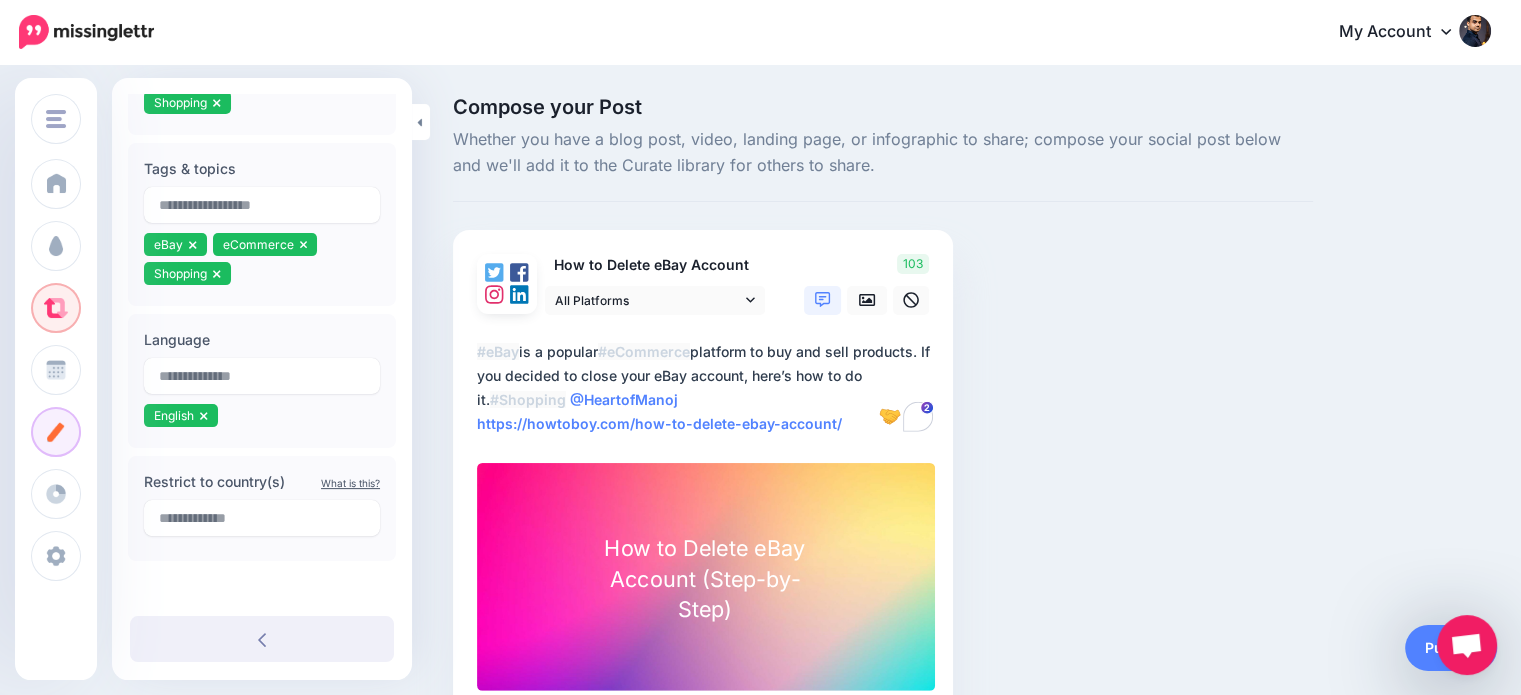 click on "Compose your Post
Whether you have a blog post, video, landing page, or infographic to share; compose your social post below and we'll add it to the Curate library for others to share.
How to Delete eBay Account" at bounding box center [883, 436] 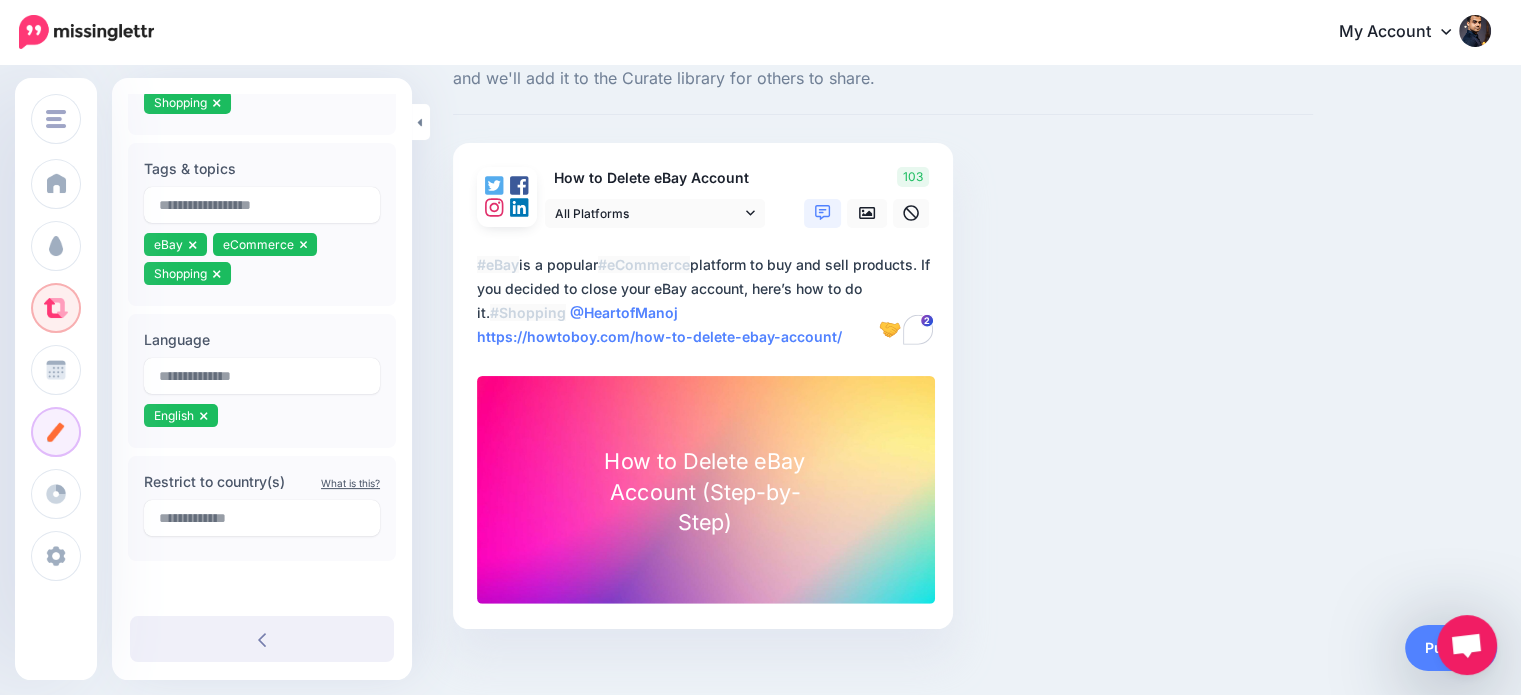 scroll, scrollTop: 110, scrollLeft: 0, axis: vertical 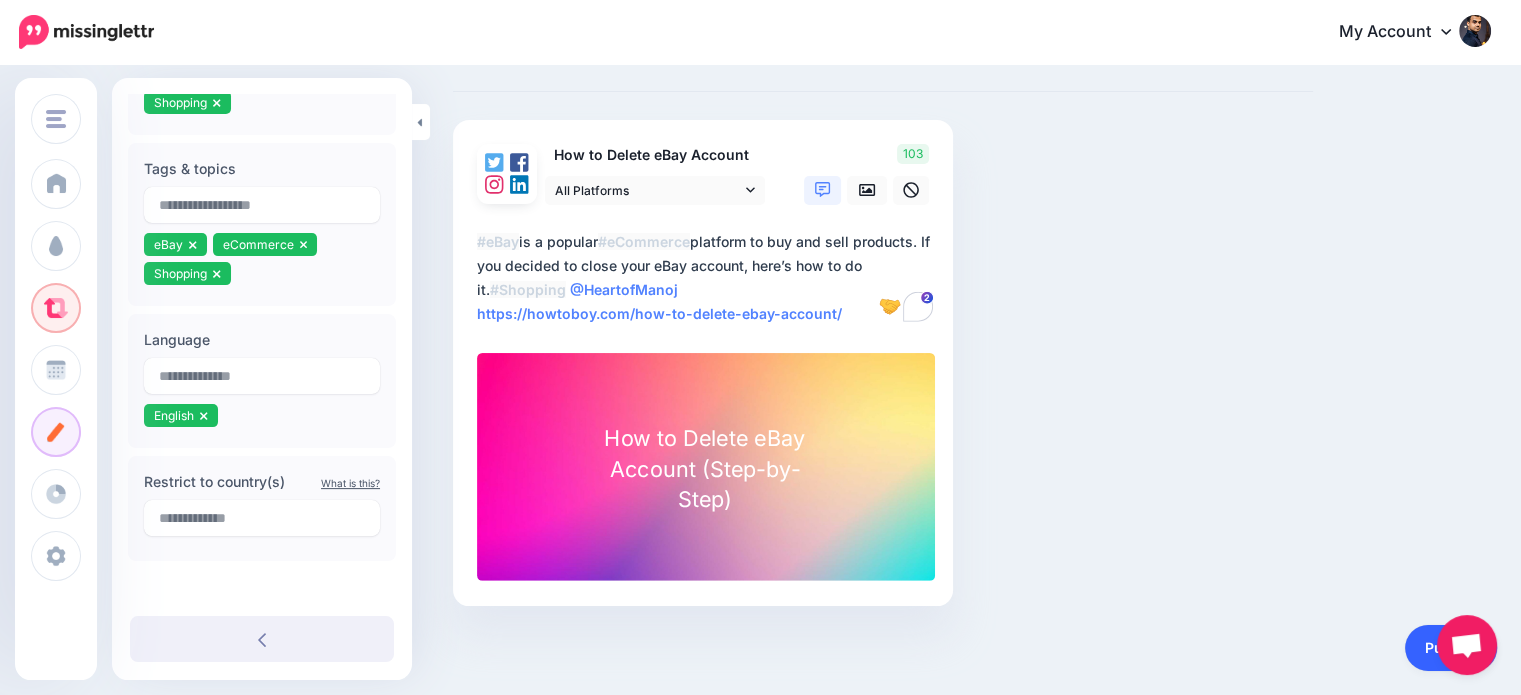 click on "Publish" at bounding box center (1451, 648) 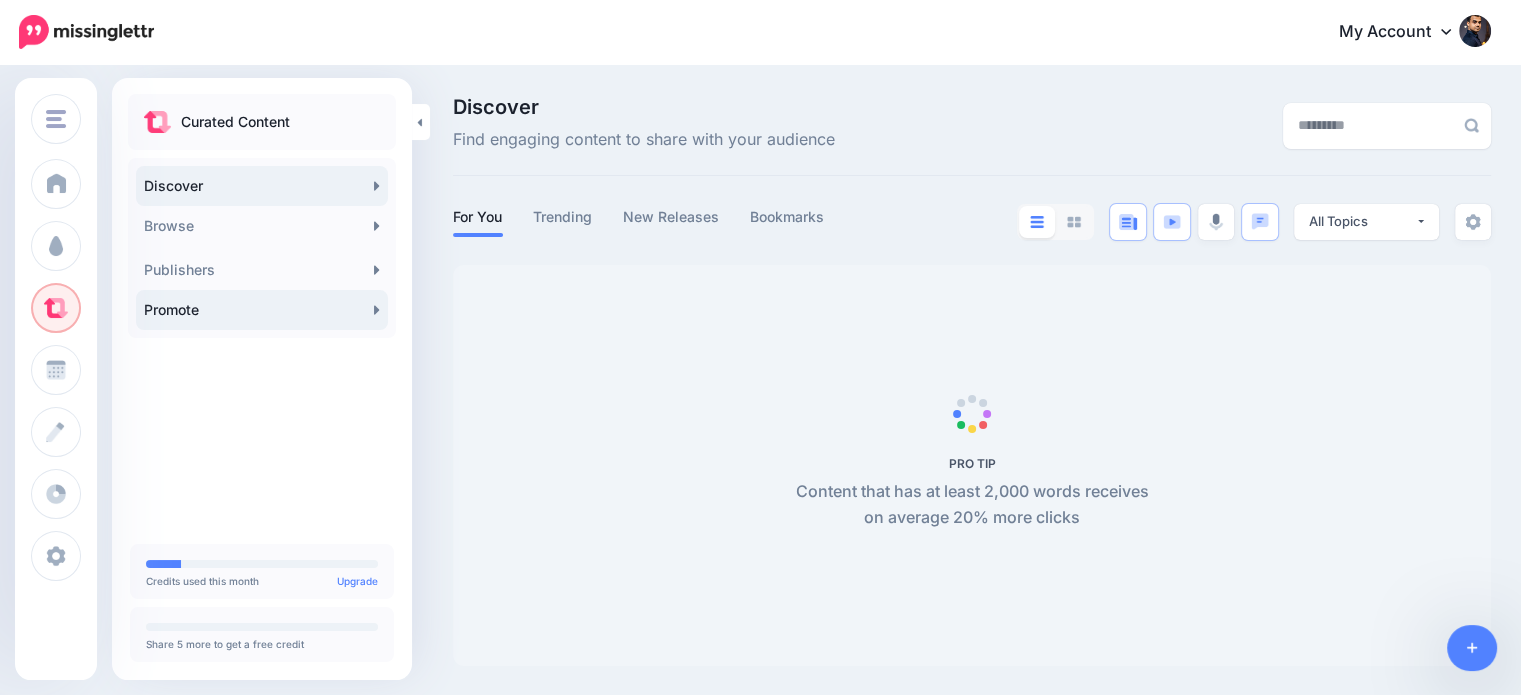 scroll, scrollTop: 0, scrollLeft: 0, axis: both 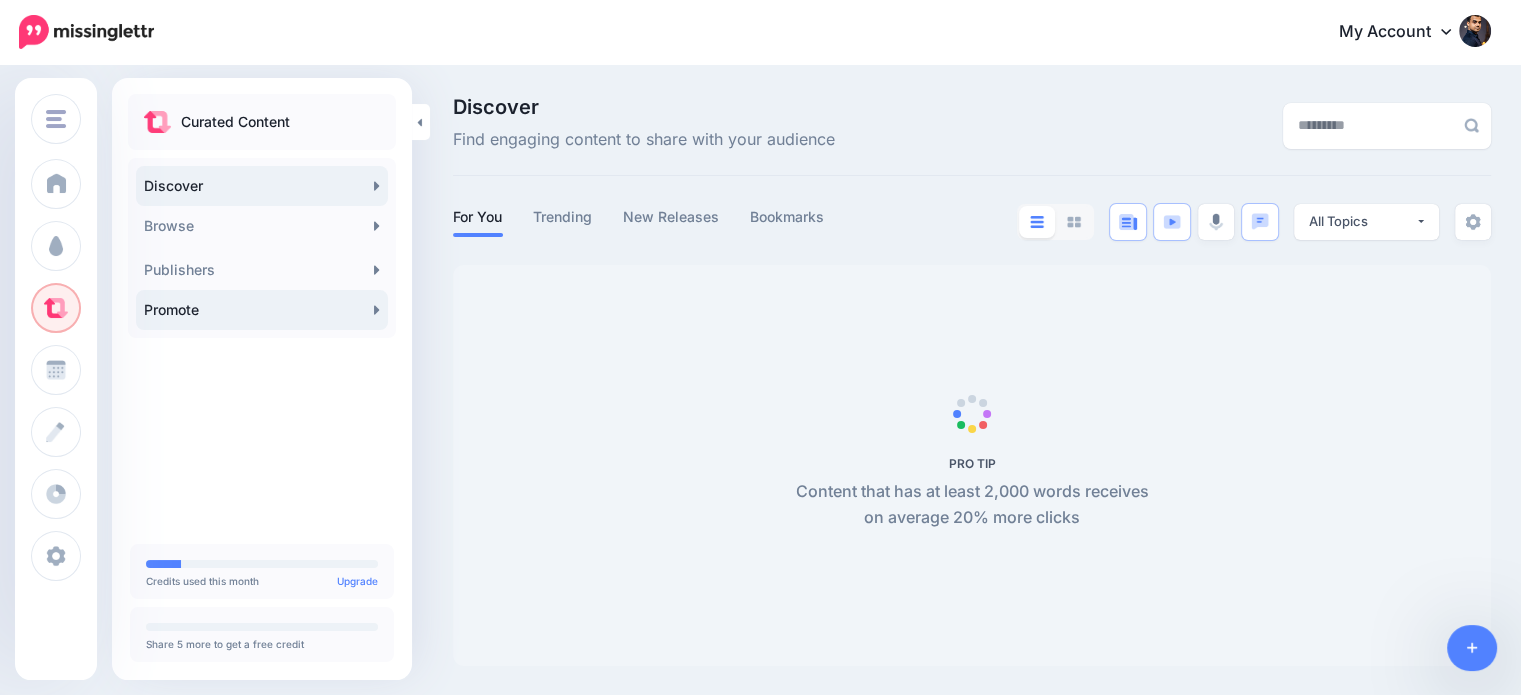 click on "Promote" at bounding box center [262, 310] 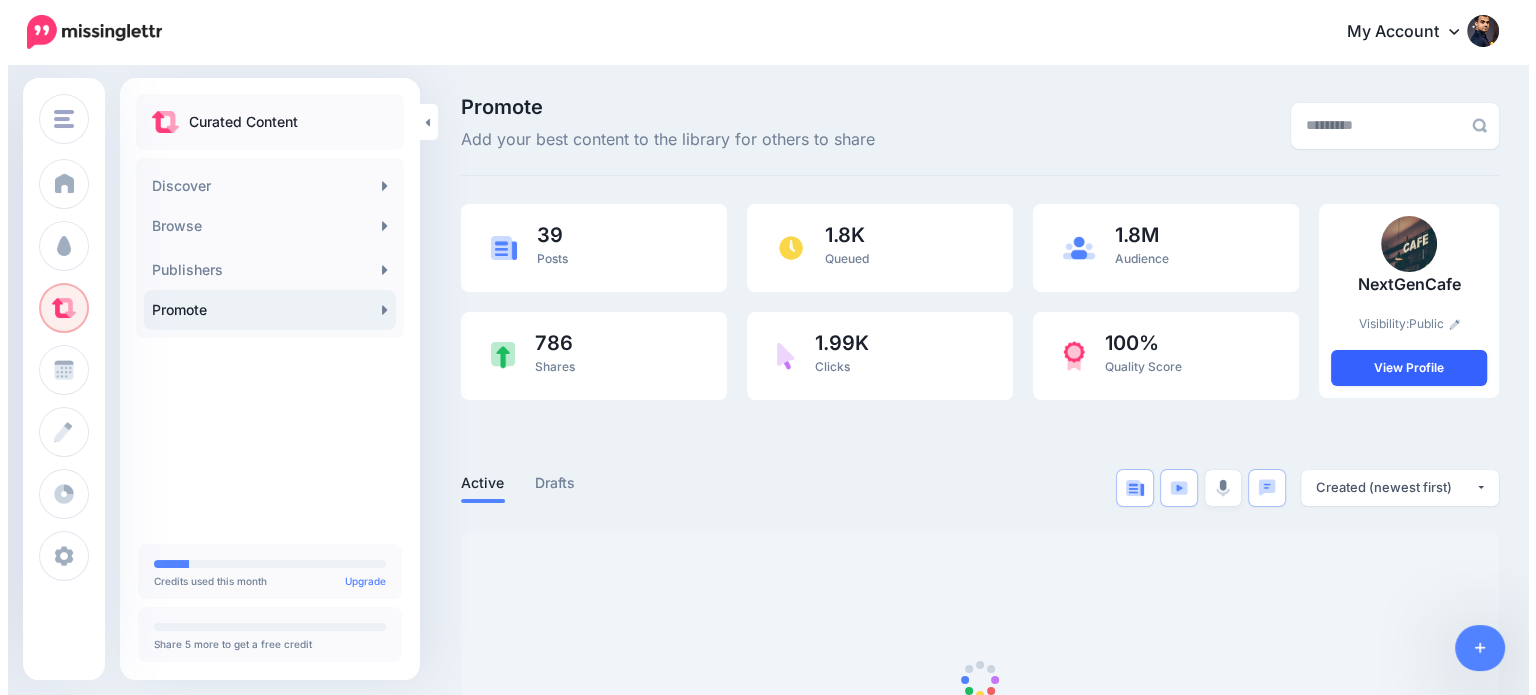 scroll, scrollTop: 0, scrollLeft: 0, axis: both 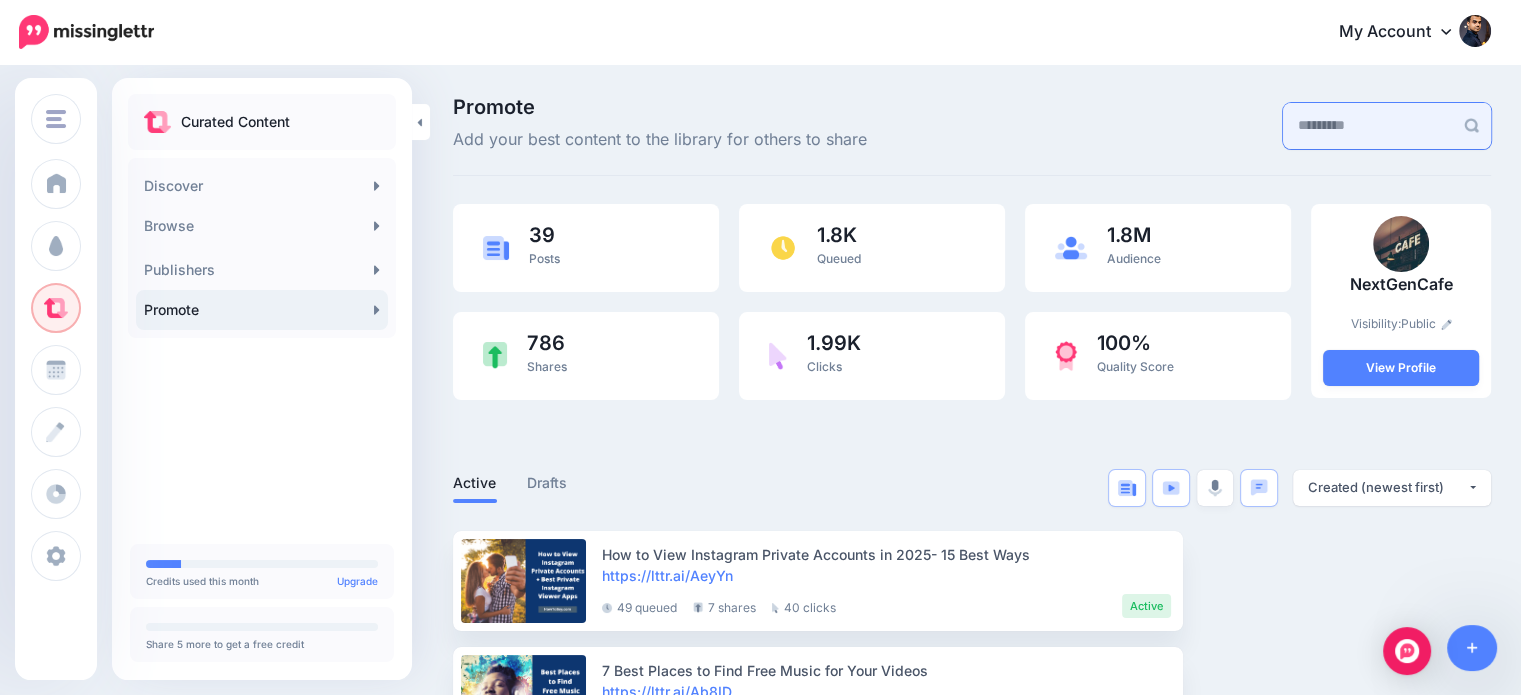 click at bounding box center (1368, 126) 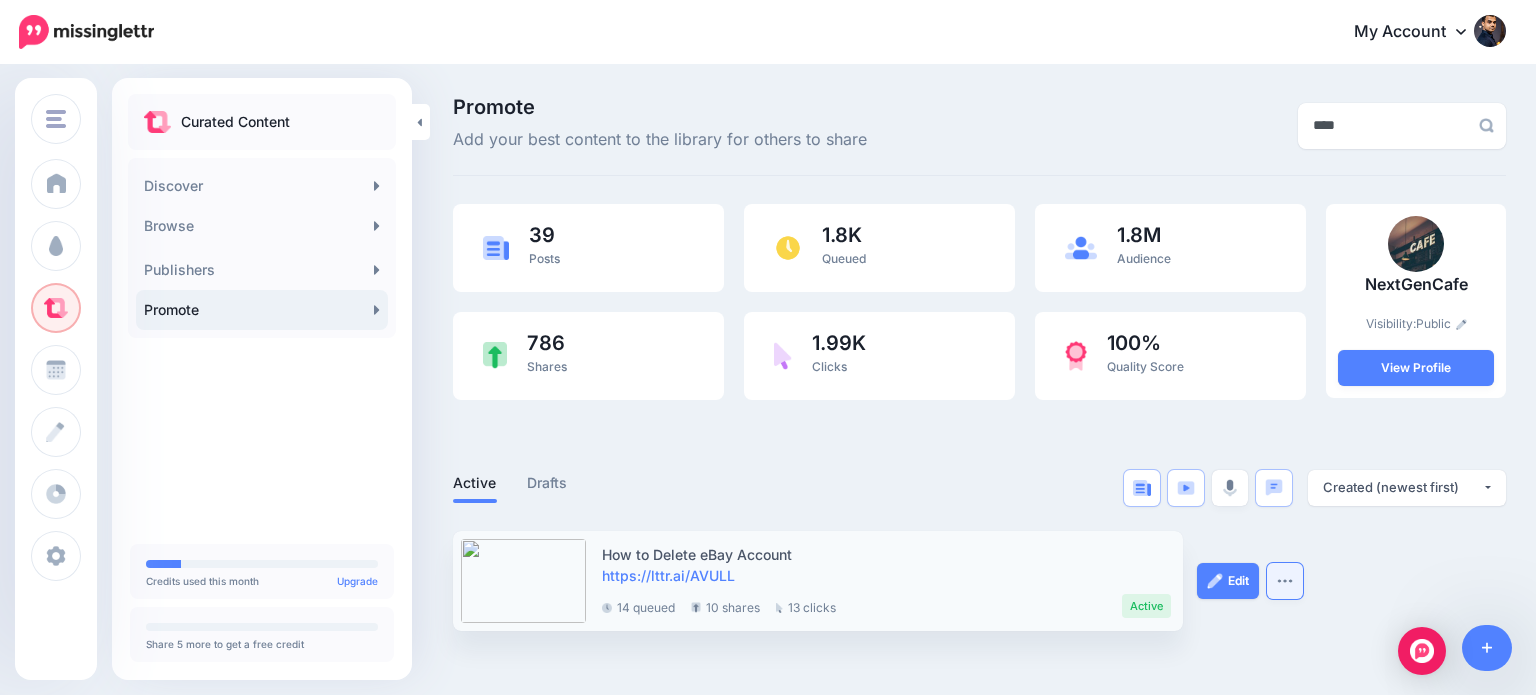 type on "****" 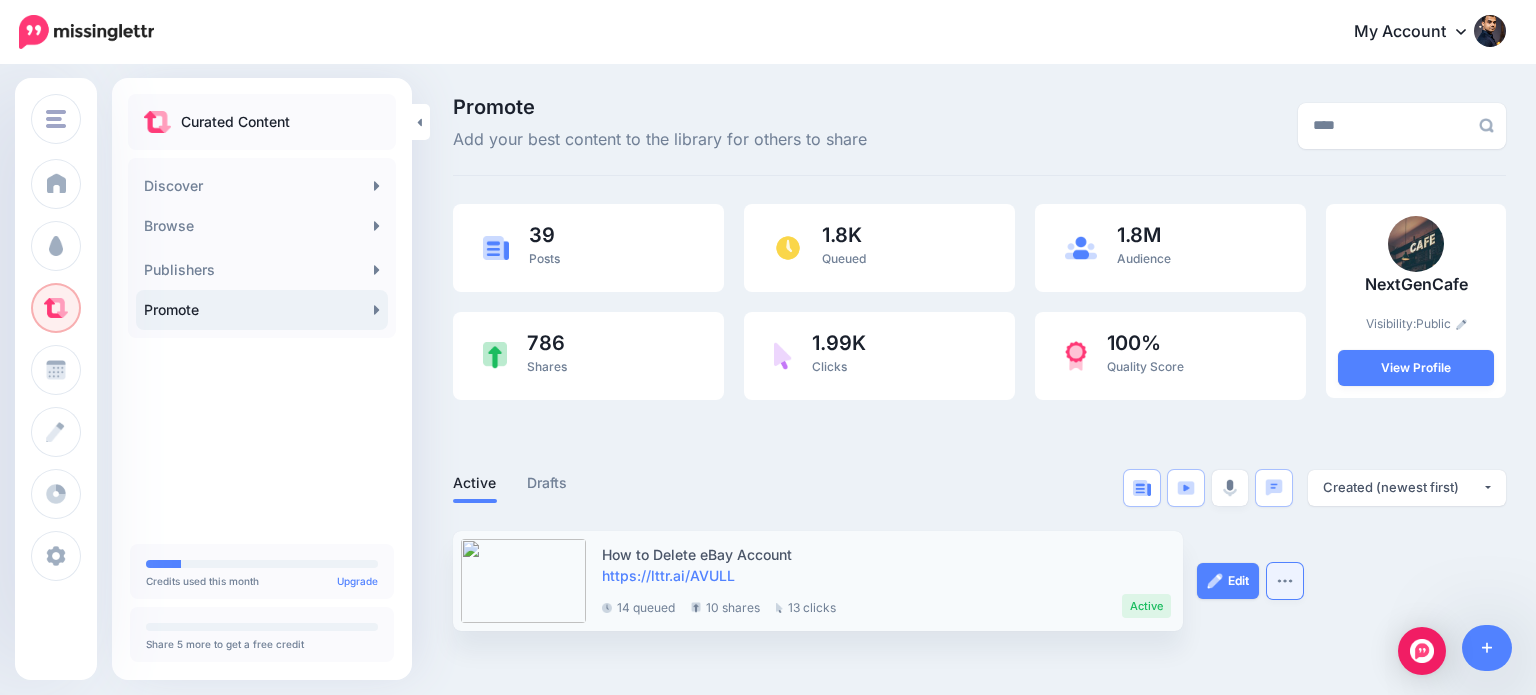 click at bounding box center (1285, 581) 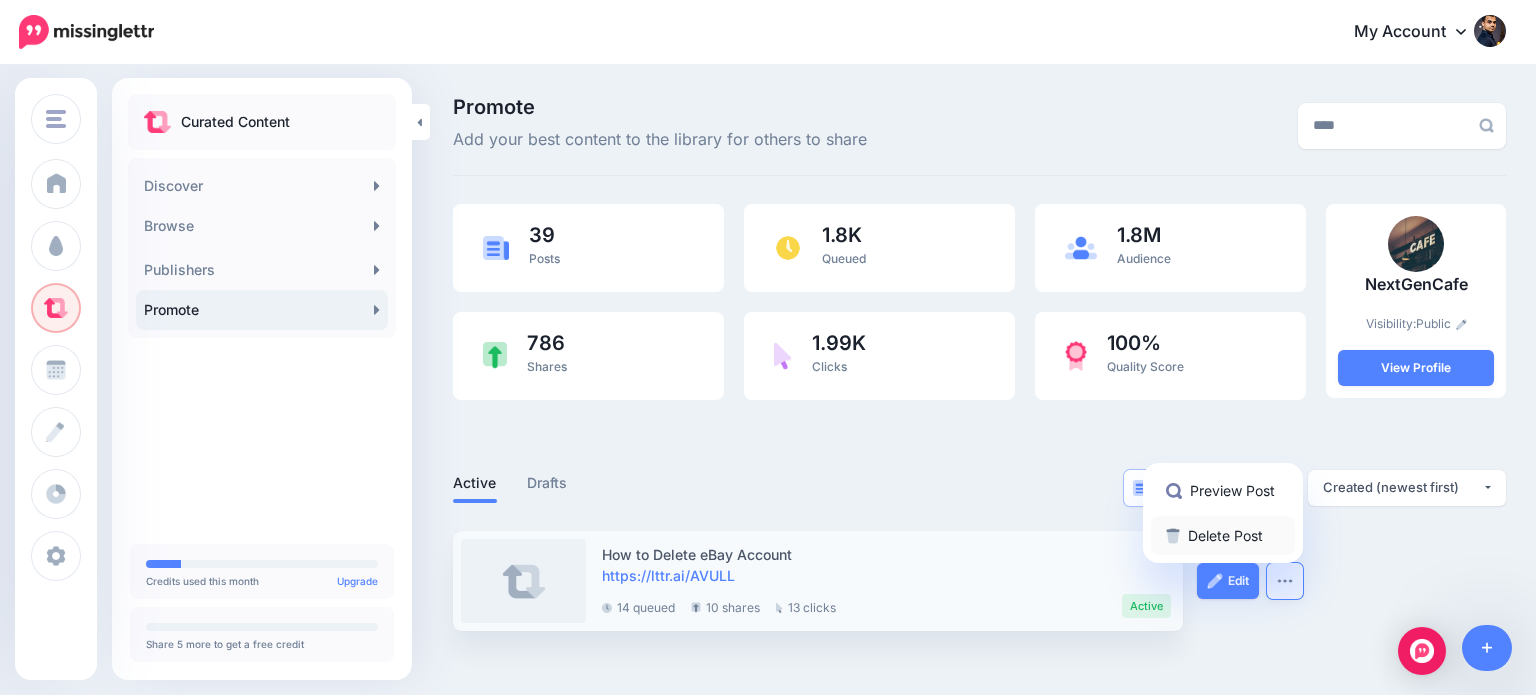 click on "Delete Post" at bounding box center (1223, 535) 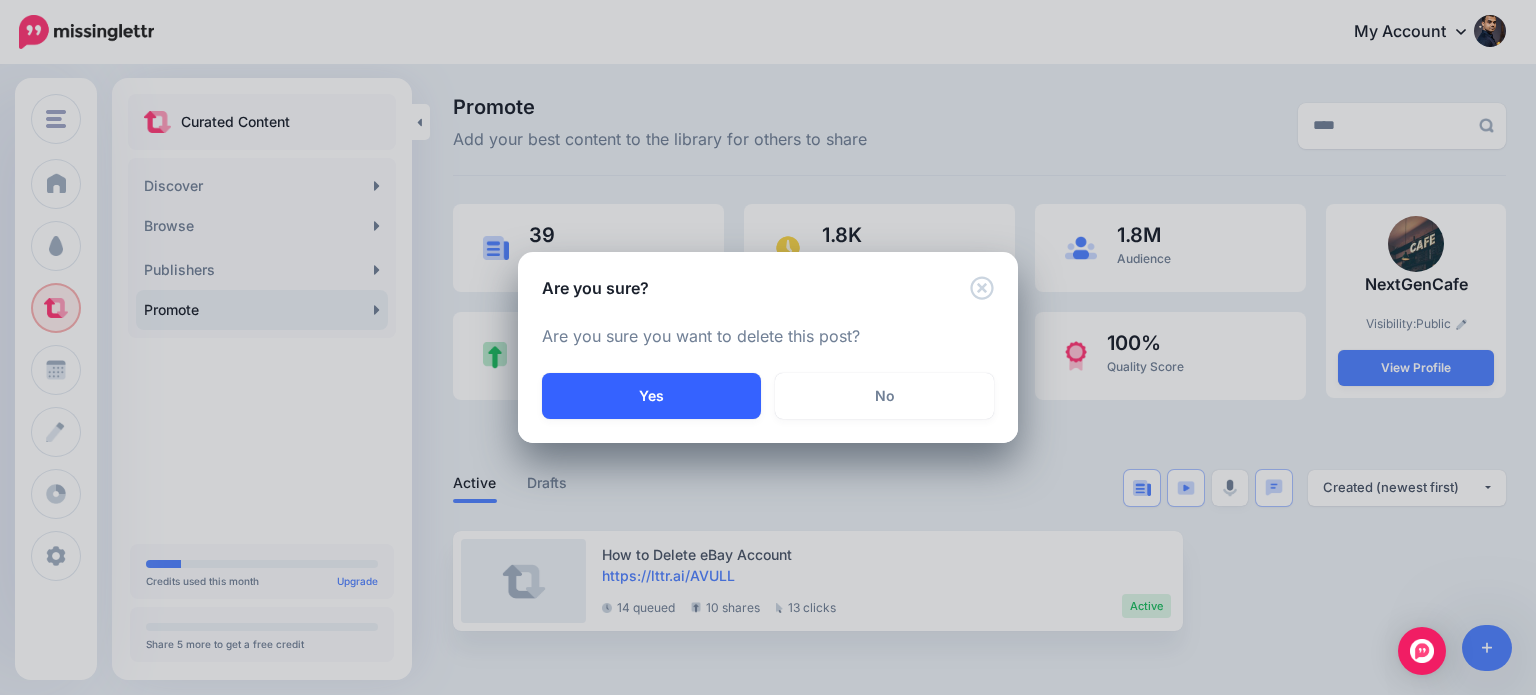 click on "Yes" at bounding box center [651, 396] 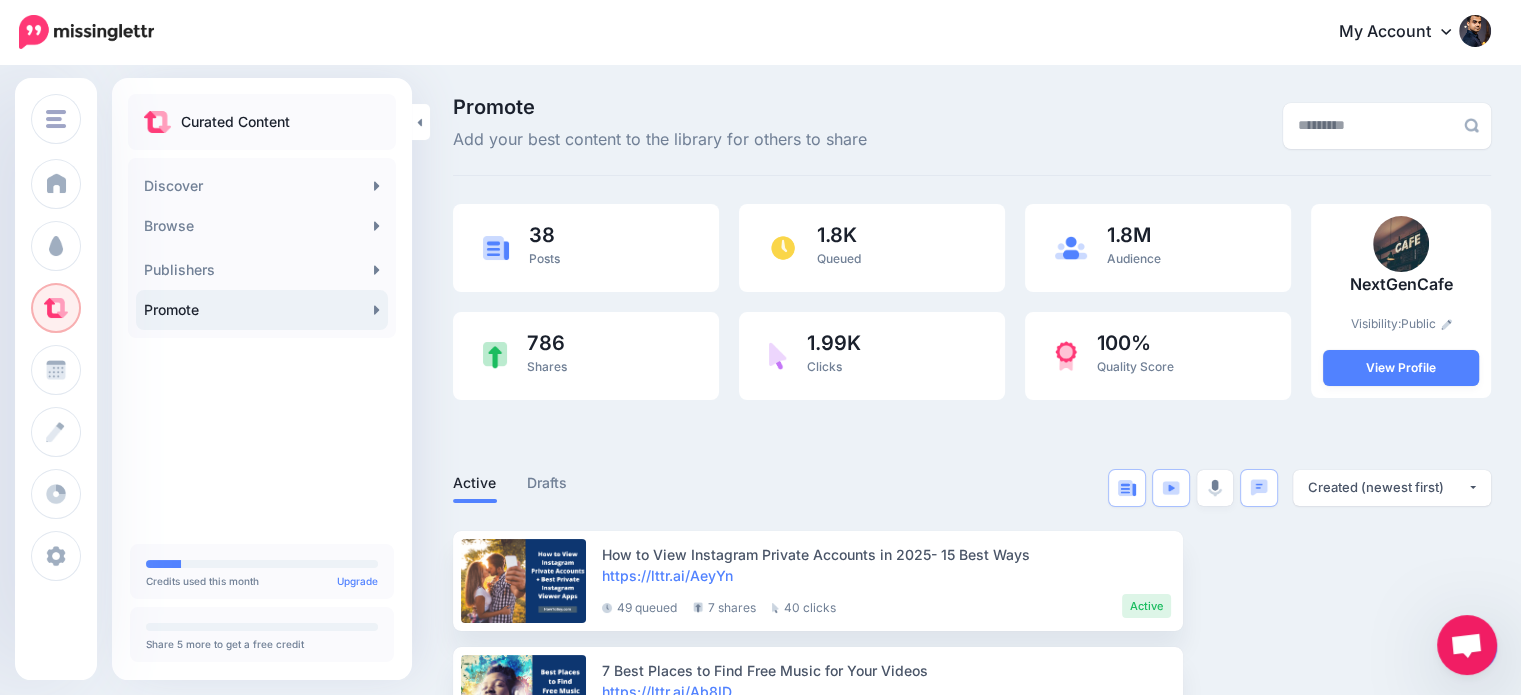 scroll, scrollTop: 0, scrollLeft: 0, axis: both 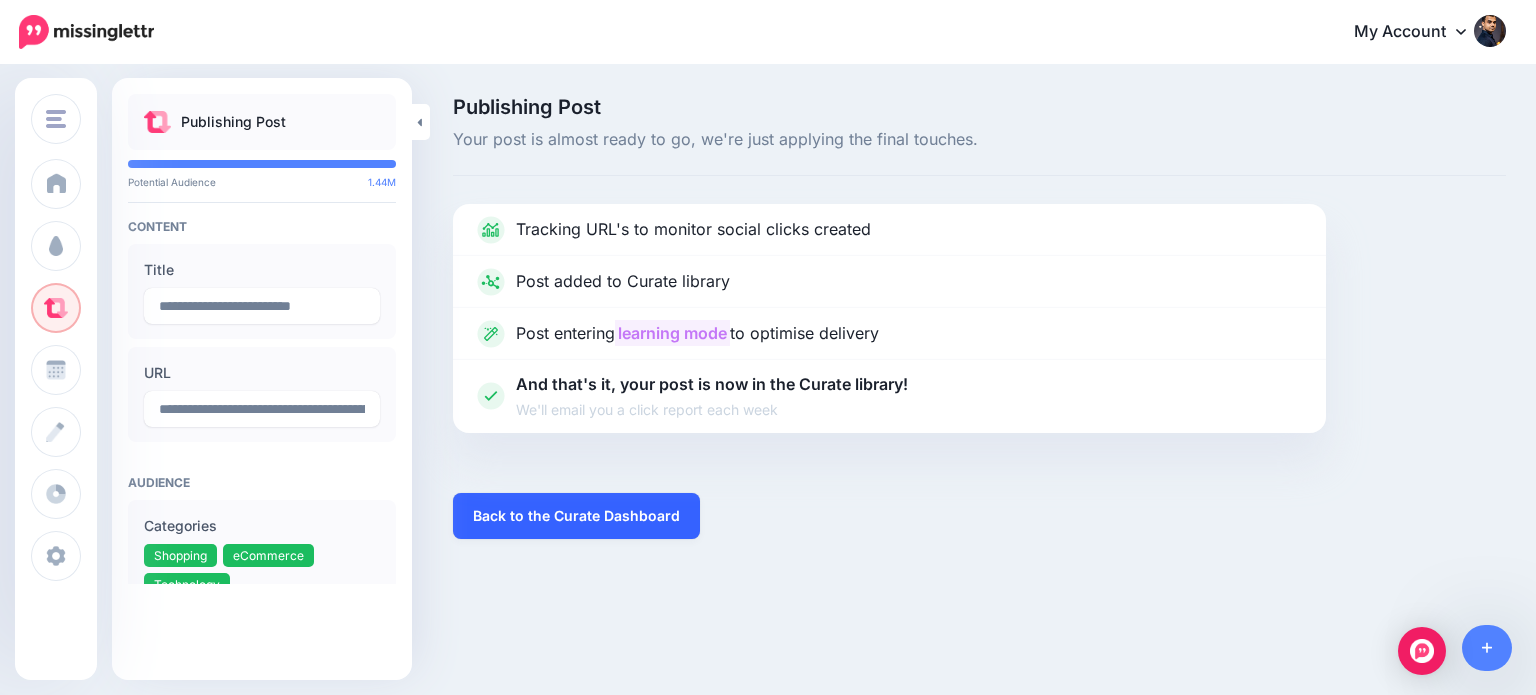 click on "Back to the Curate Dashboard" at bounding box center (576, 516) 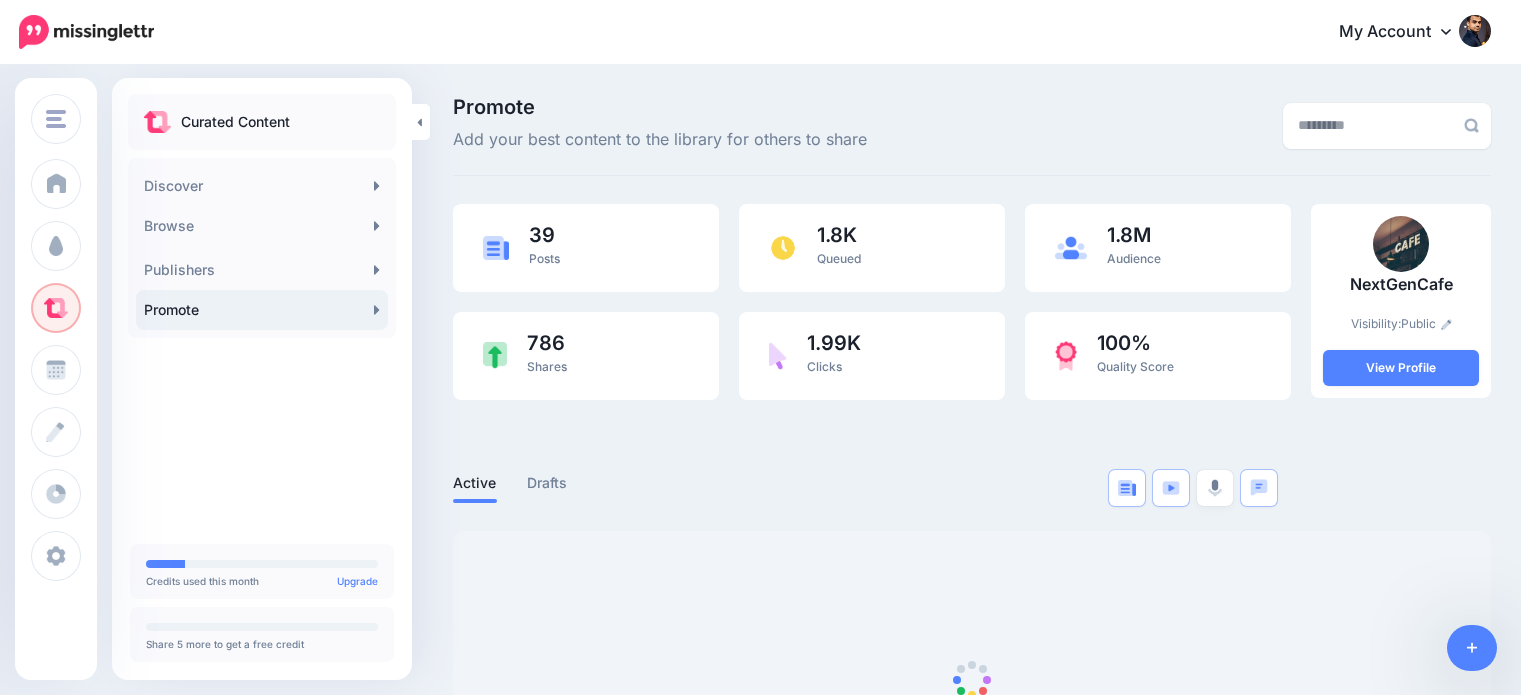 scroll, scrollTop: 0, scrollLeft: 0, axis: both 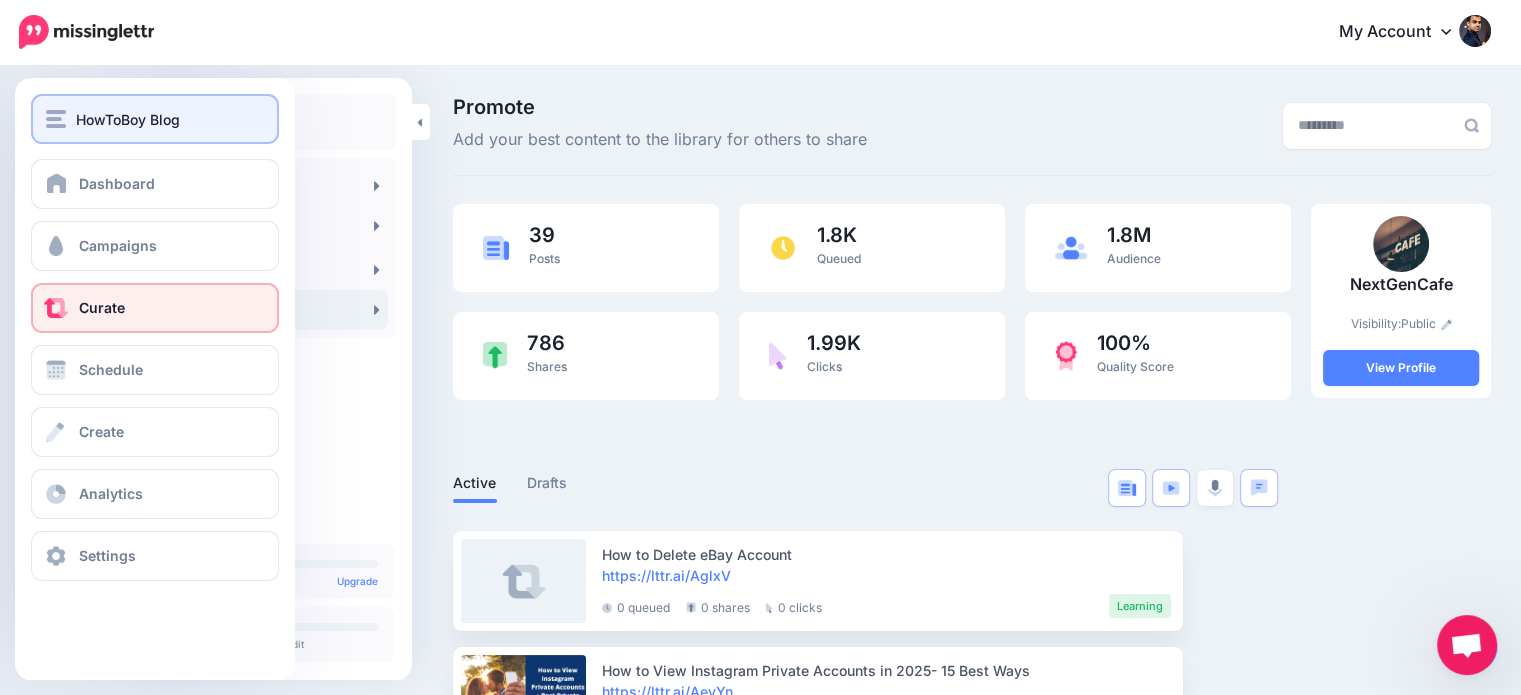 click at bounding box center [56, 119] 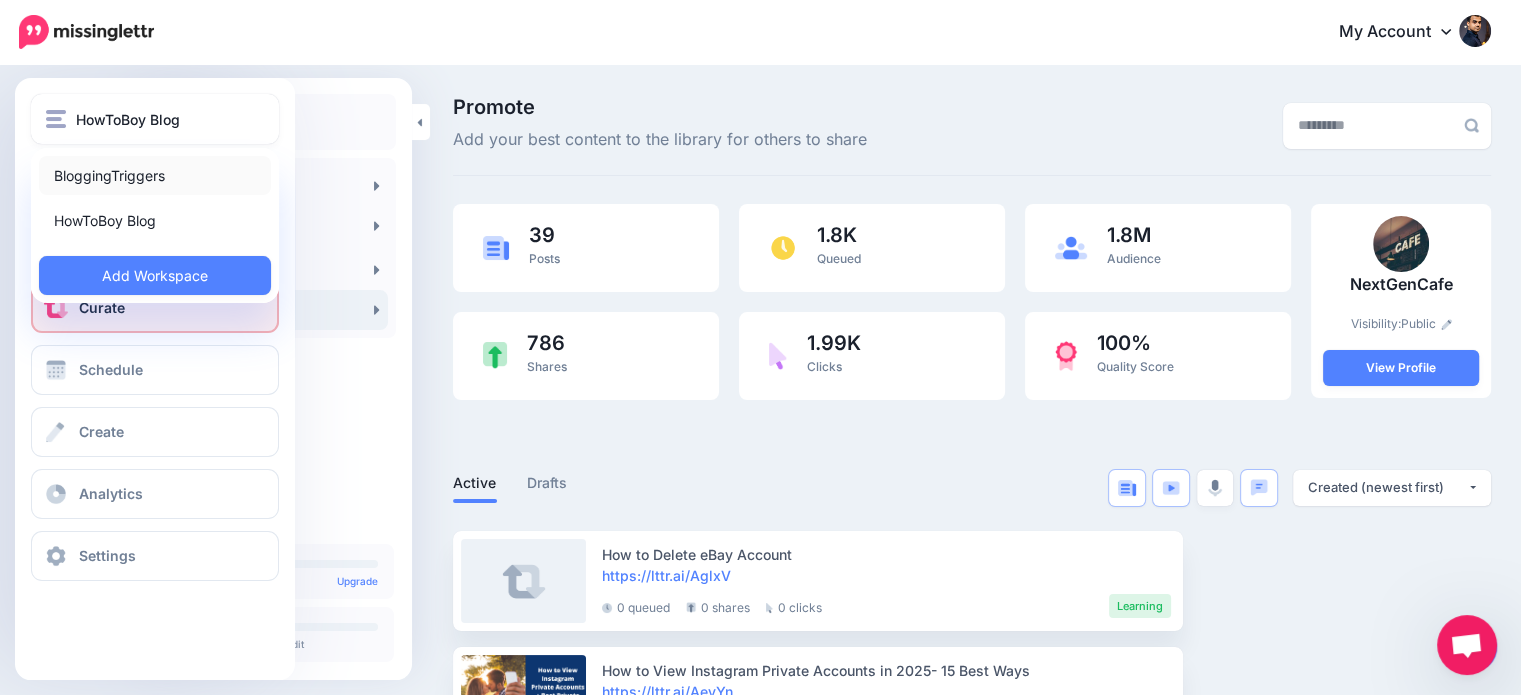 scroll, scrollTop: 0, scrollLeft: 0, axis: both 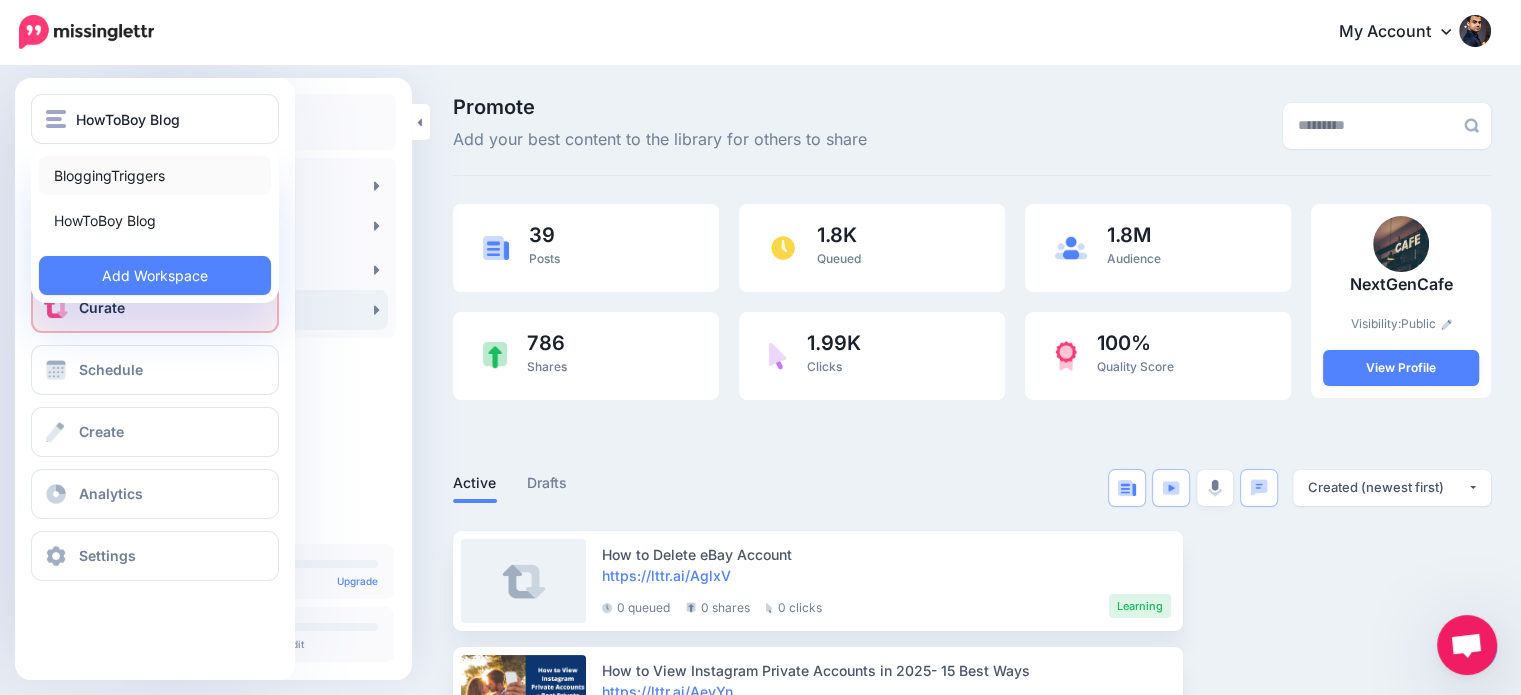click on "BloggingTriggers" at bounding box center (155, 175) 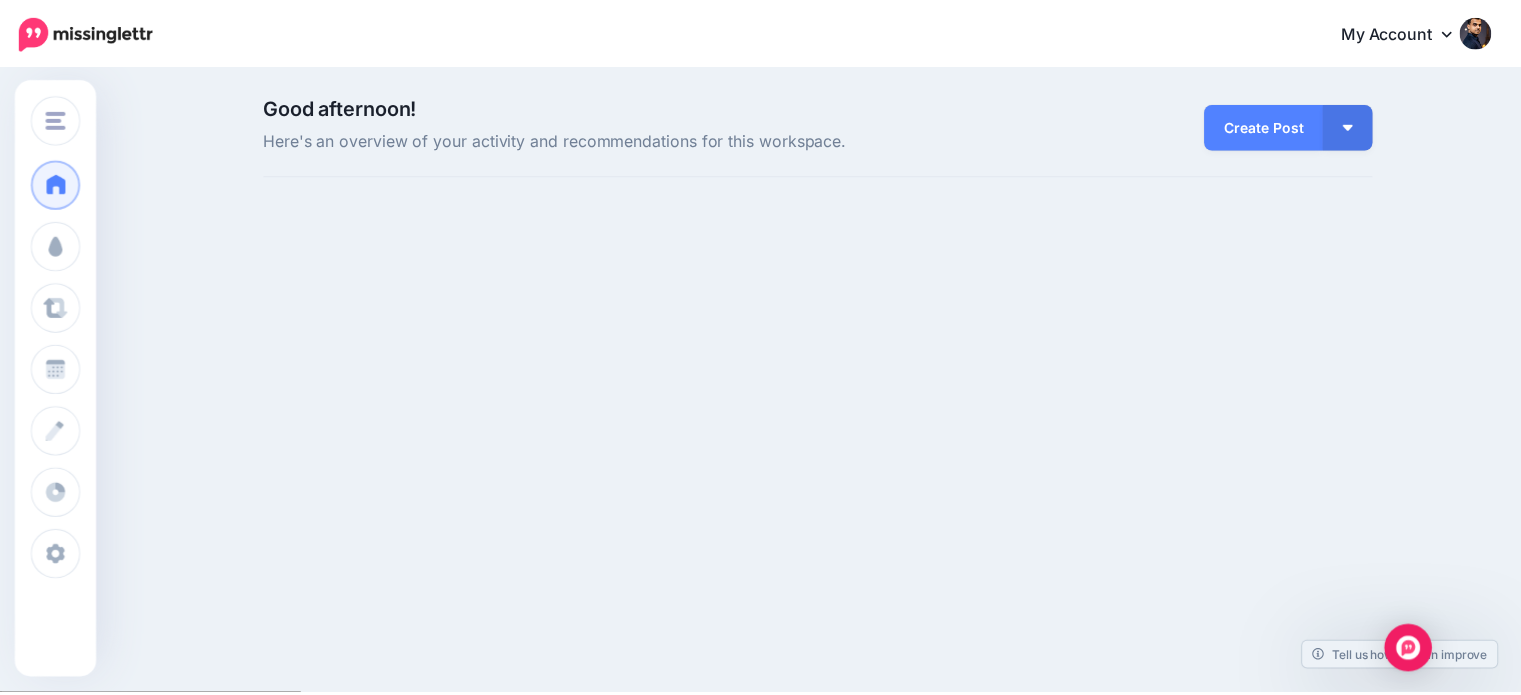 scroll, scrollTop: 0, scrollLeft: 0, axis: both 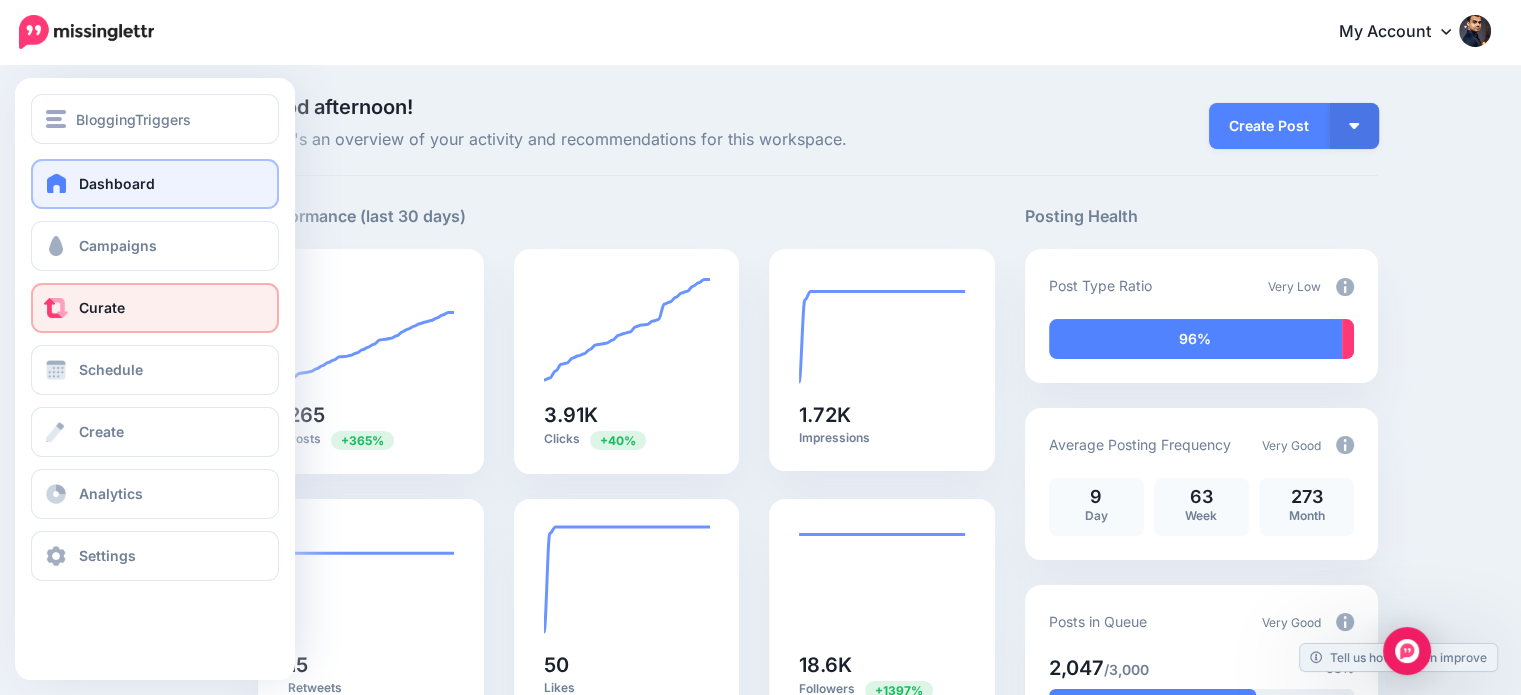 click on "Curate" at bounding box center [102, 307] 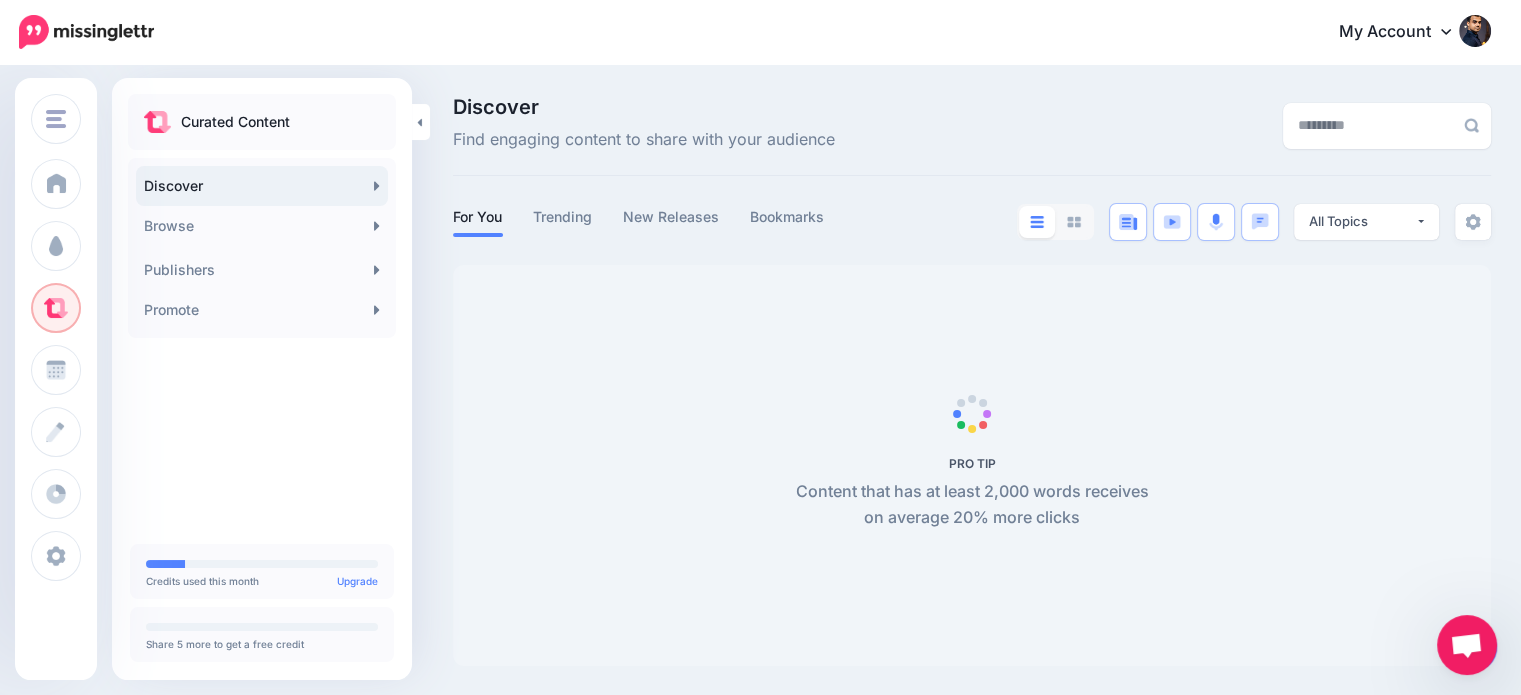 scroll, scrollTop: 0, scrollLeft: 0, axis: both 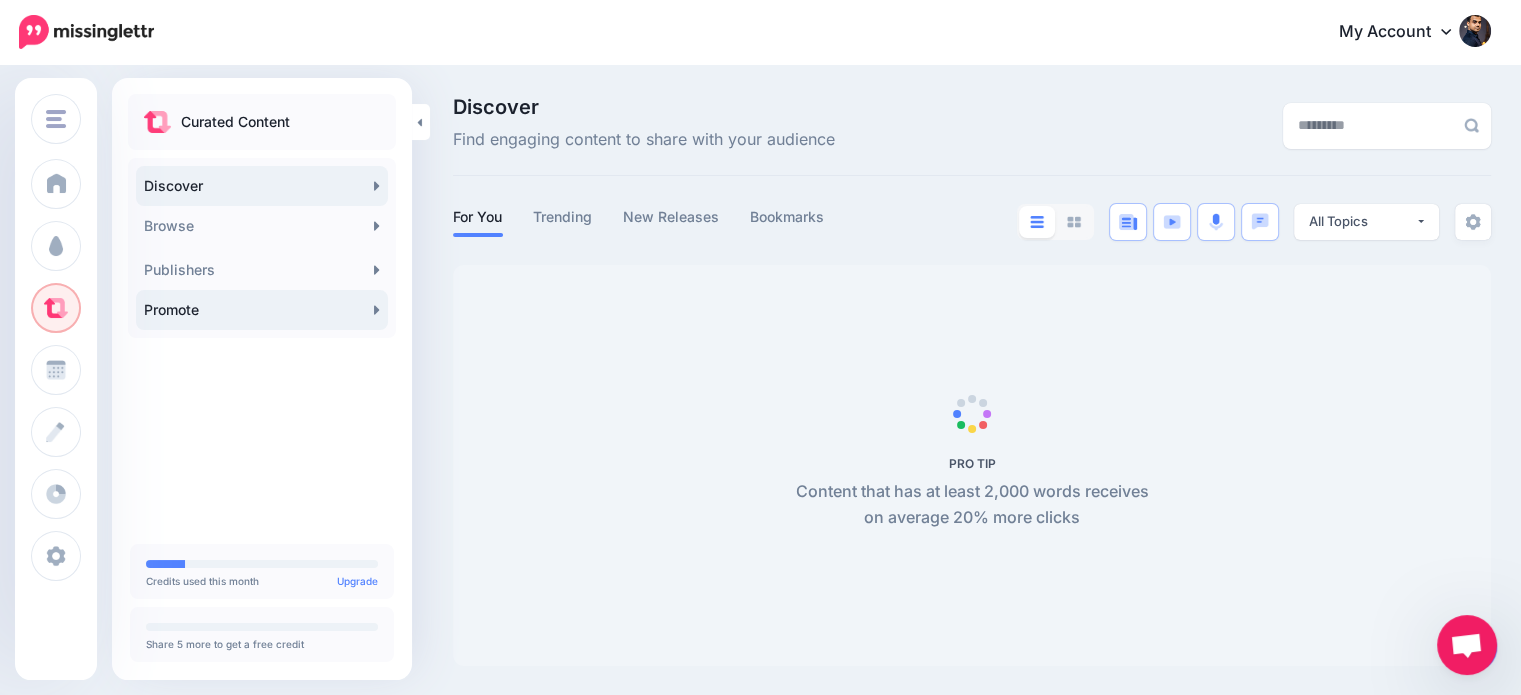 click on "Promote" at bounding box center [262, 310] 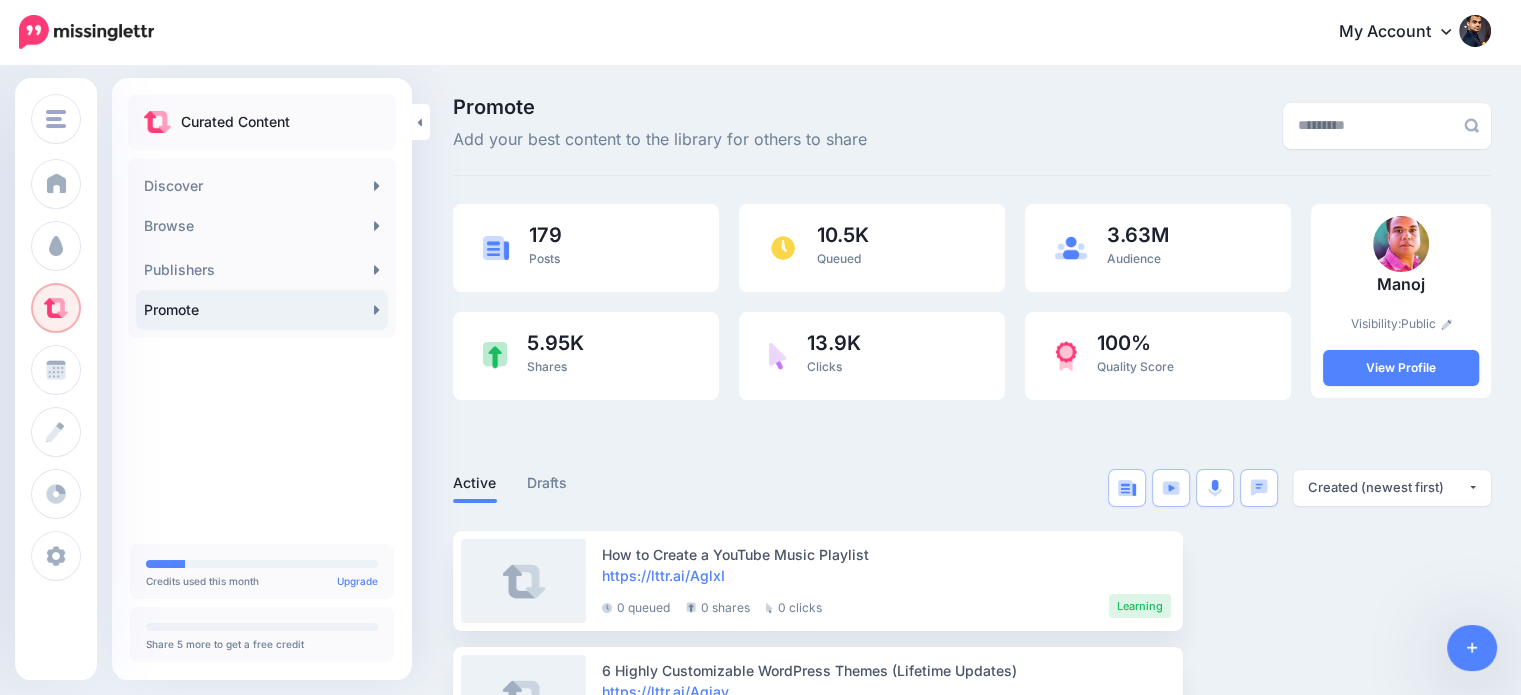 scroll, scrollTop: 0, scrollLeft: 0, axis: both 